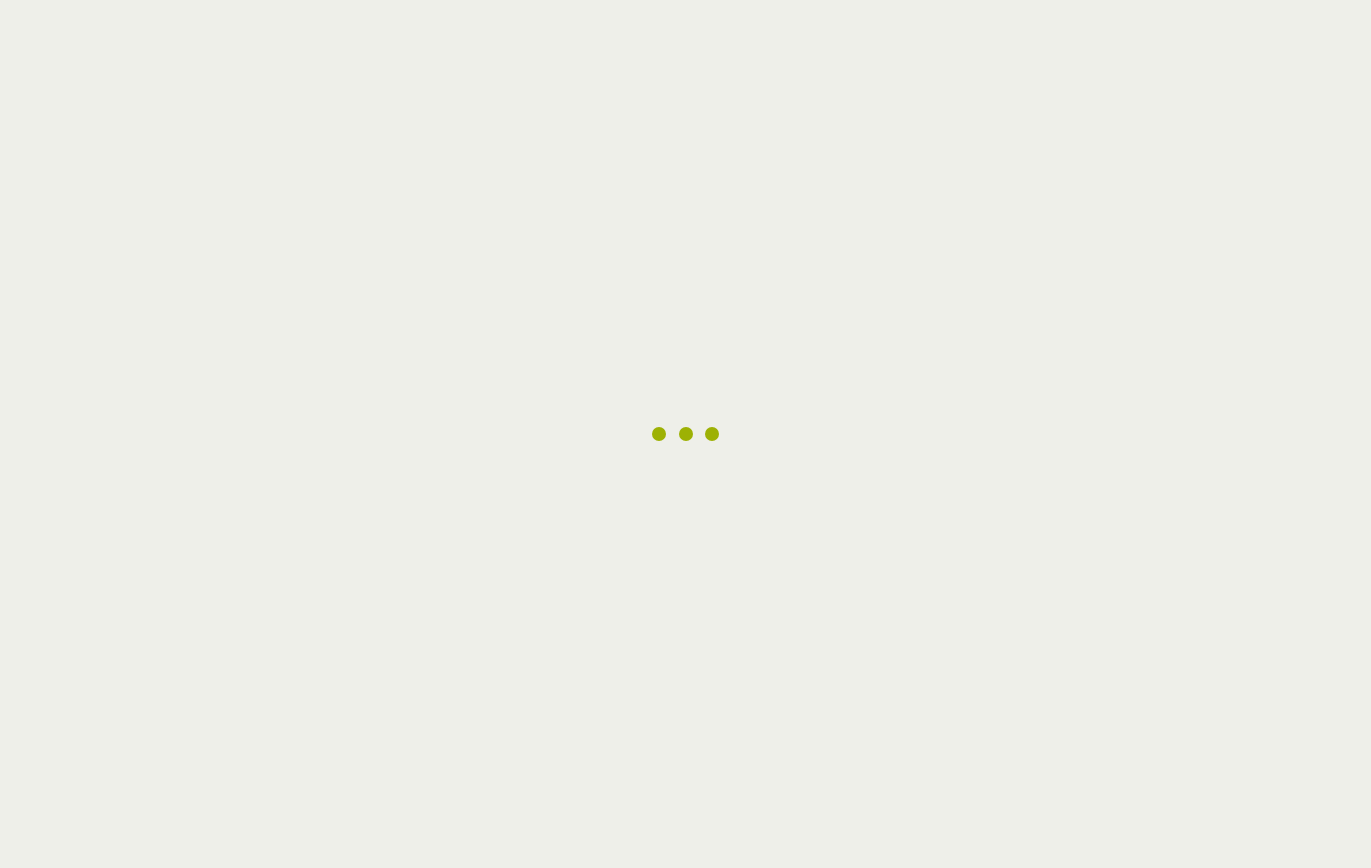 scroll, scrollTop: 0, scrollLeft: 0, axis: both 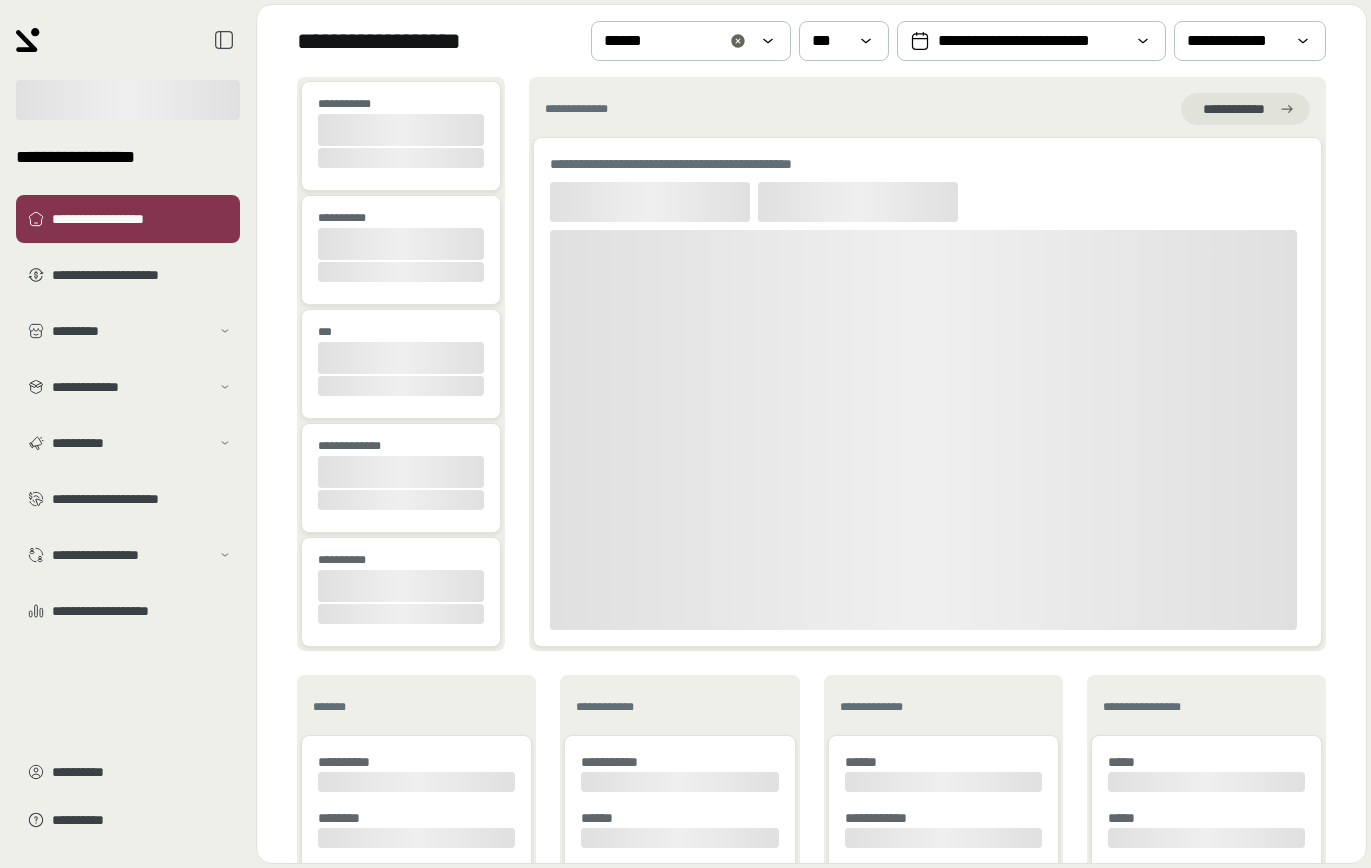 click on "**********" at bounding box center [128, 415] 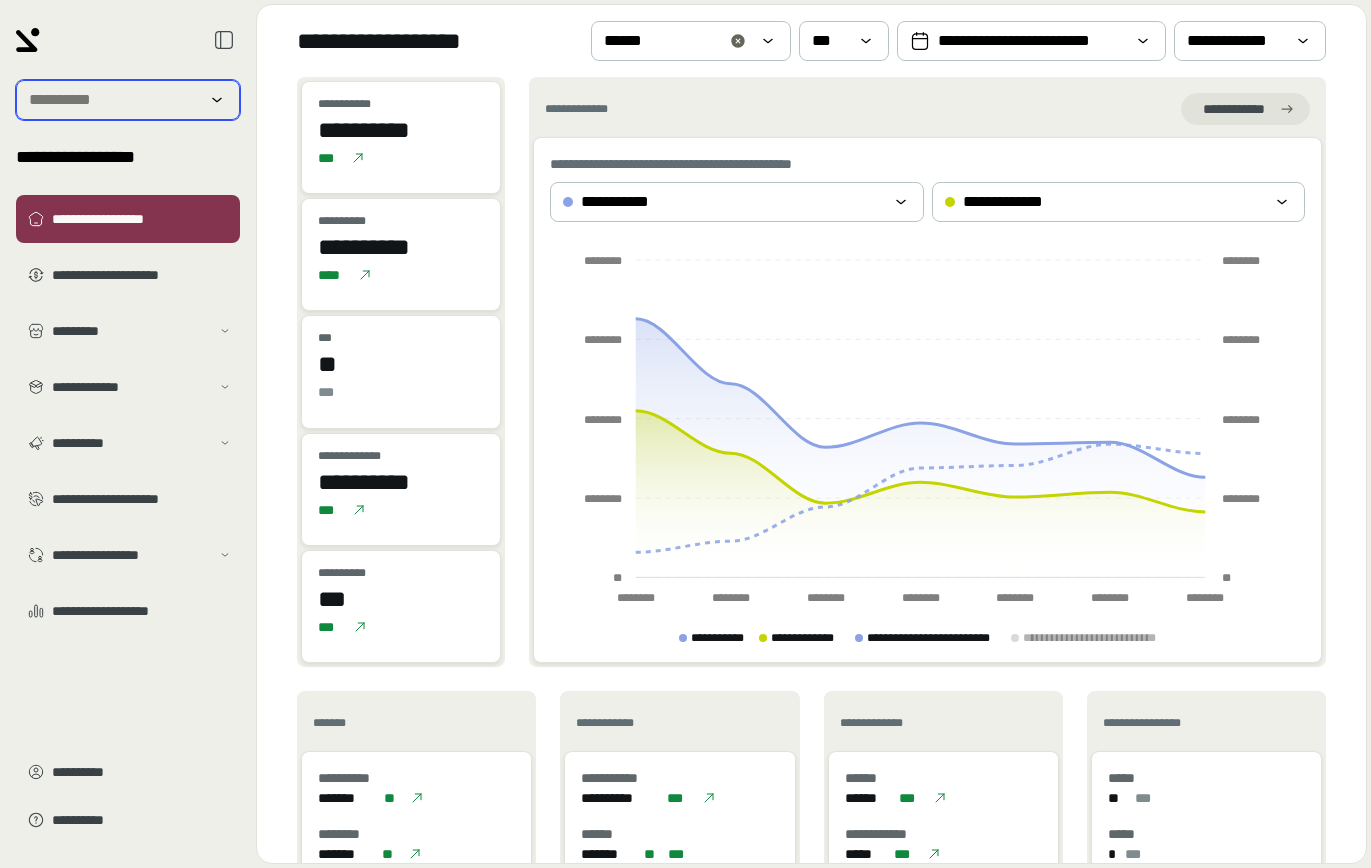 click at bounding box center (114, 100) 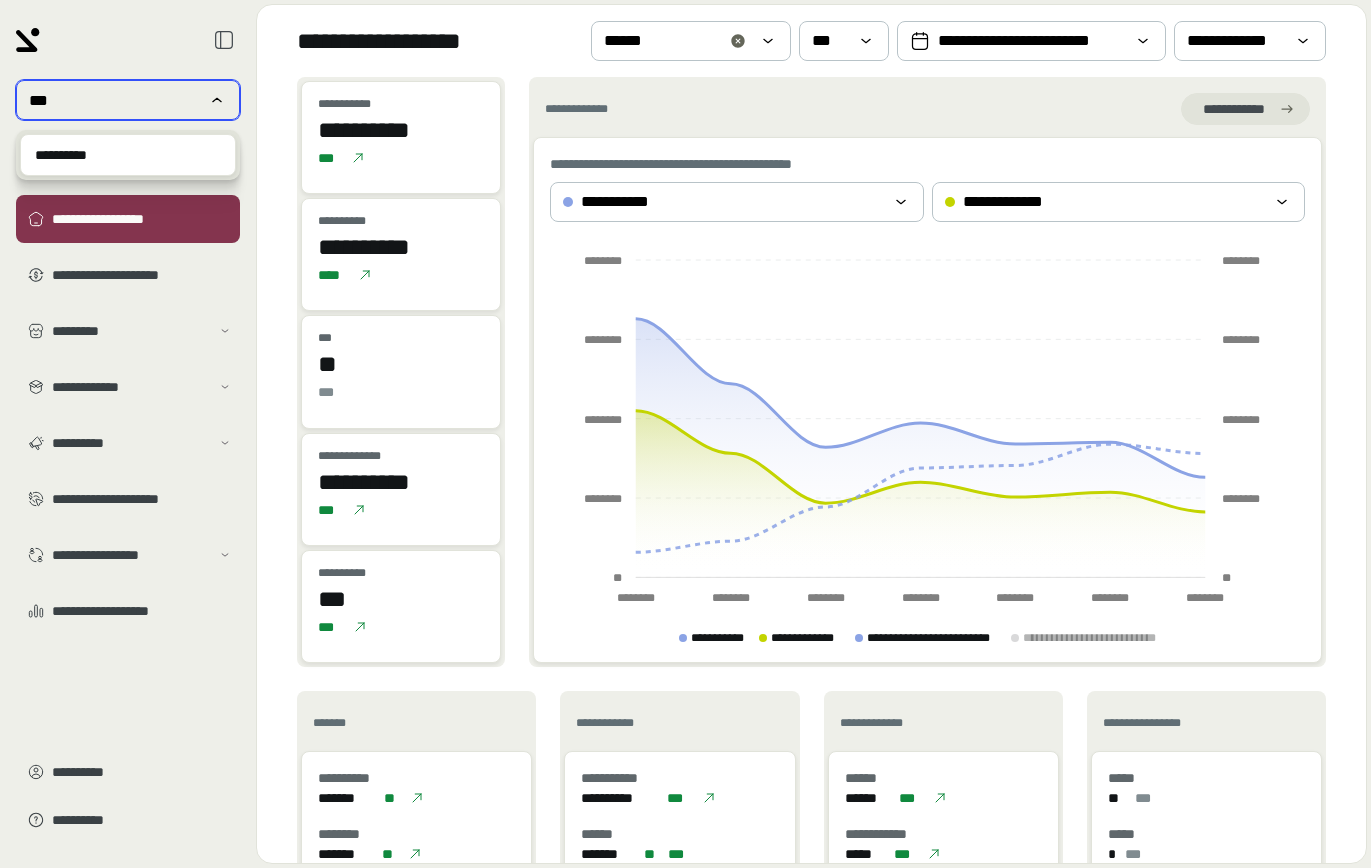 scroll, scrollTop: 0, scrollLeft: 0, axis: both 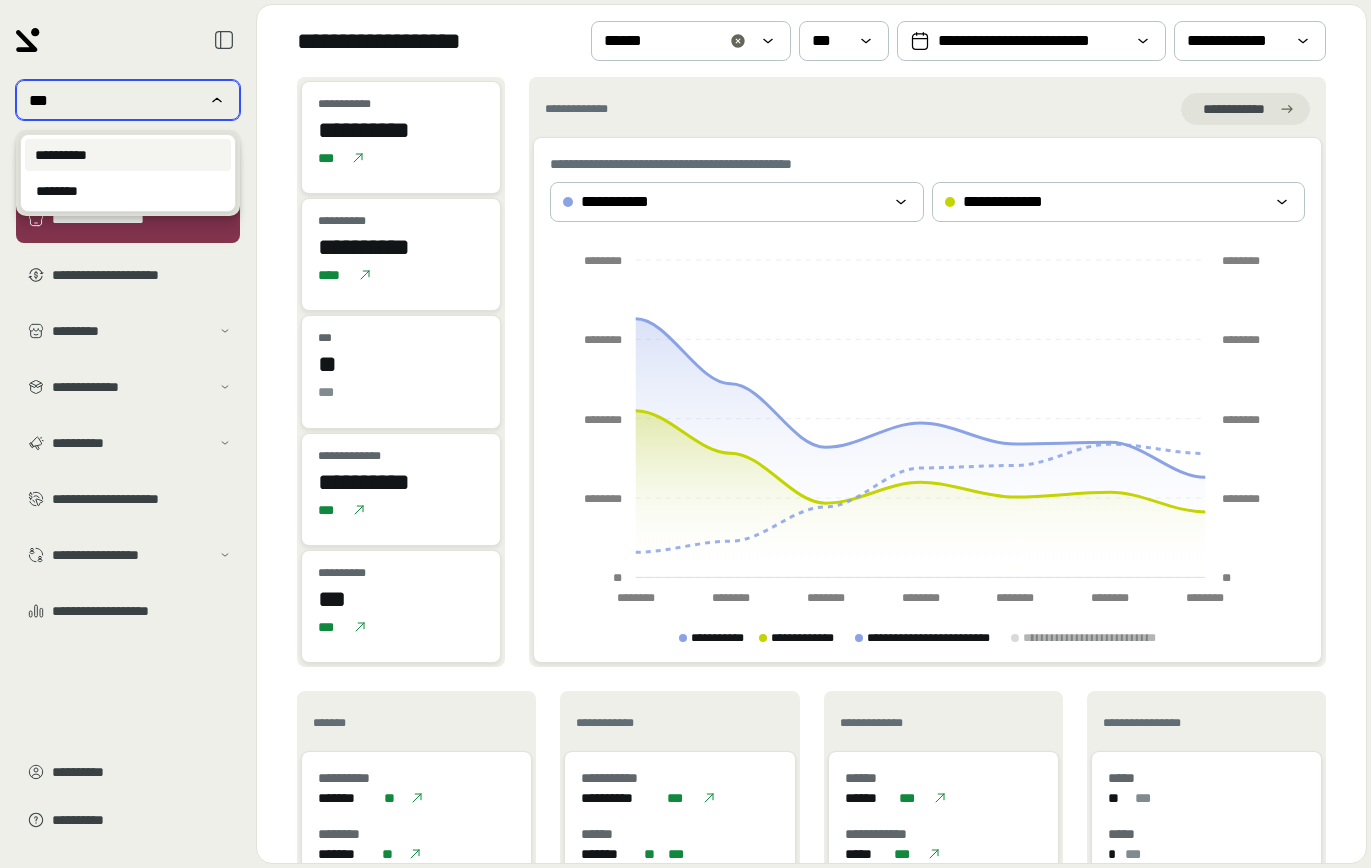 type on "***" 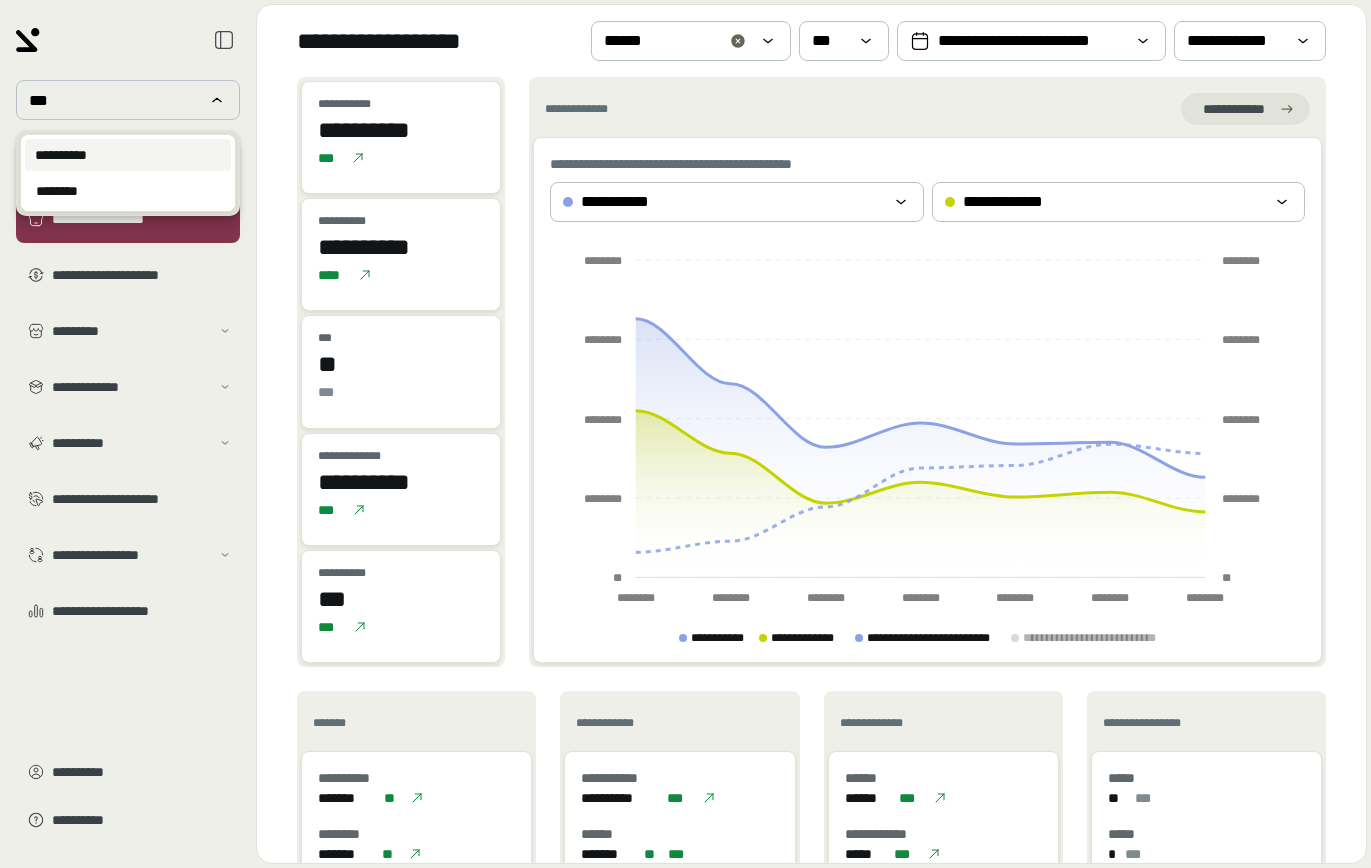 click on "**********" at bounding box center (61, 155) 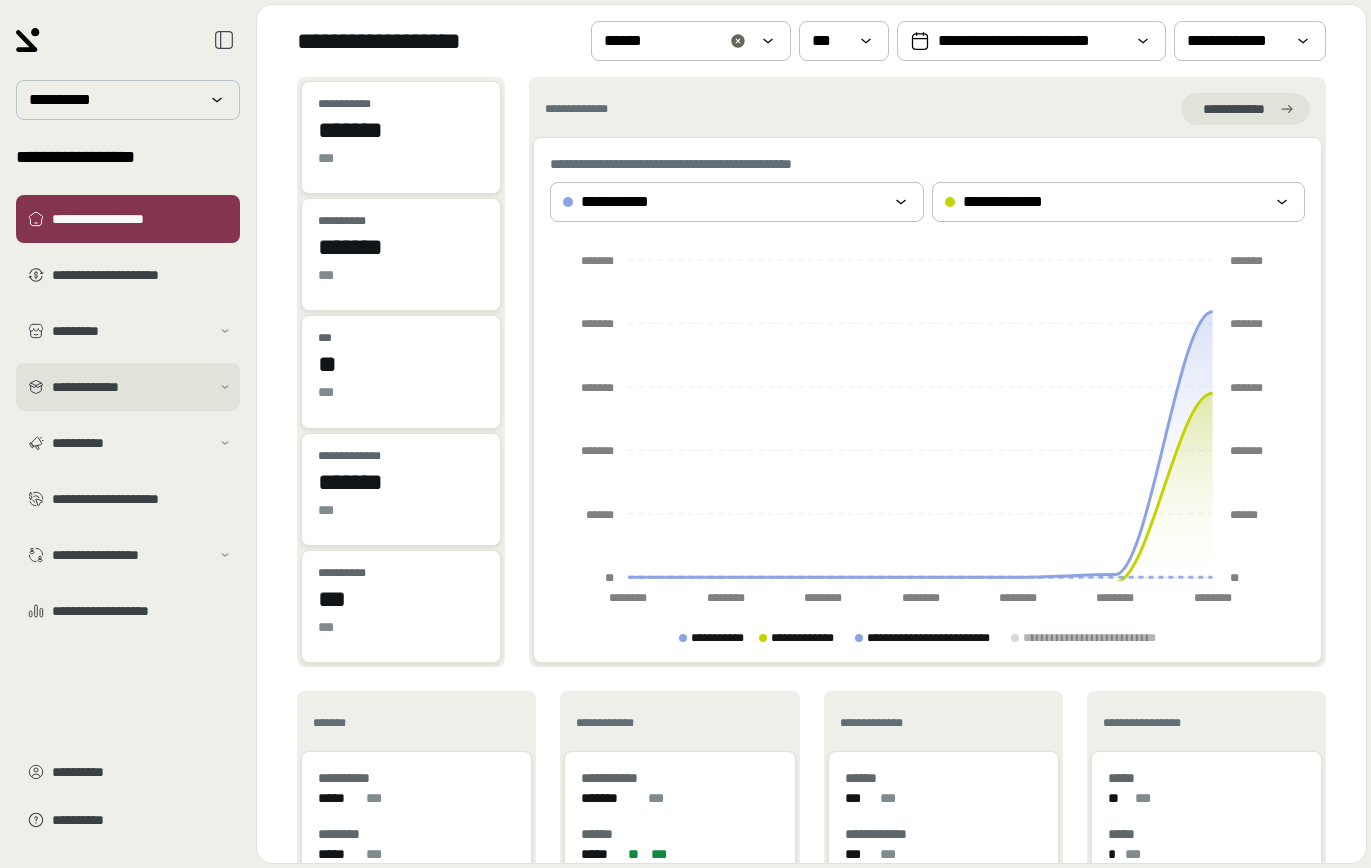 click on "**********" at bounding box center (128, 387) 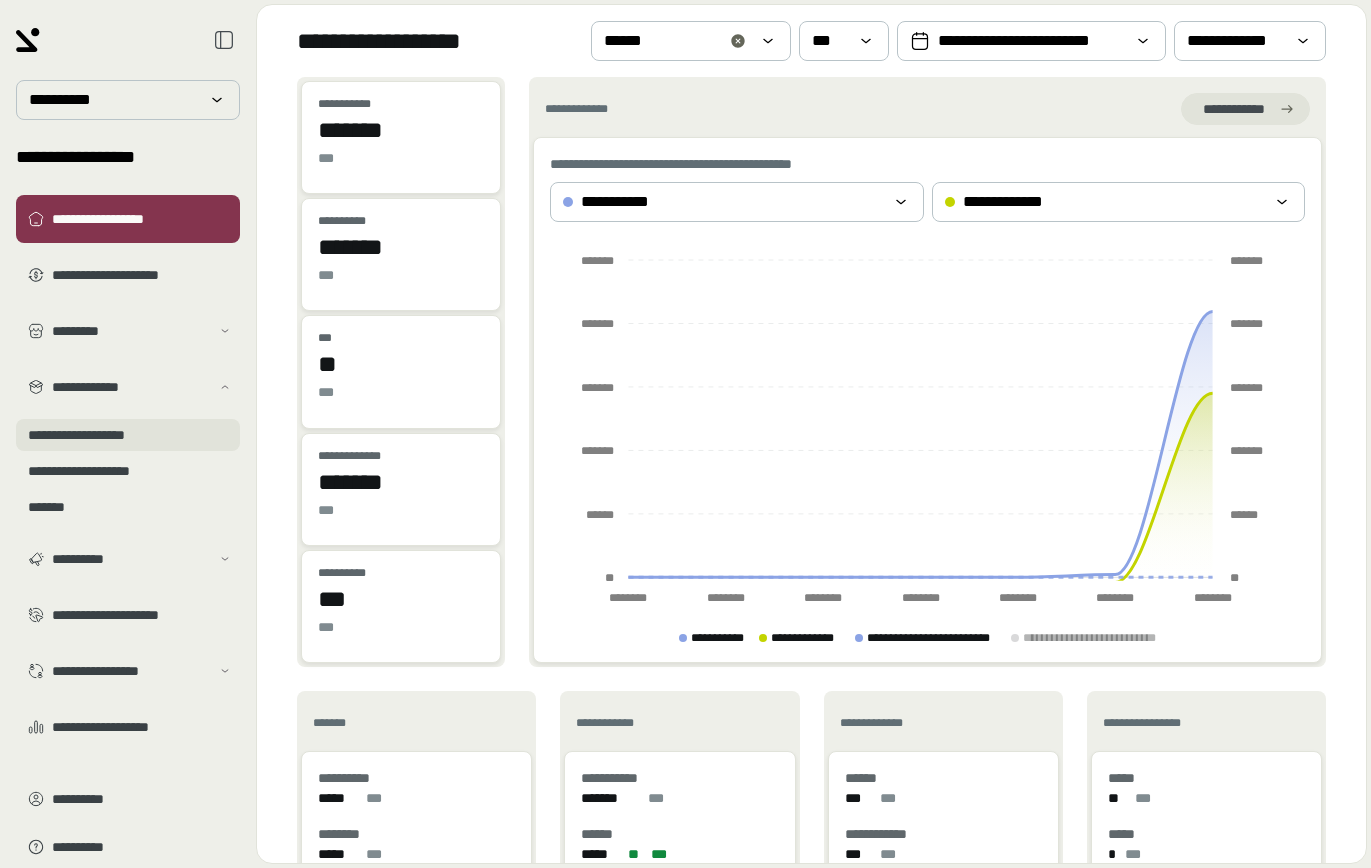 click on "**********" at bounding box center [128, 435] 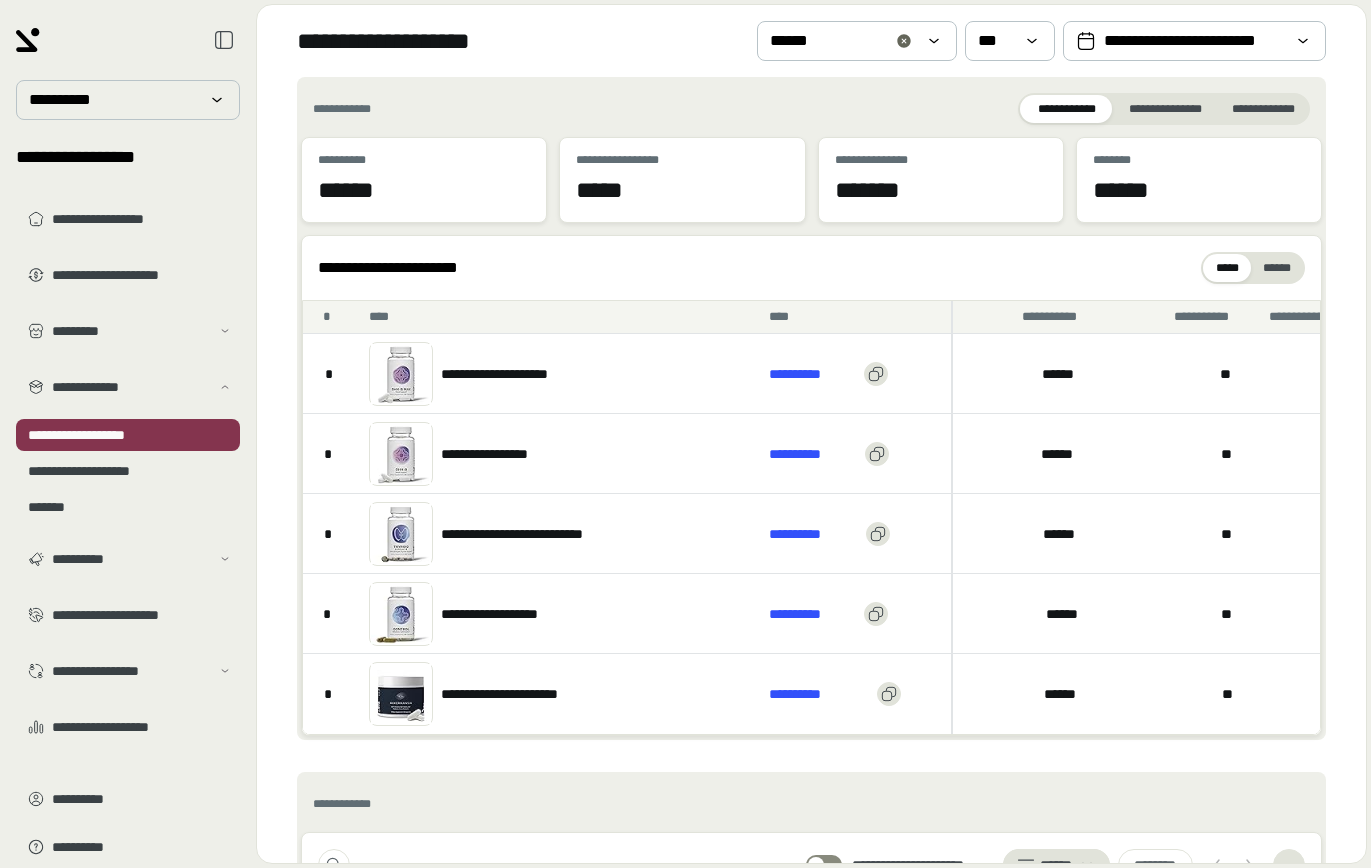 scroll, scrollTop: 7, scrollLeft: 0, axis: vertical 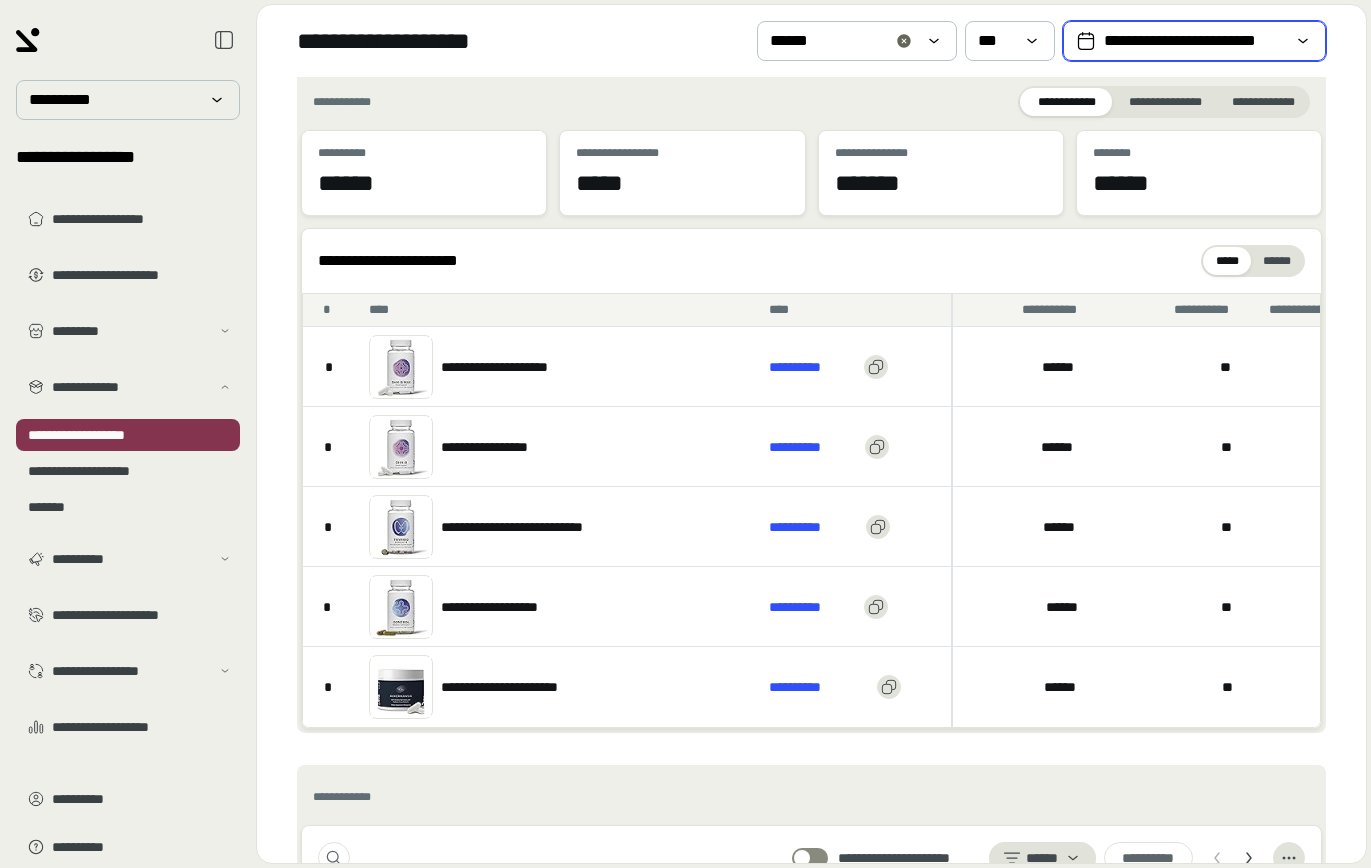 click on "**********" at bounding box center (1194, 41) 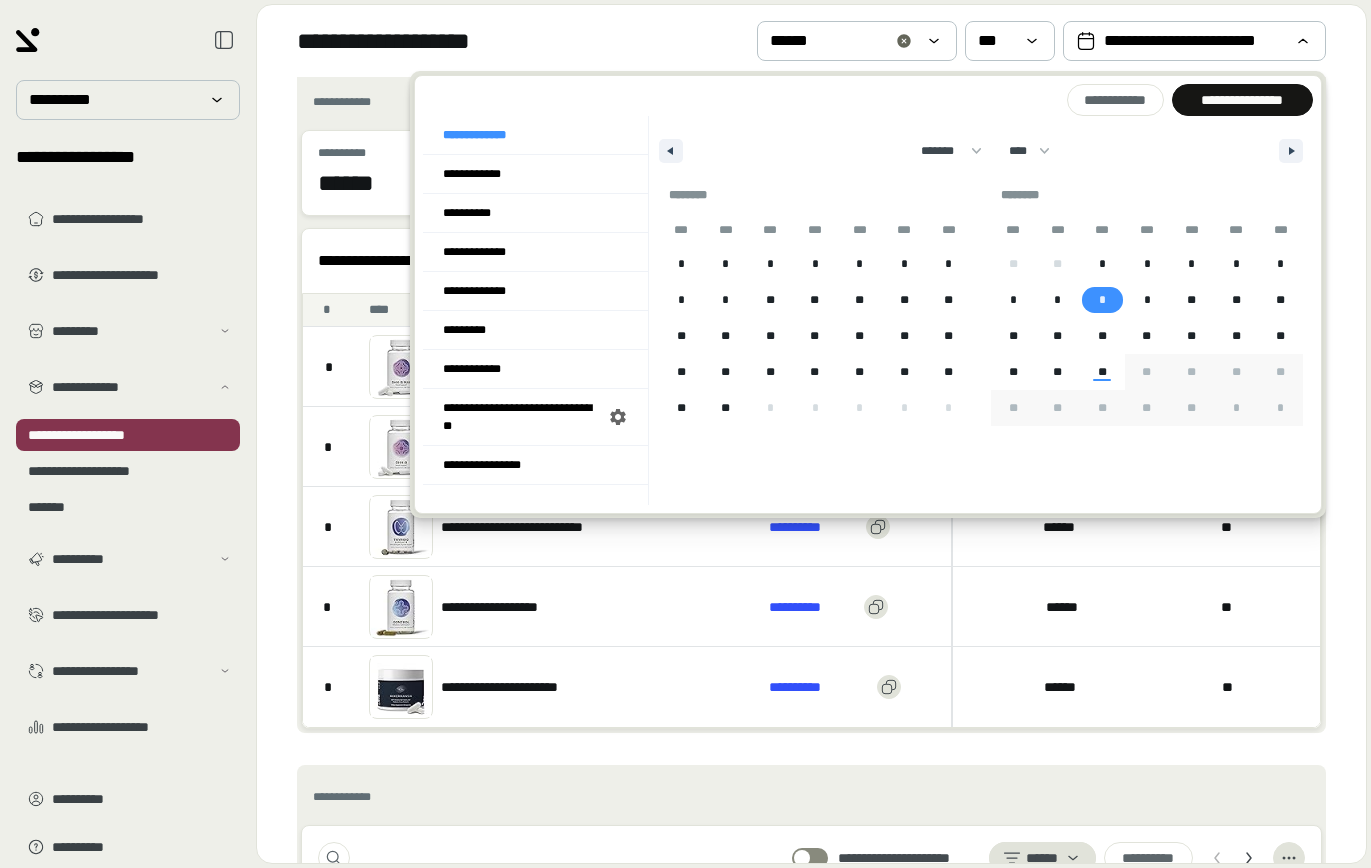 click on "*" at bounding box center (1102, 300) 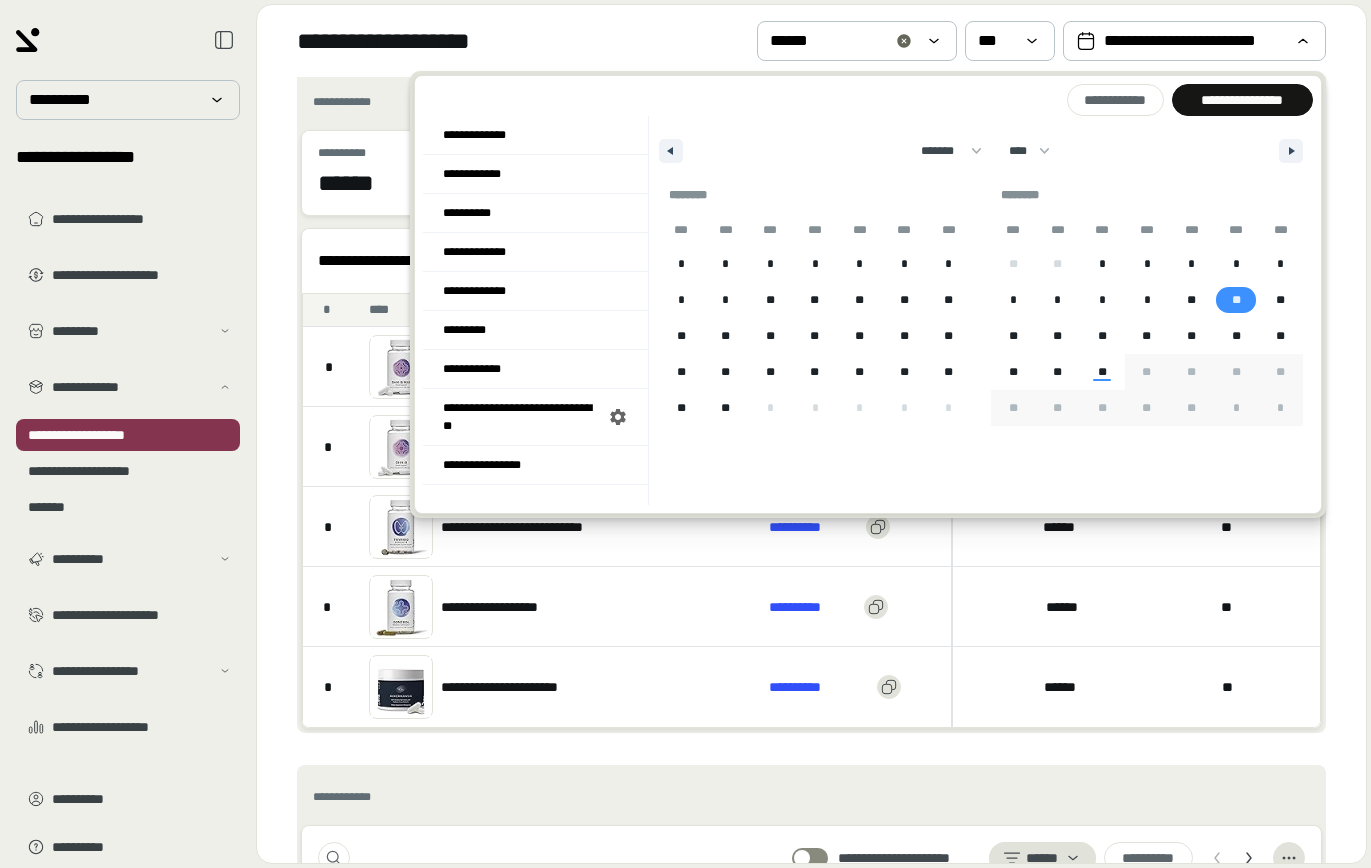 click on "**" at bounding box center [1236, 300] 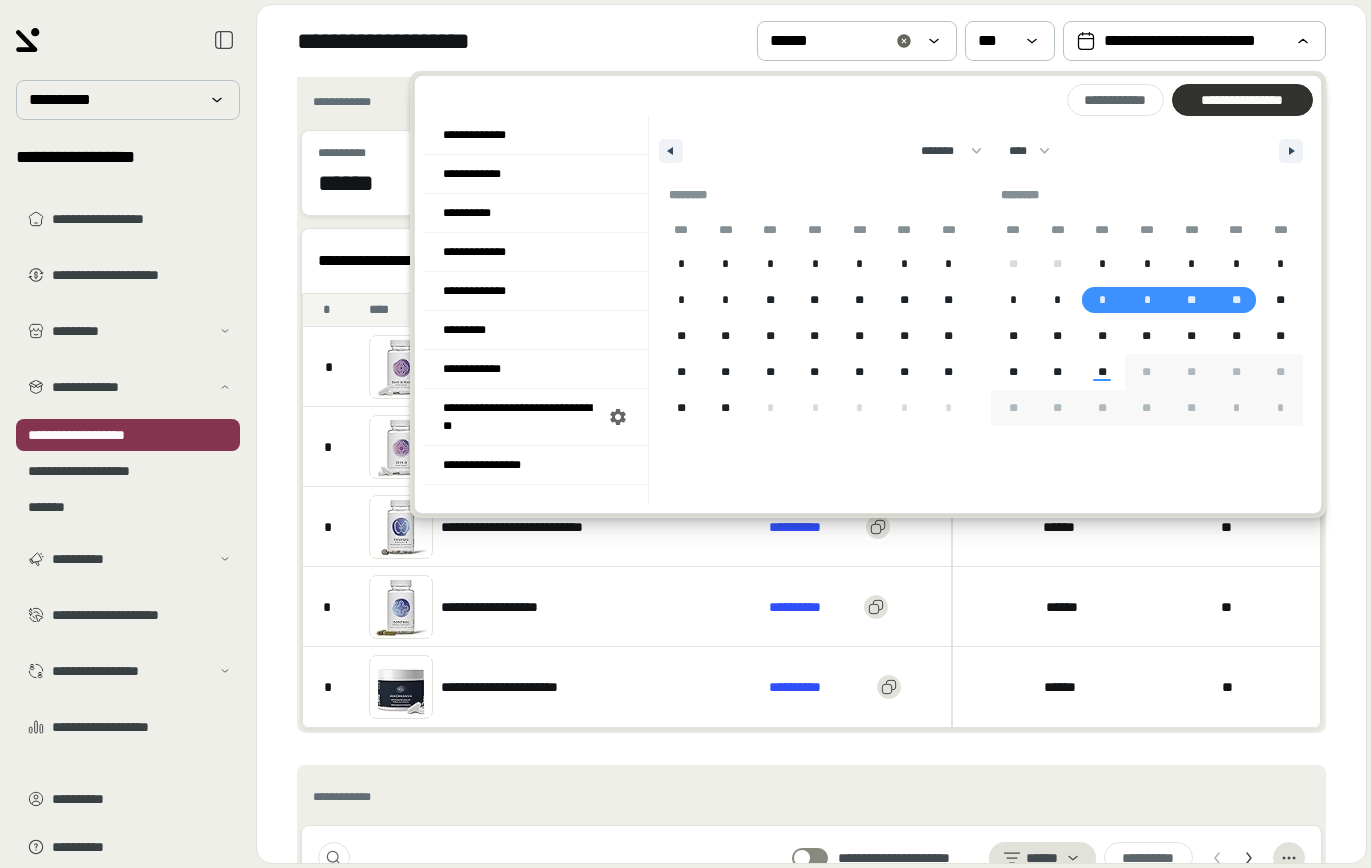 click on "**********" at bounding box center (1242, 100) 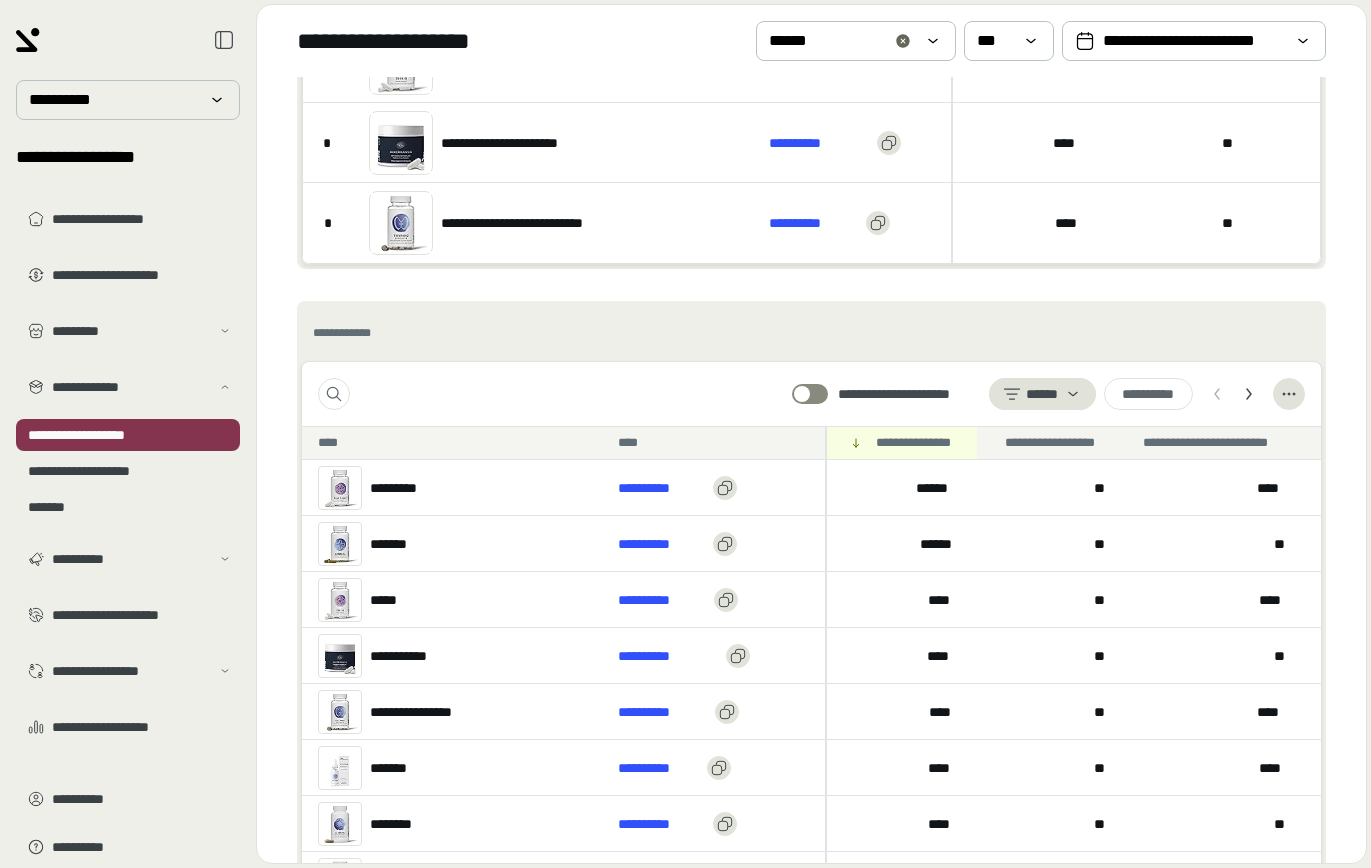 scroll, scrollTop: 488, scrollLeft: 0, axis: vertical 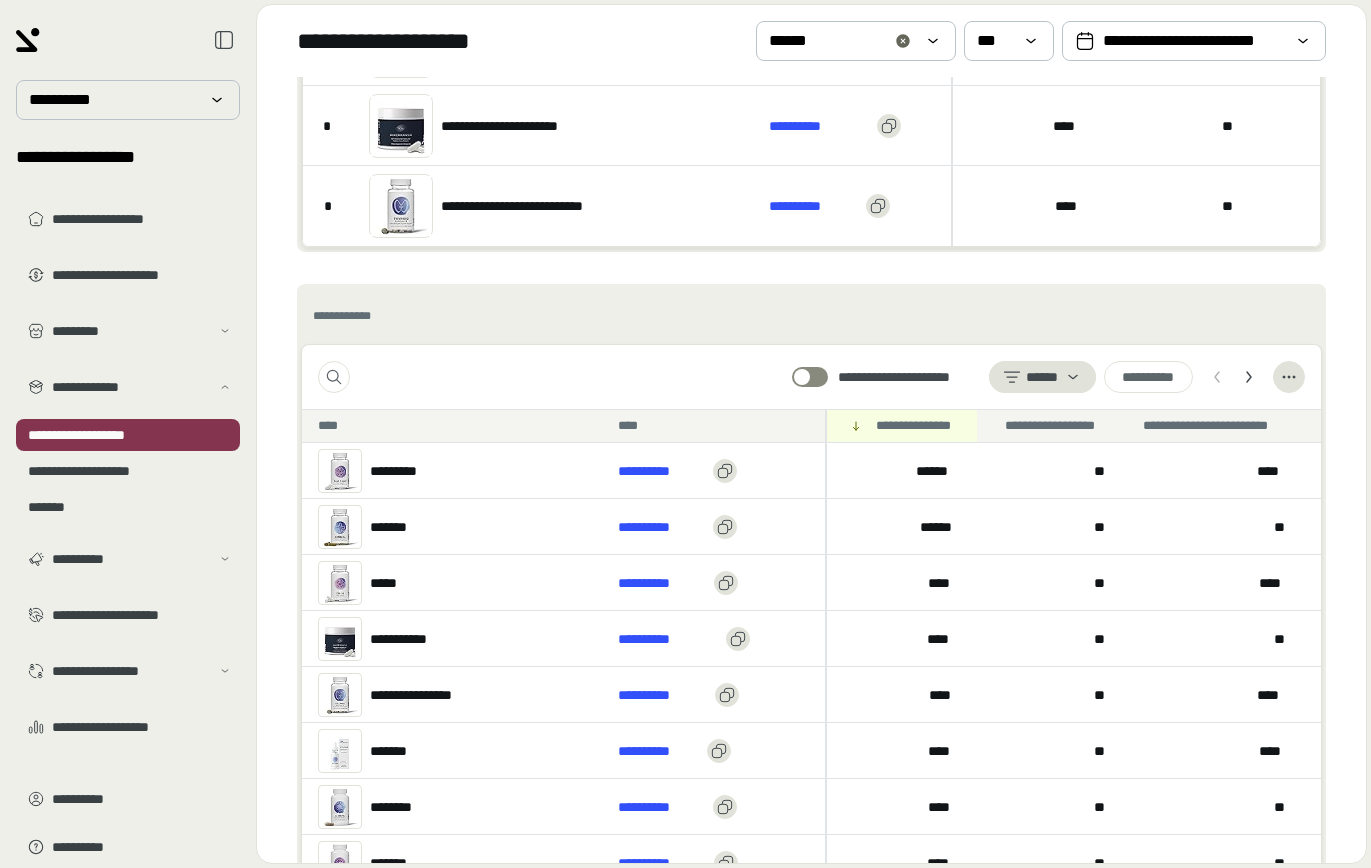 click on "**********" at bounding box center [811, 377] 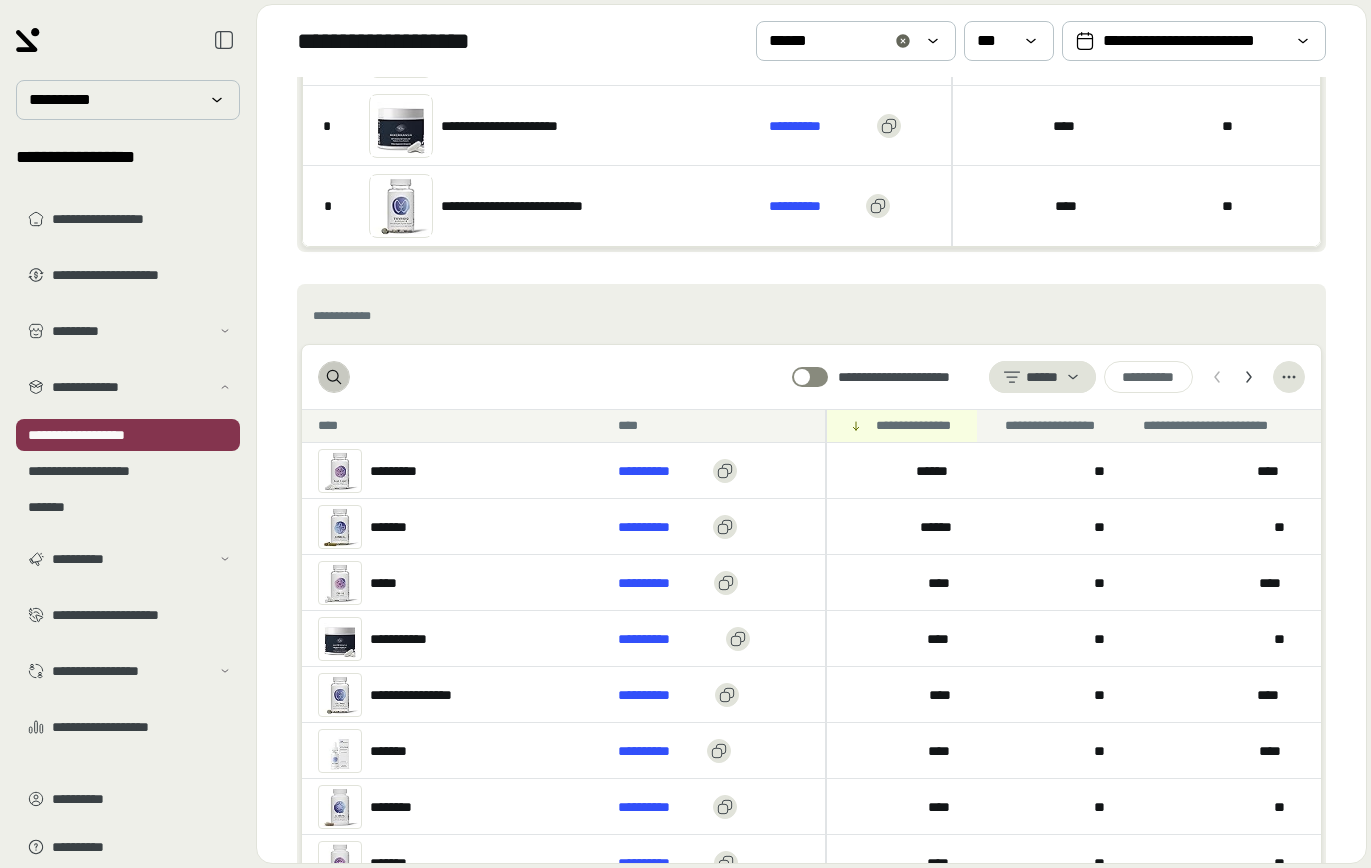 click 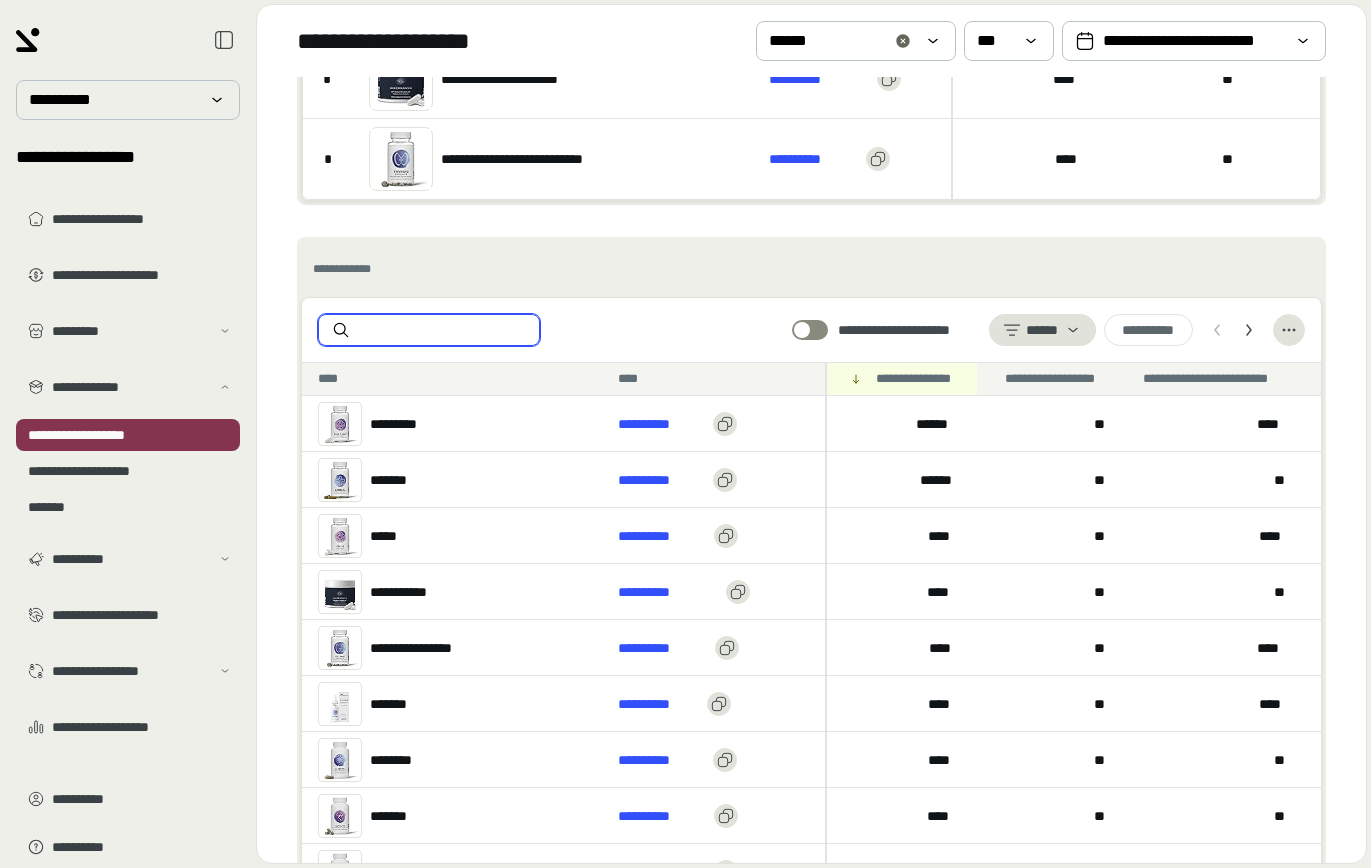 scroll, scrollTop: 553, scrollLeft: 0, axis: vertical 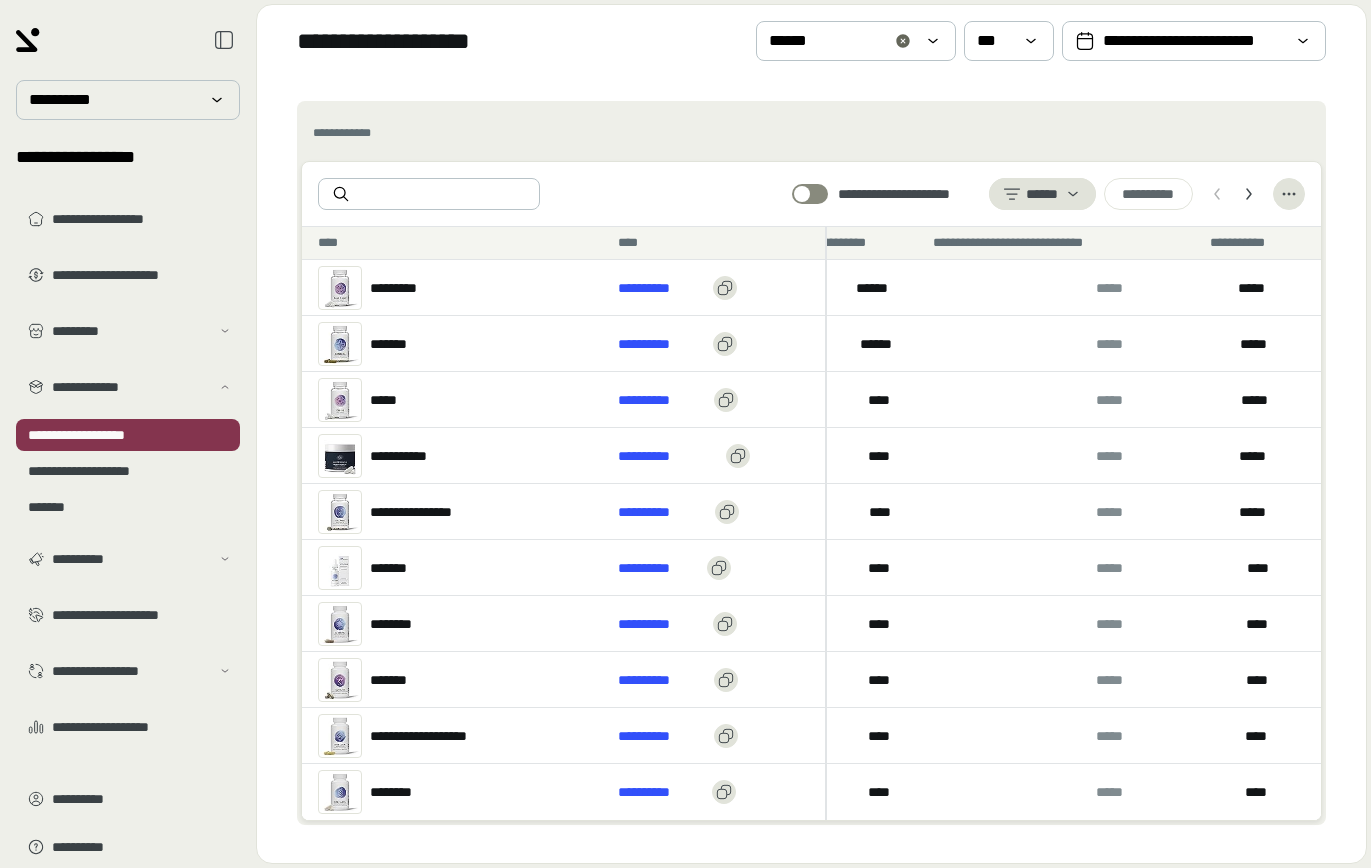 click on "****" at bounding box center [1259, 680] 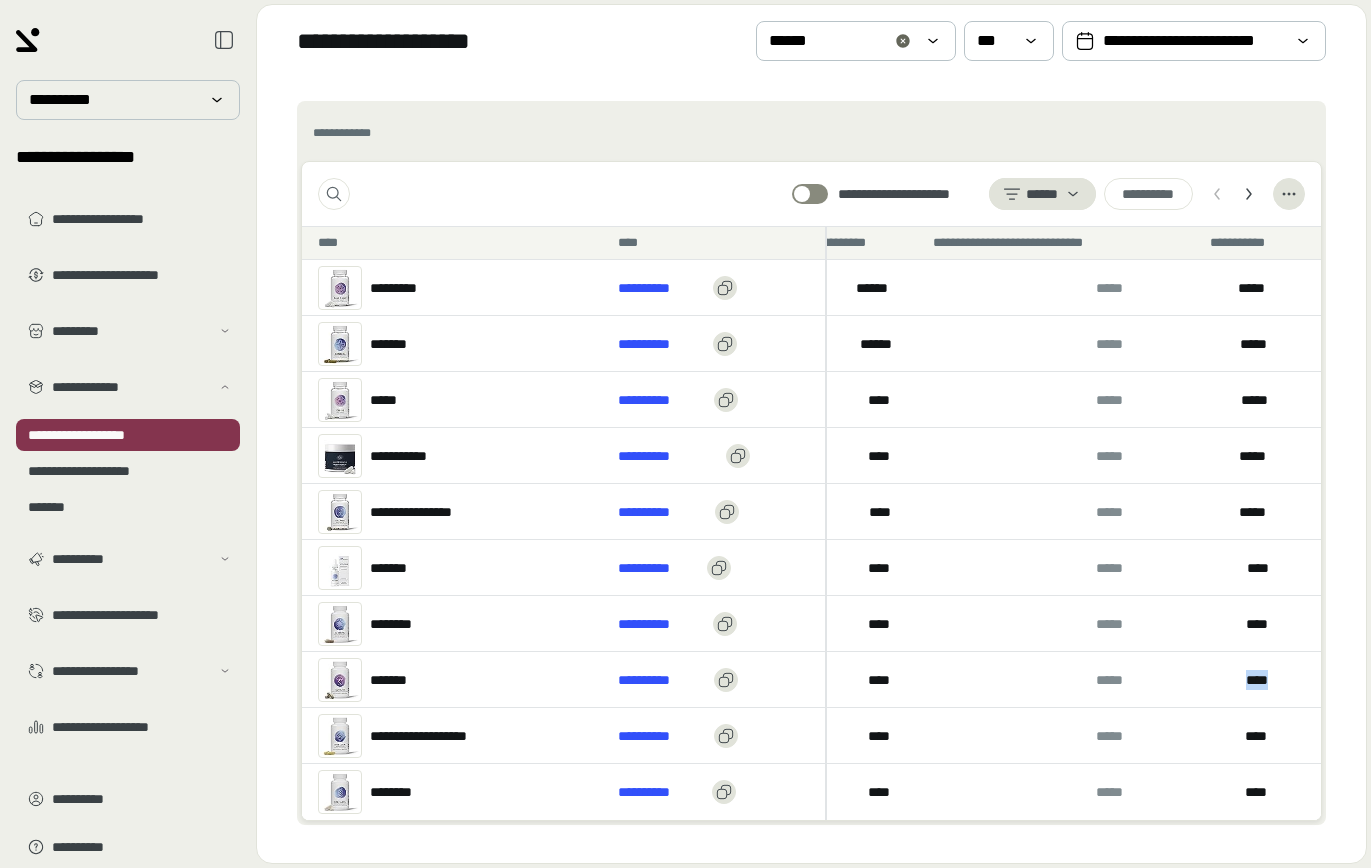 drag, startPoint x: 1242, startPoint y: 681, endPoint x: 1288, endPoint y: 676, distance: 46.270943 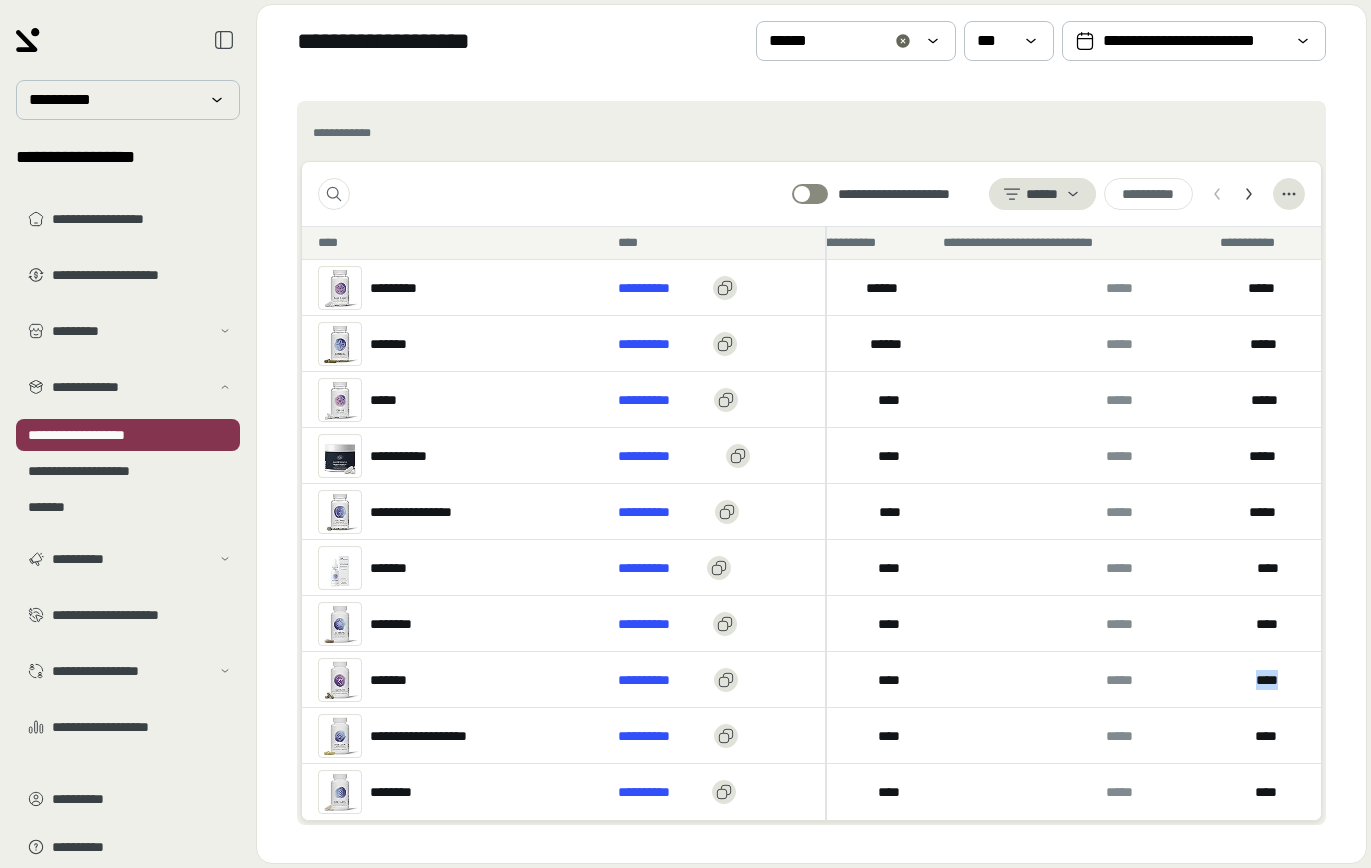 scroll, scrollTop: 0, scrollLeft: 1206, axis: horizontal 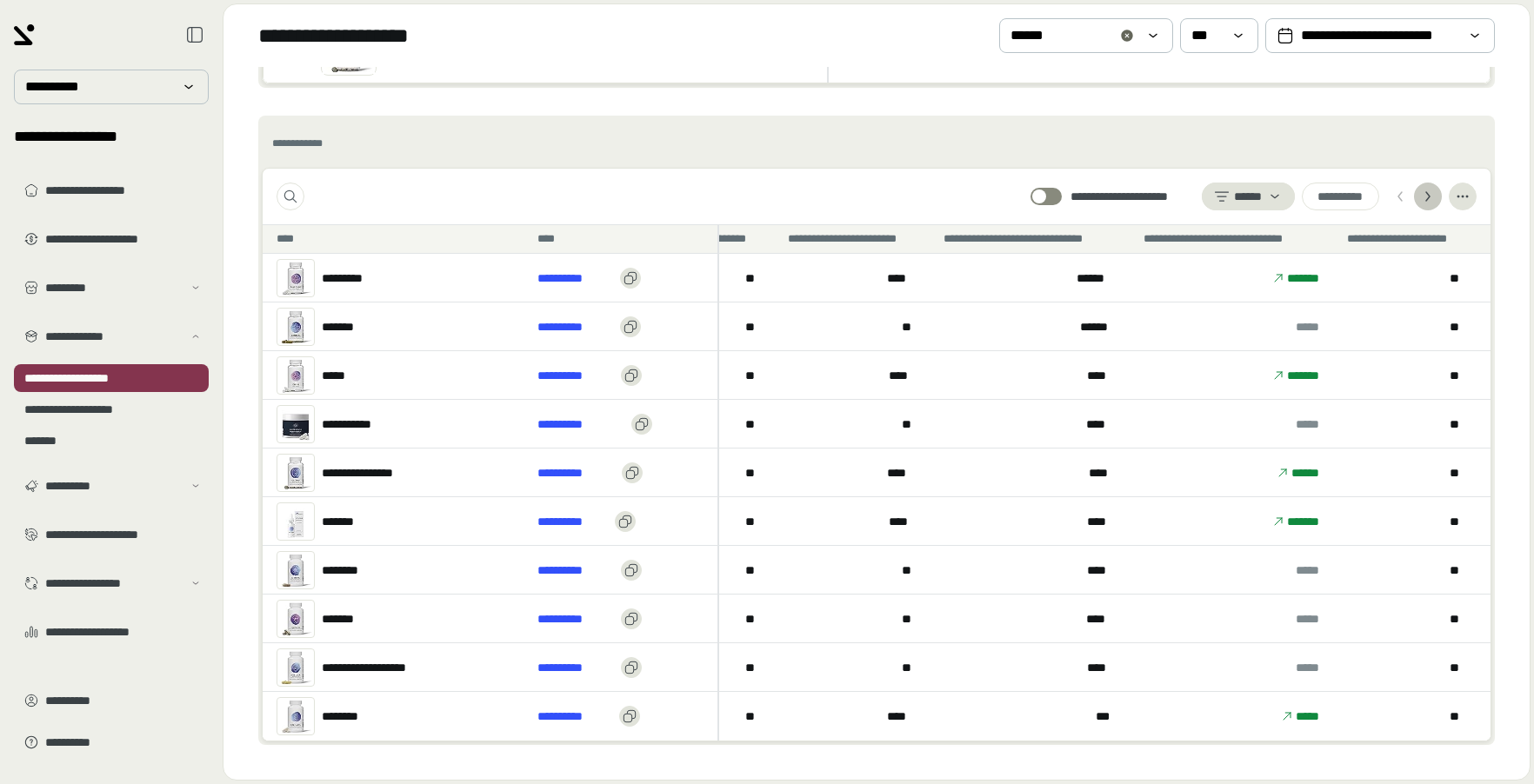 click 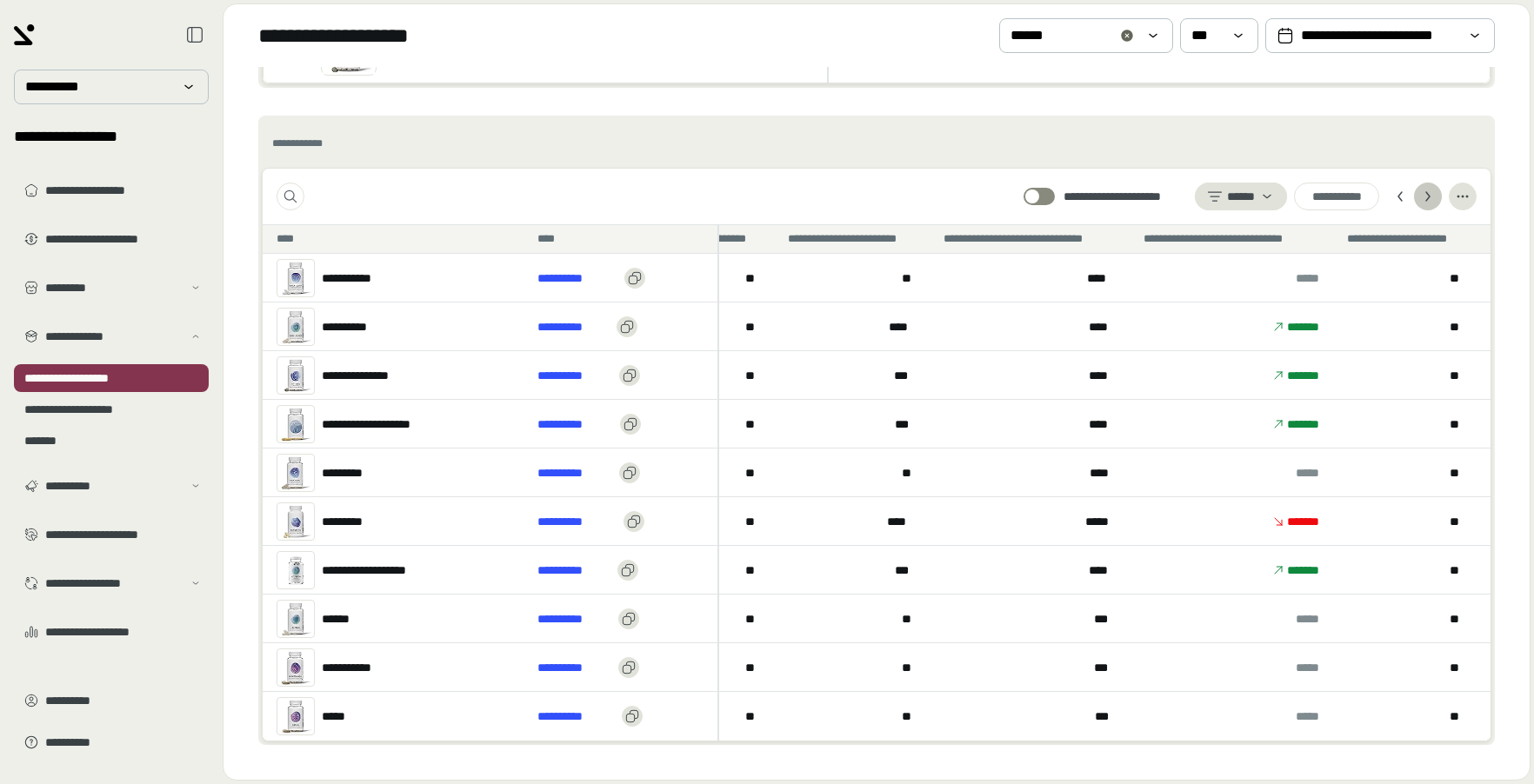 click 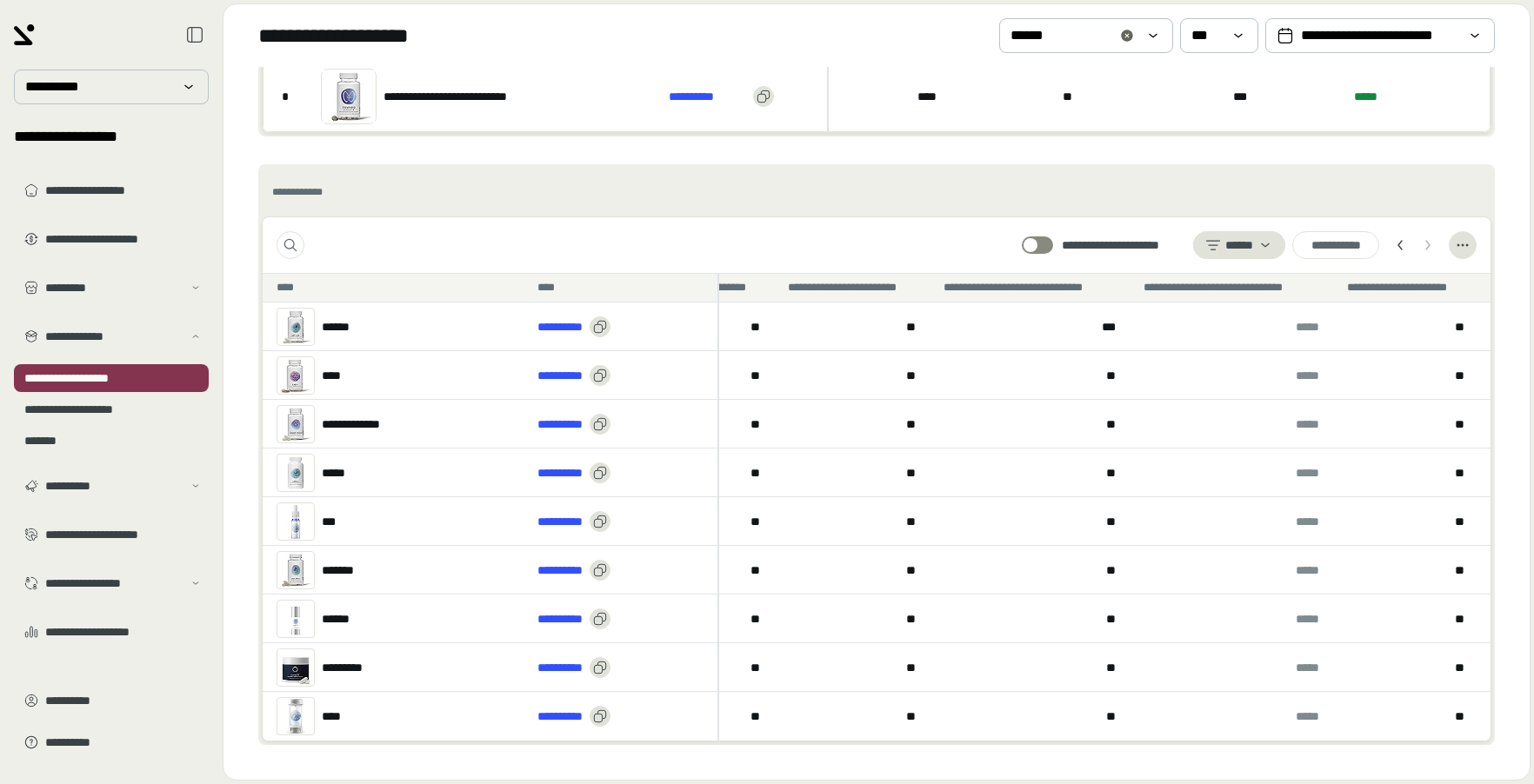 scroll, scrollTop: 507, scrollLeft: 0, axis: vertical 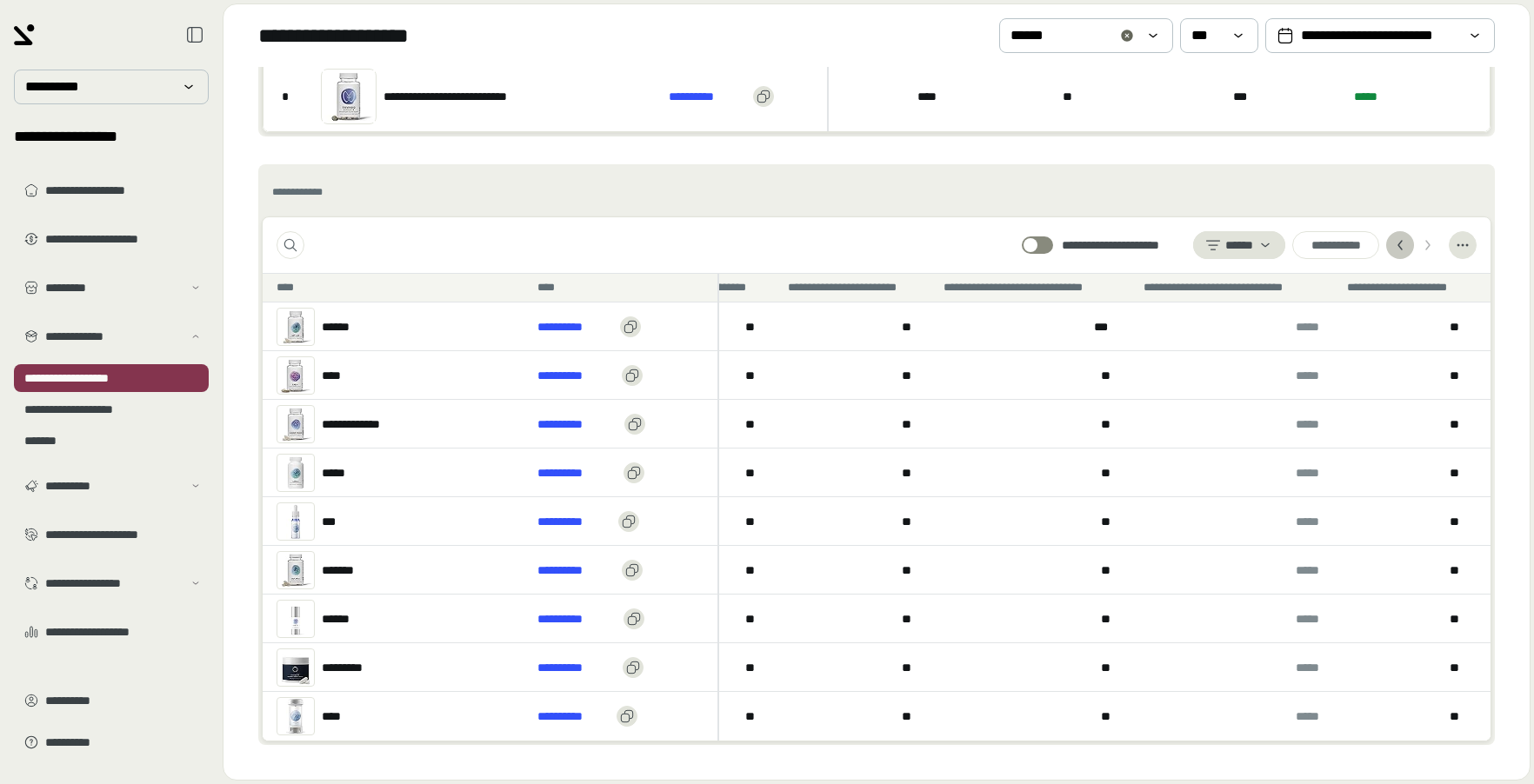 click 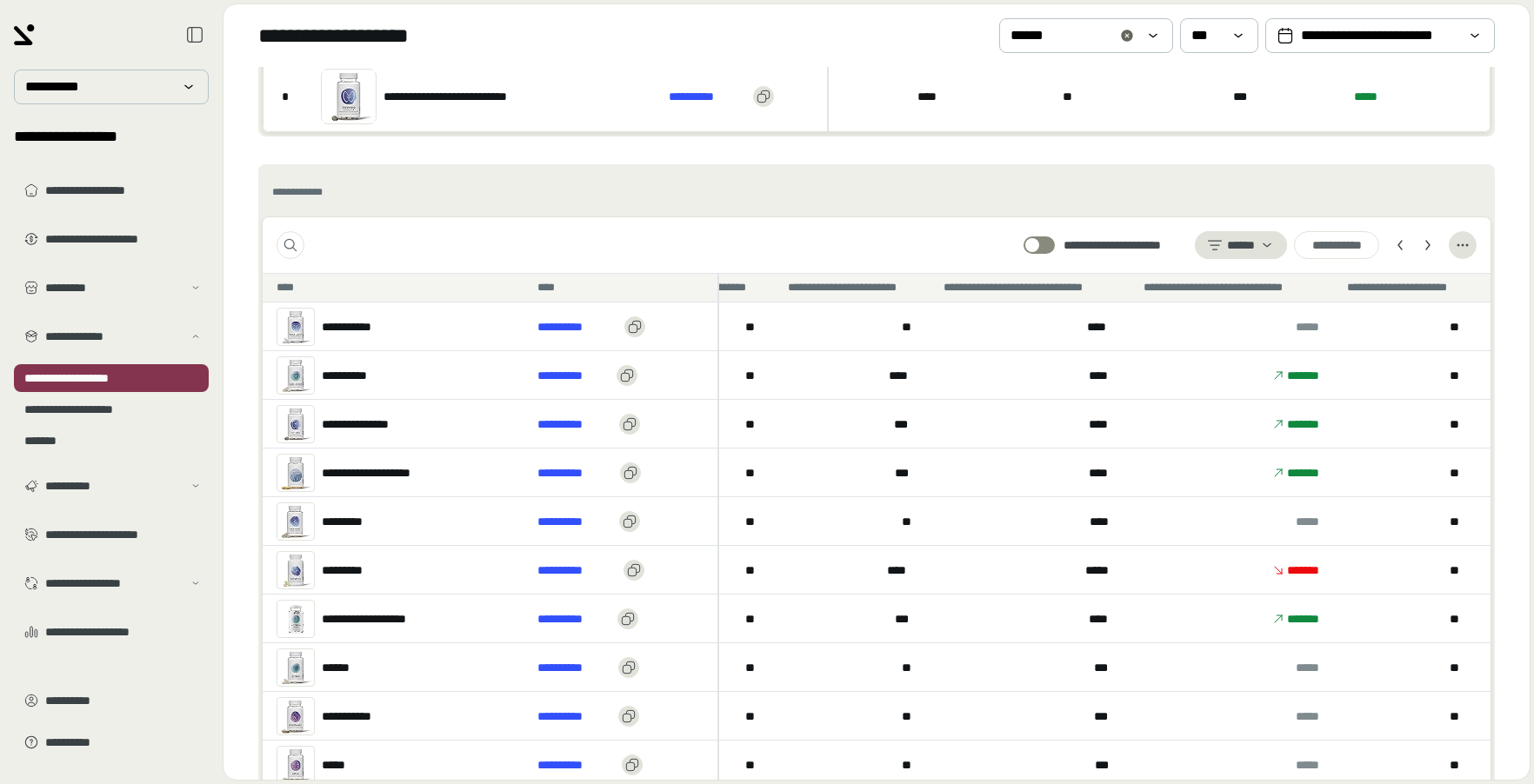scroll, scrollTop: 555, scrollLeft: 0, axis: vertical 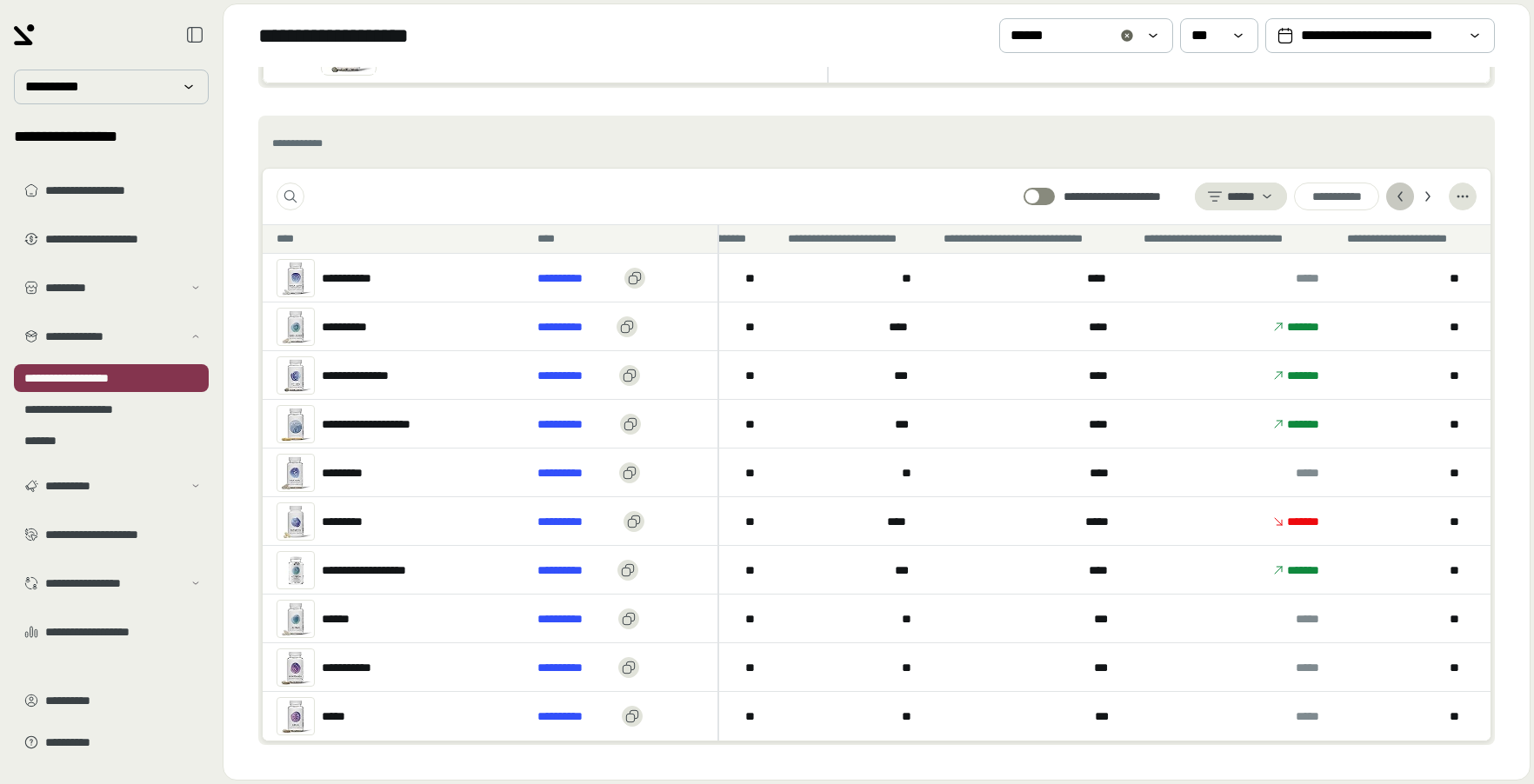 click 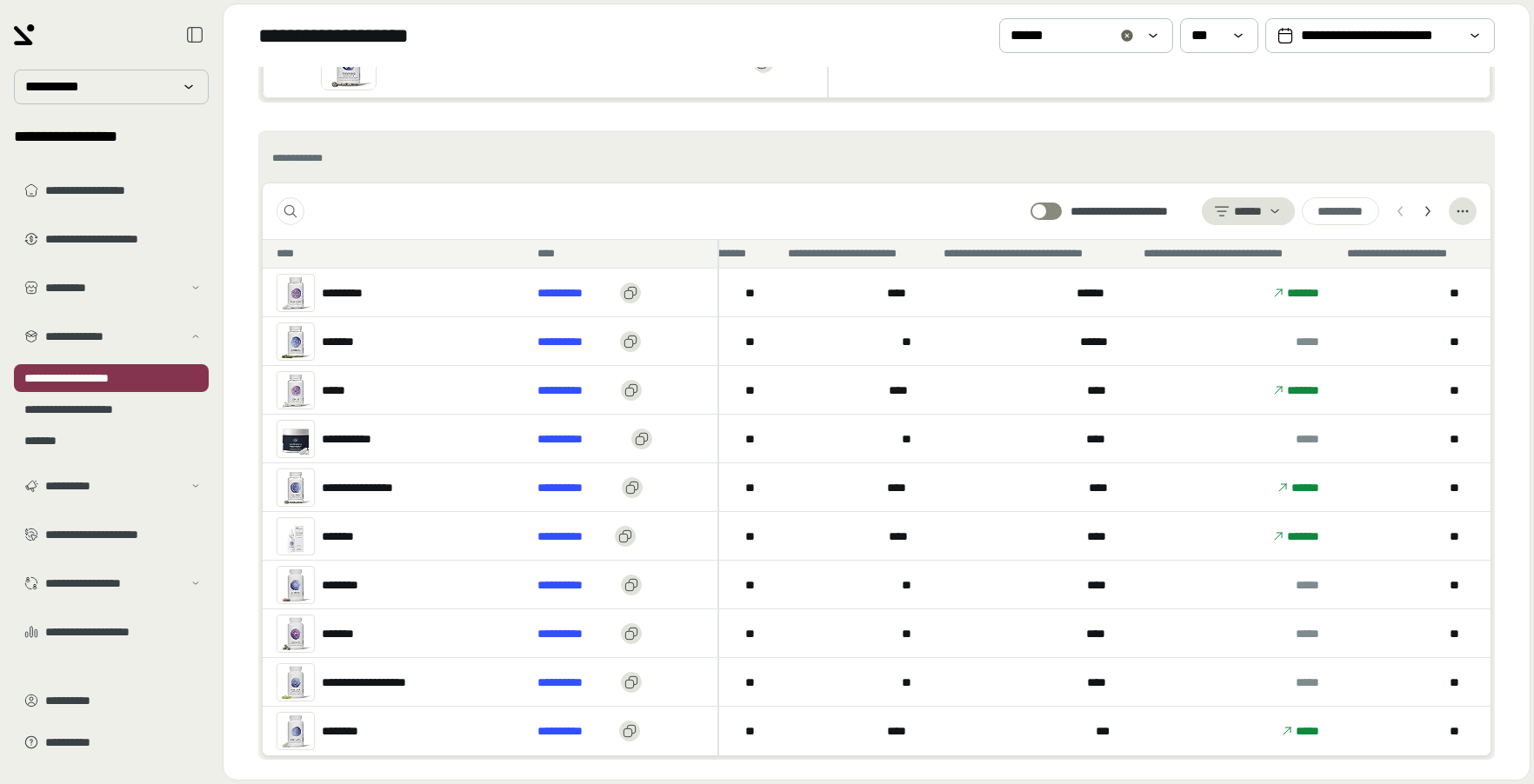 scroll, scrollTop: 555, scrollLeft: 0, axis: vertical 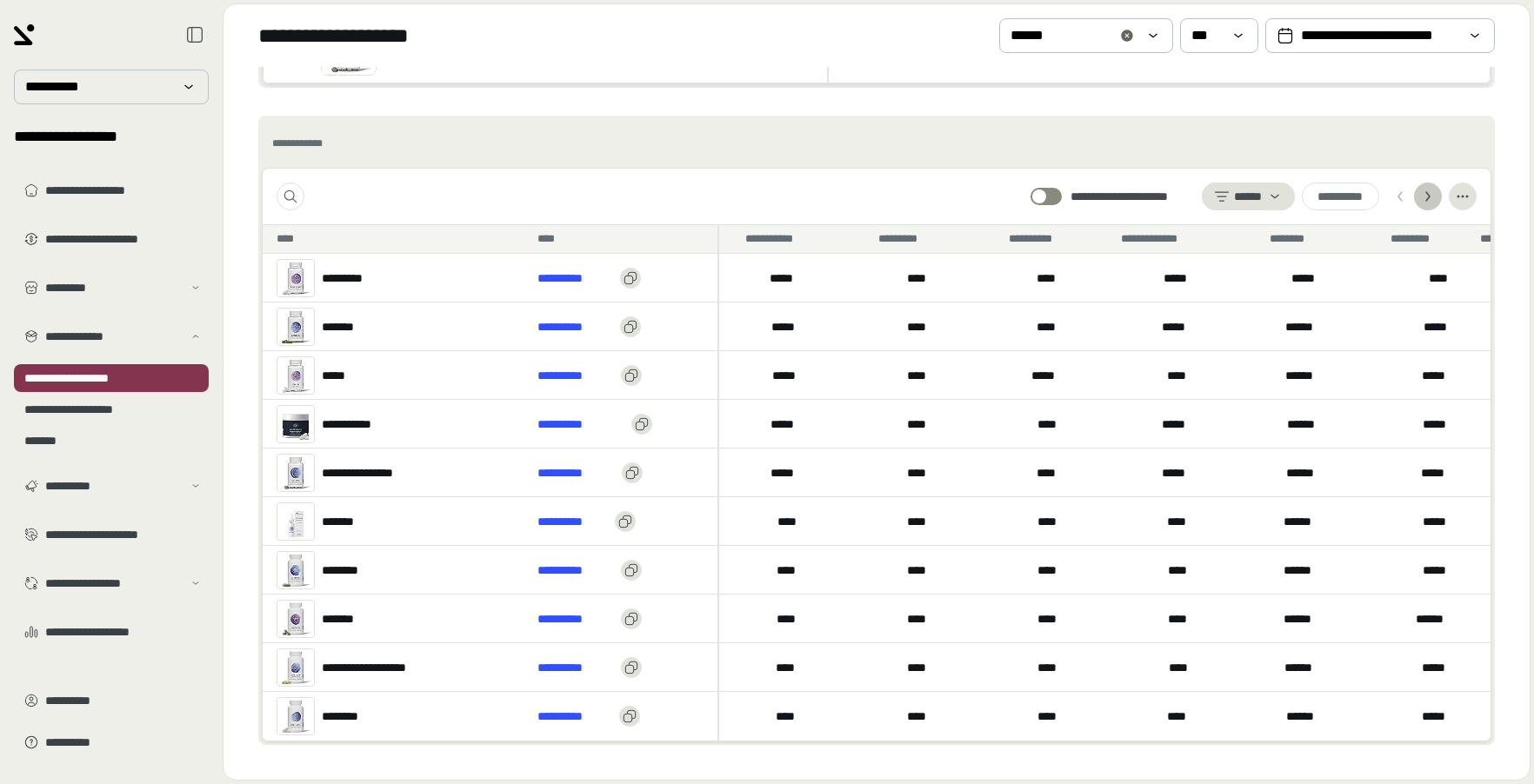 click 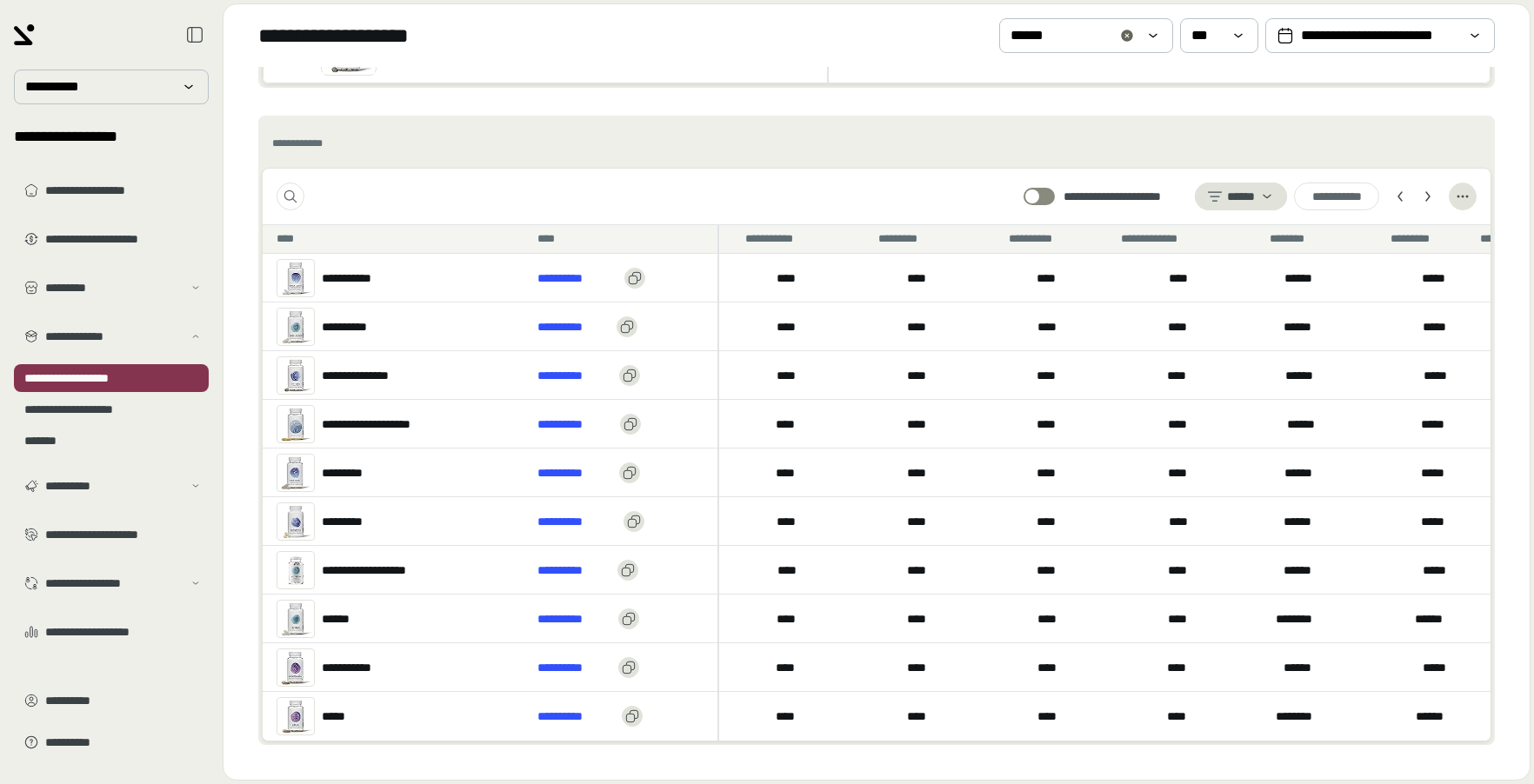 type 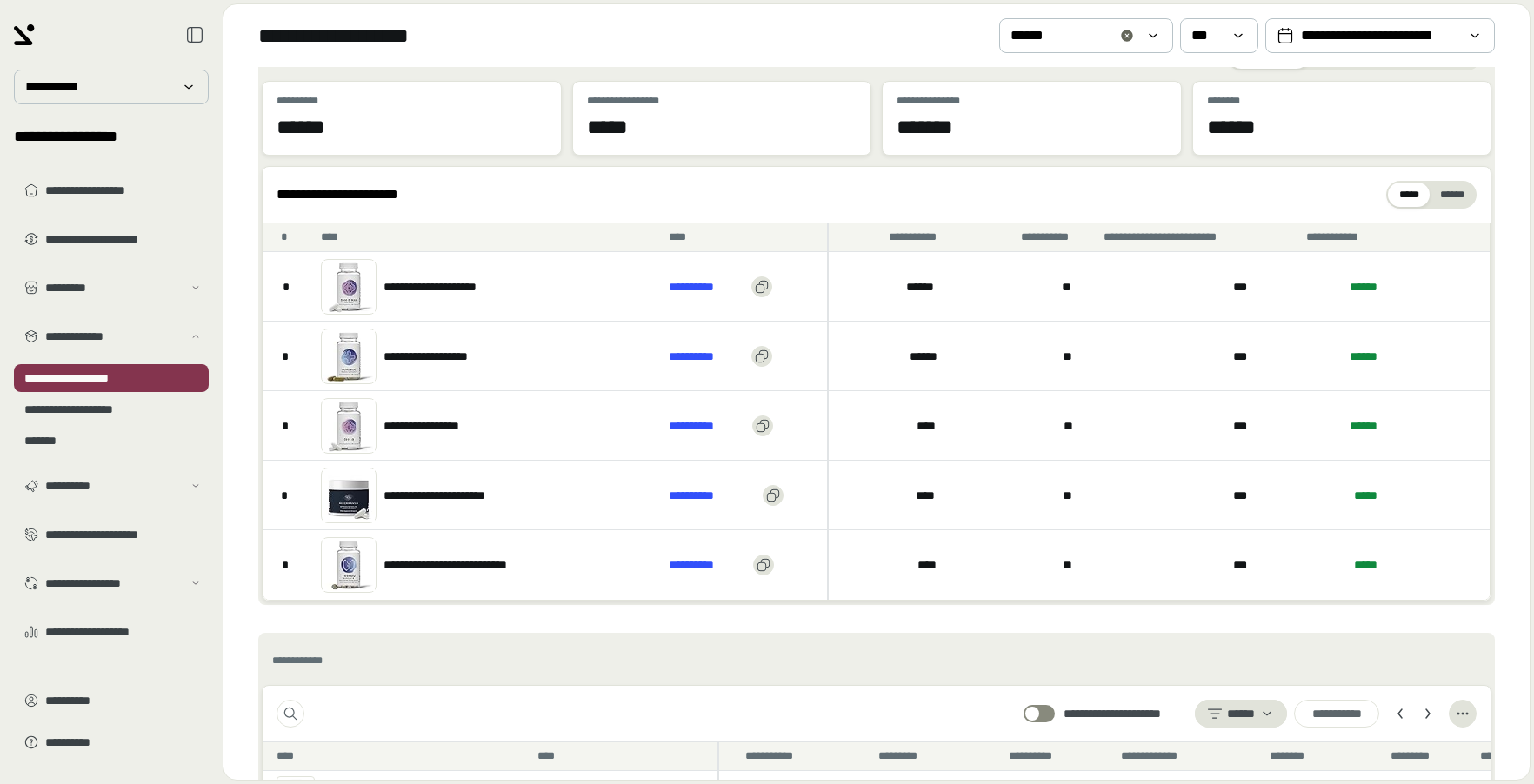 scroll, scrollTop: 36, scrollLeft: 0, axis: vertical 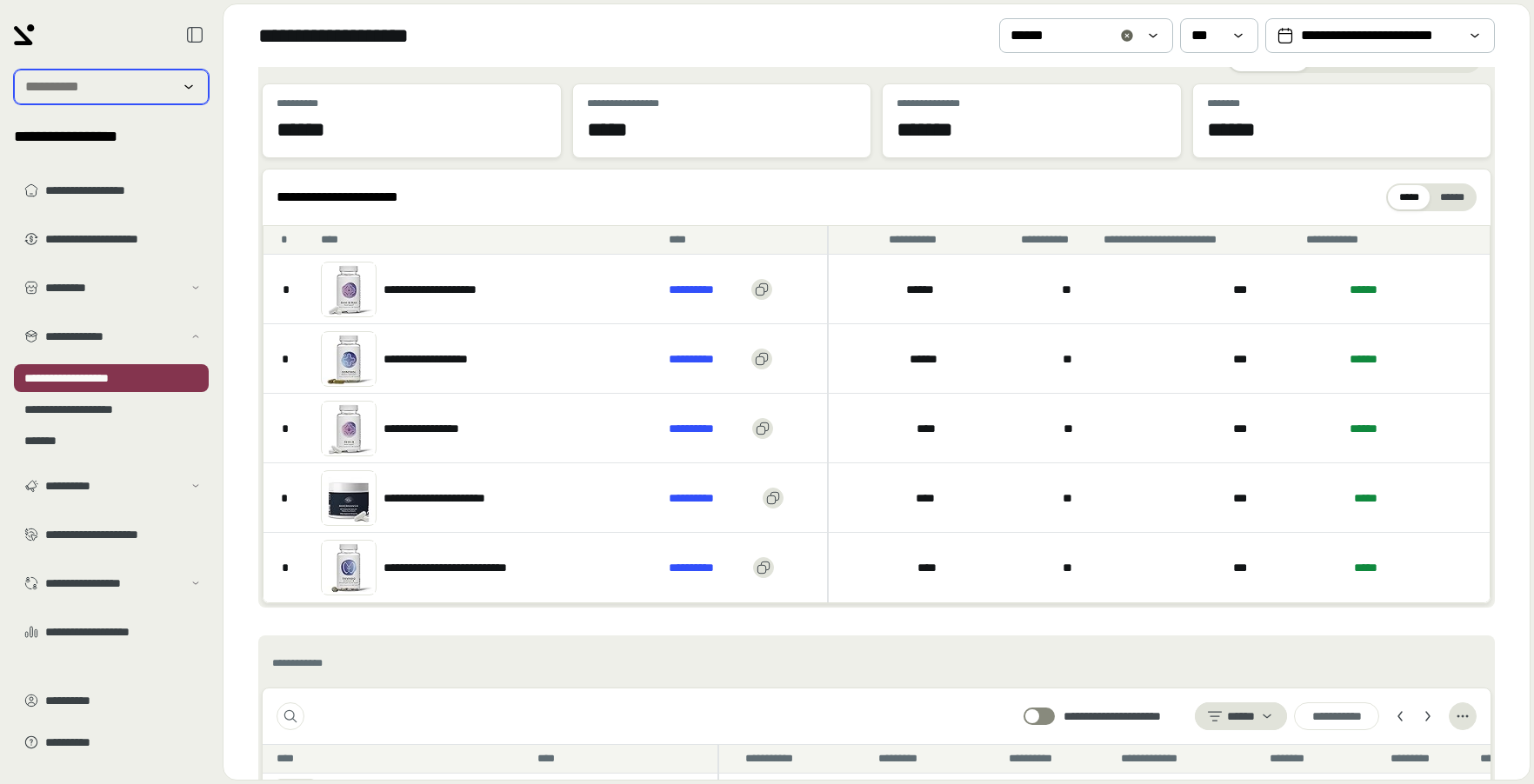 click at bounding box center (99, 87) 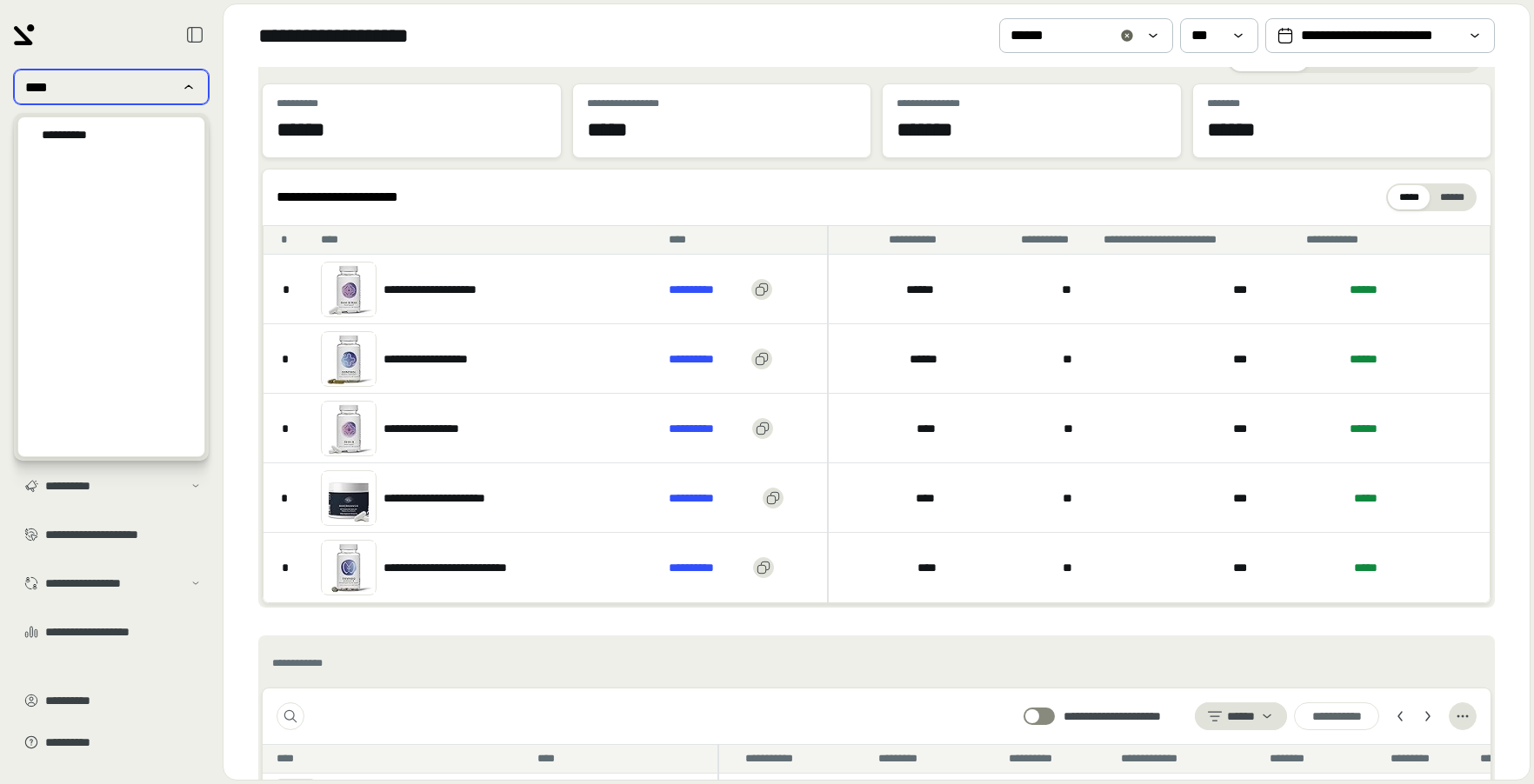 scroll, scrollTop: 0, scrollLeft: 0, axis: both 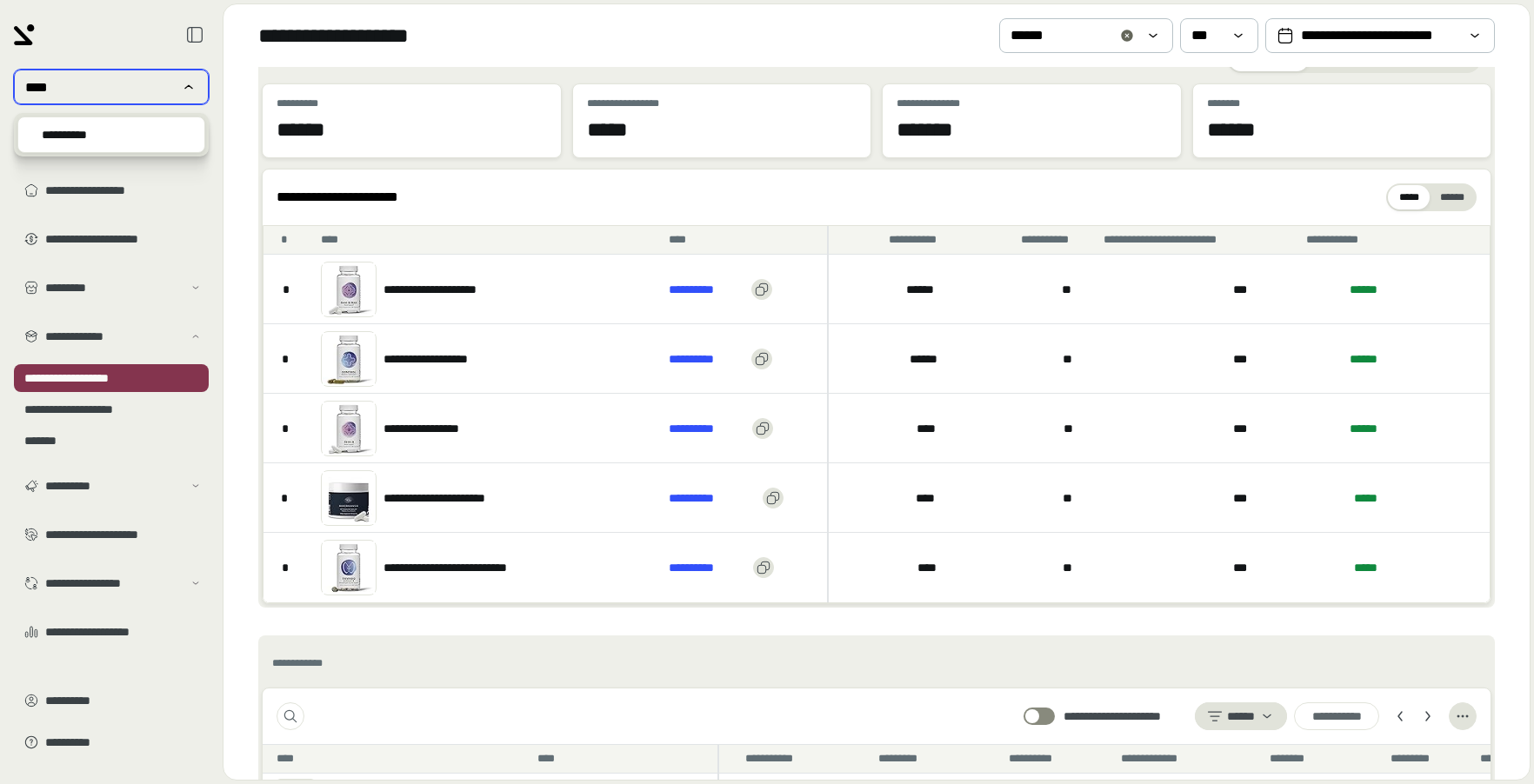 type on "****" 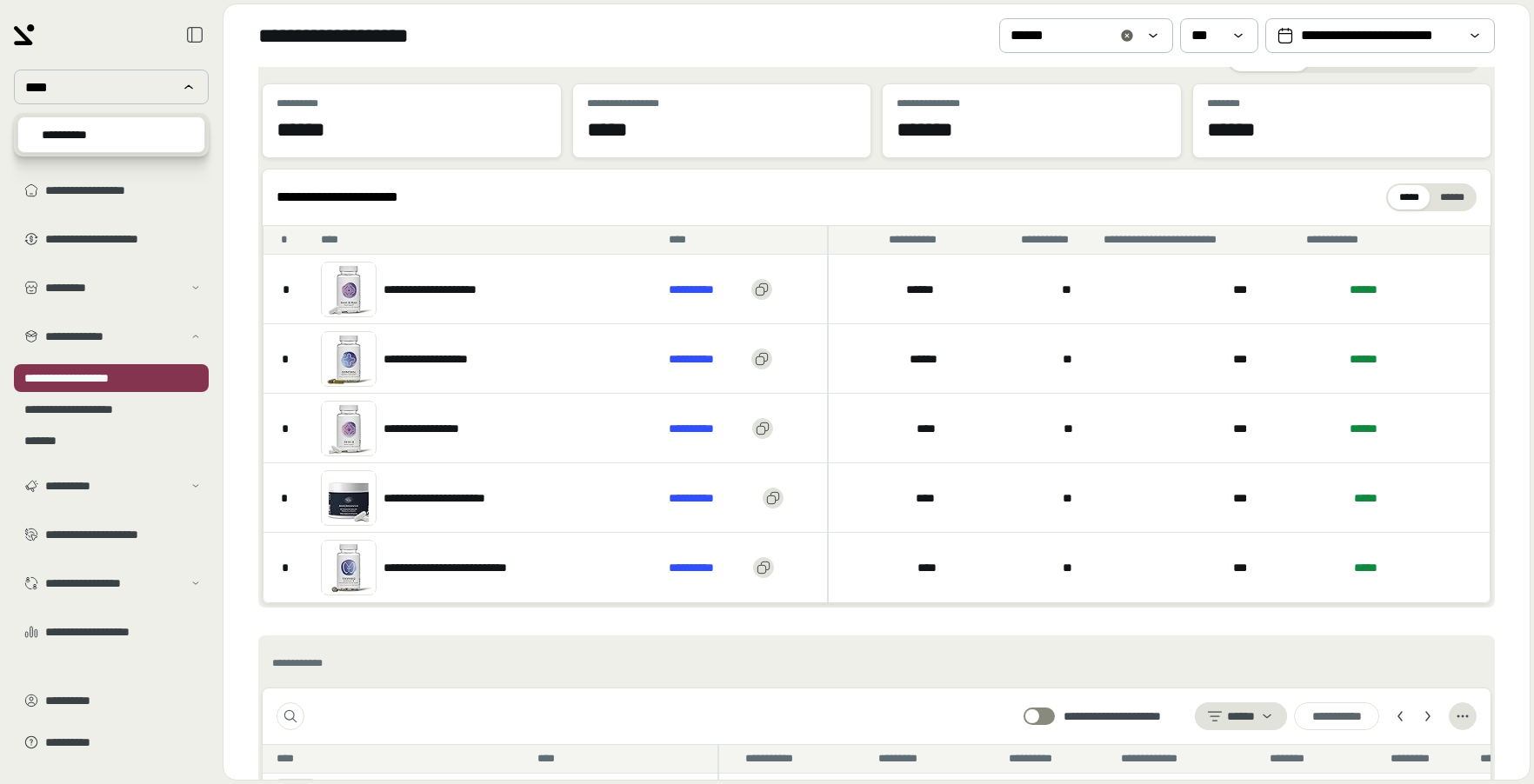 click on "**********" at bounding box center (111, 336) 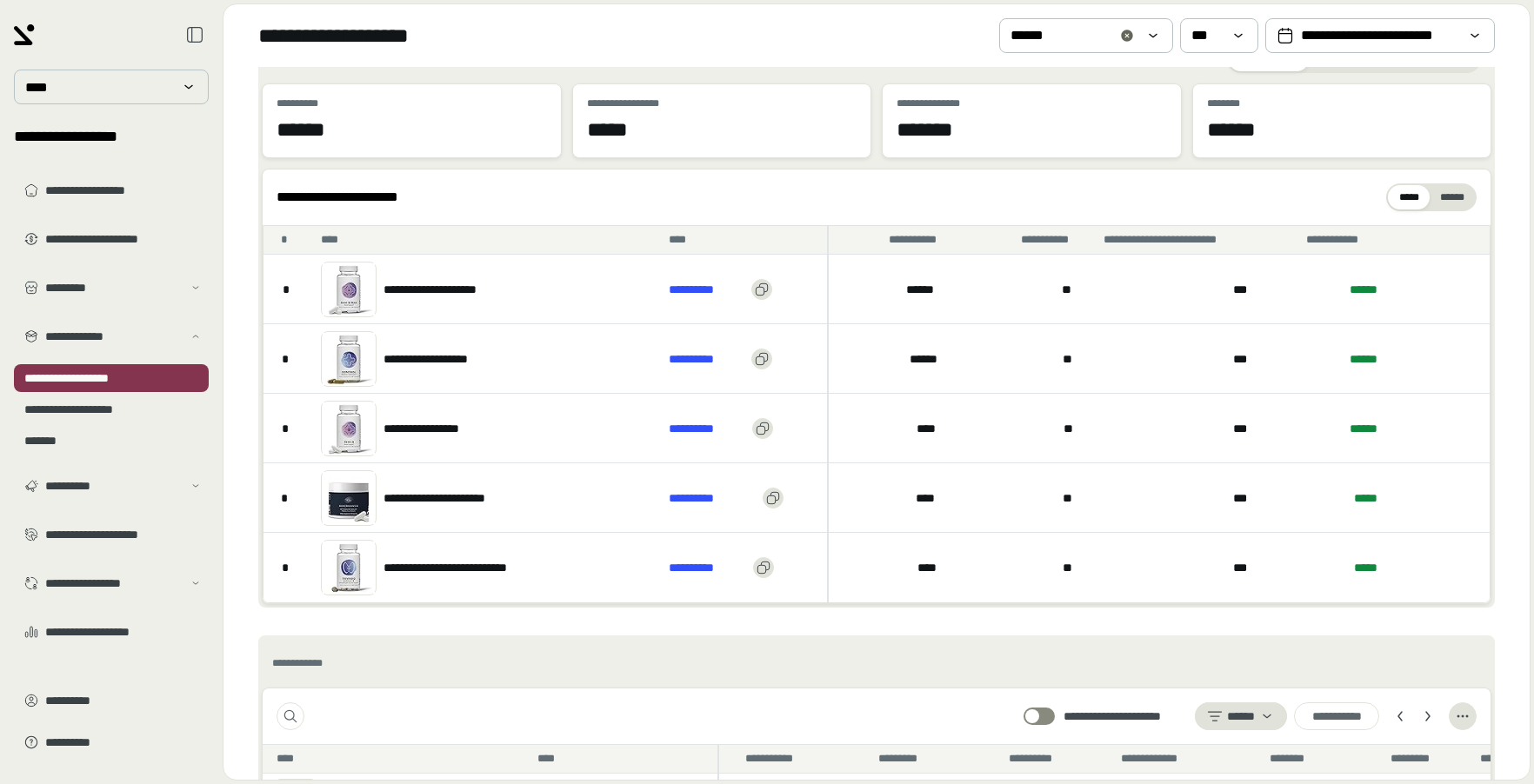 click on "**********" at bounding box center [111, 336] 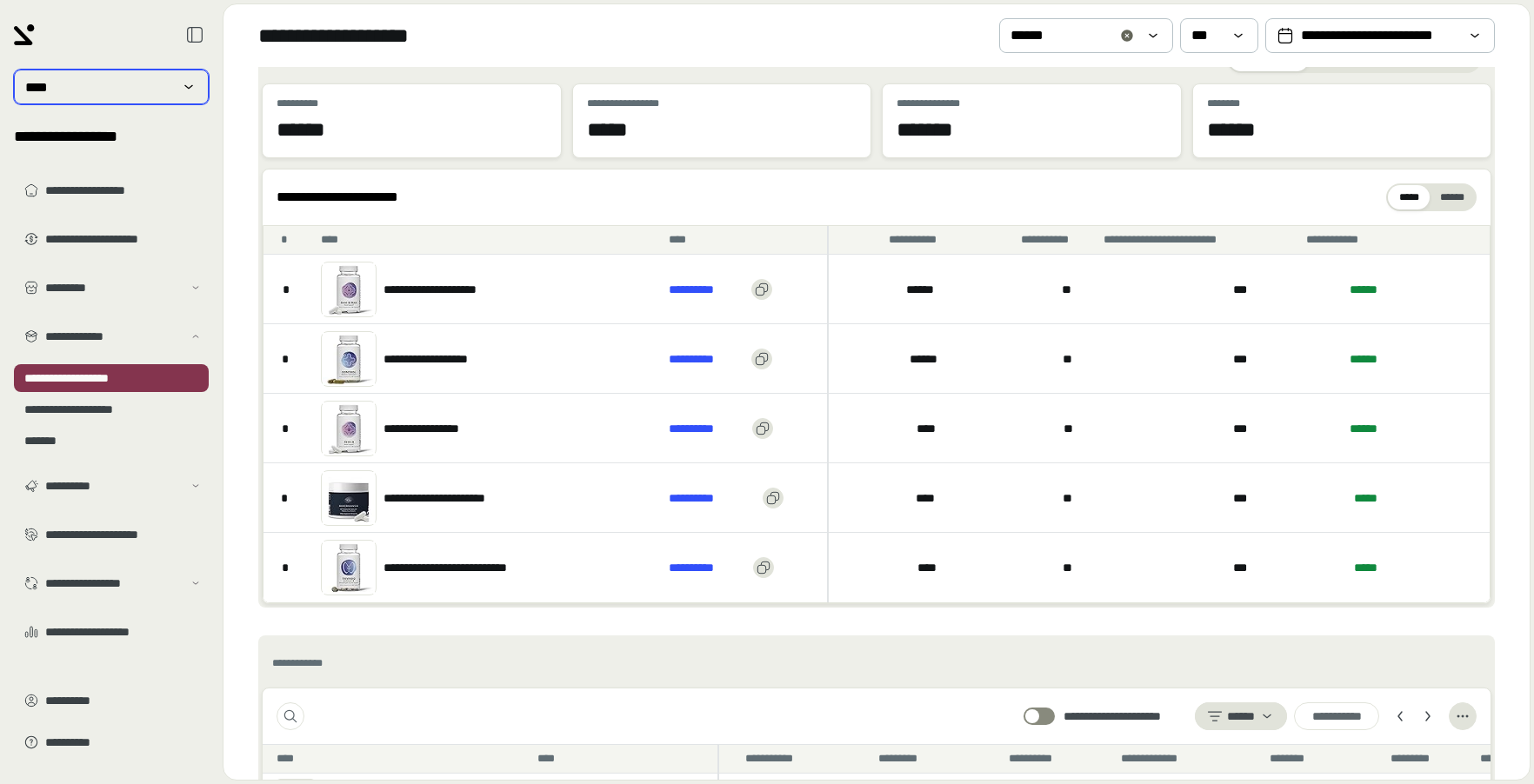 click on "****" at bounding box center [99, 87] 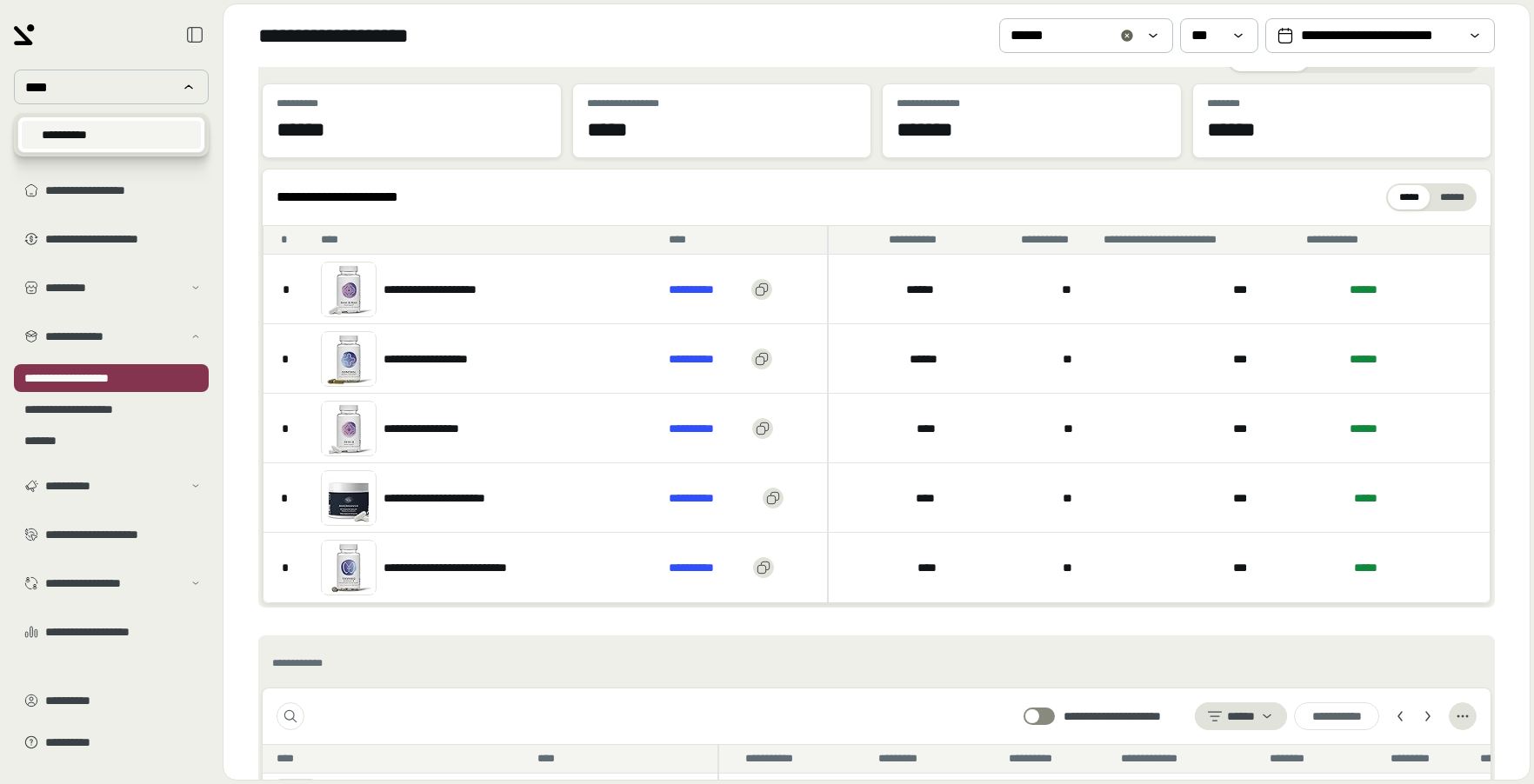 click on "**********" at bounding box center (111, 135) 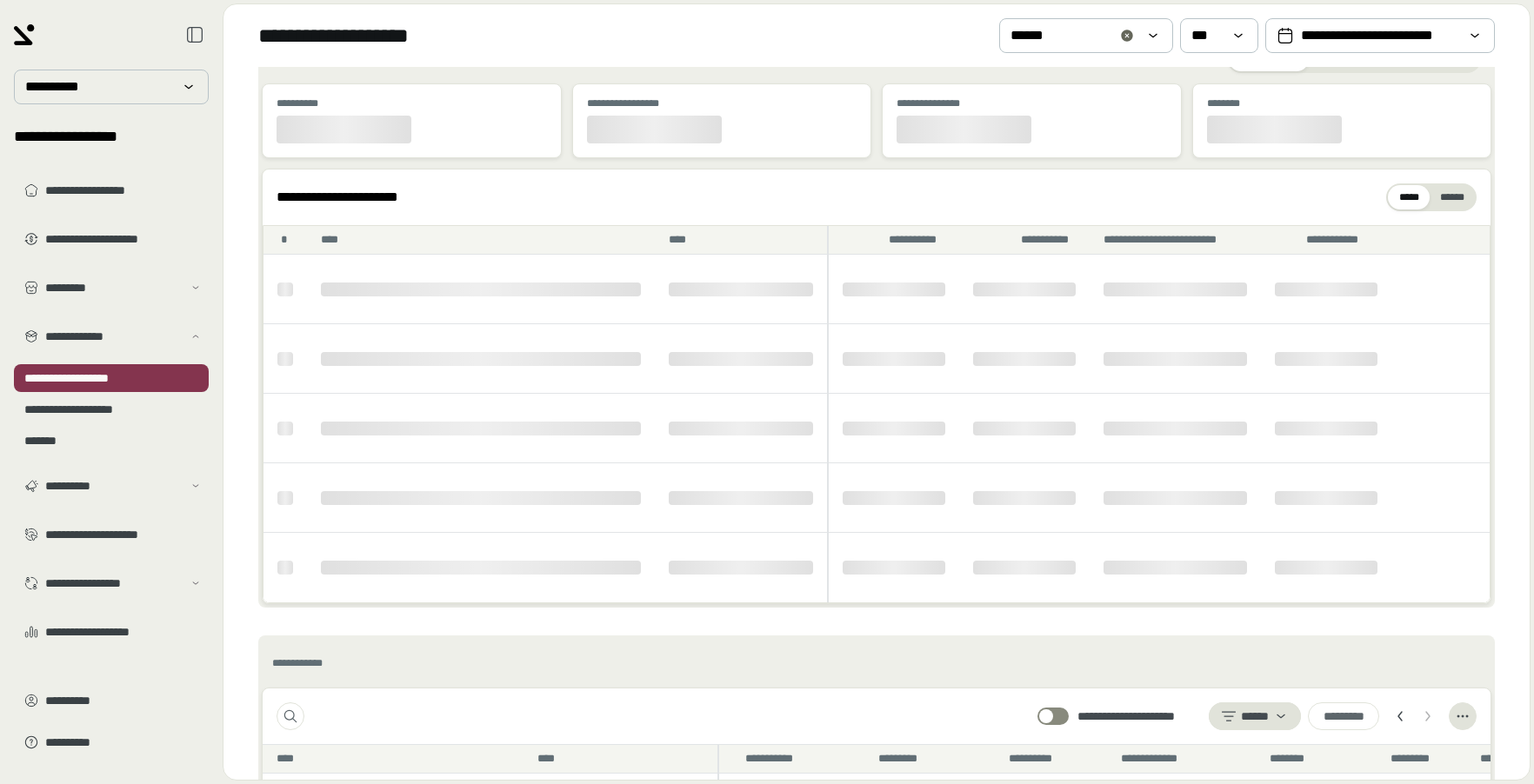 scroll, scrollTop: 0, scrollLeft: 1258, axis: horizontal 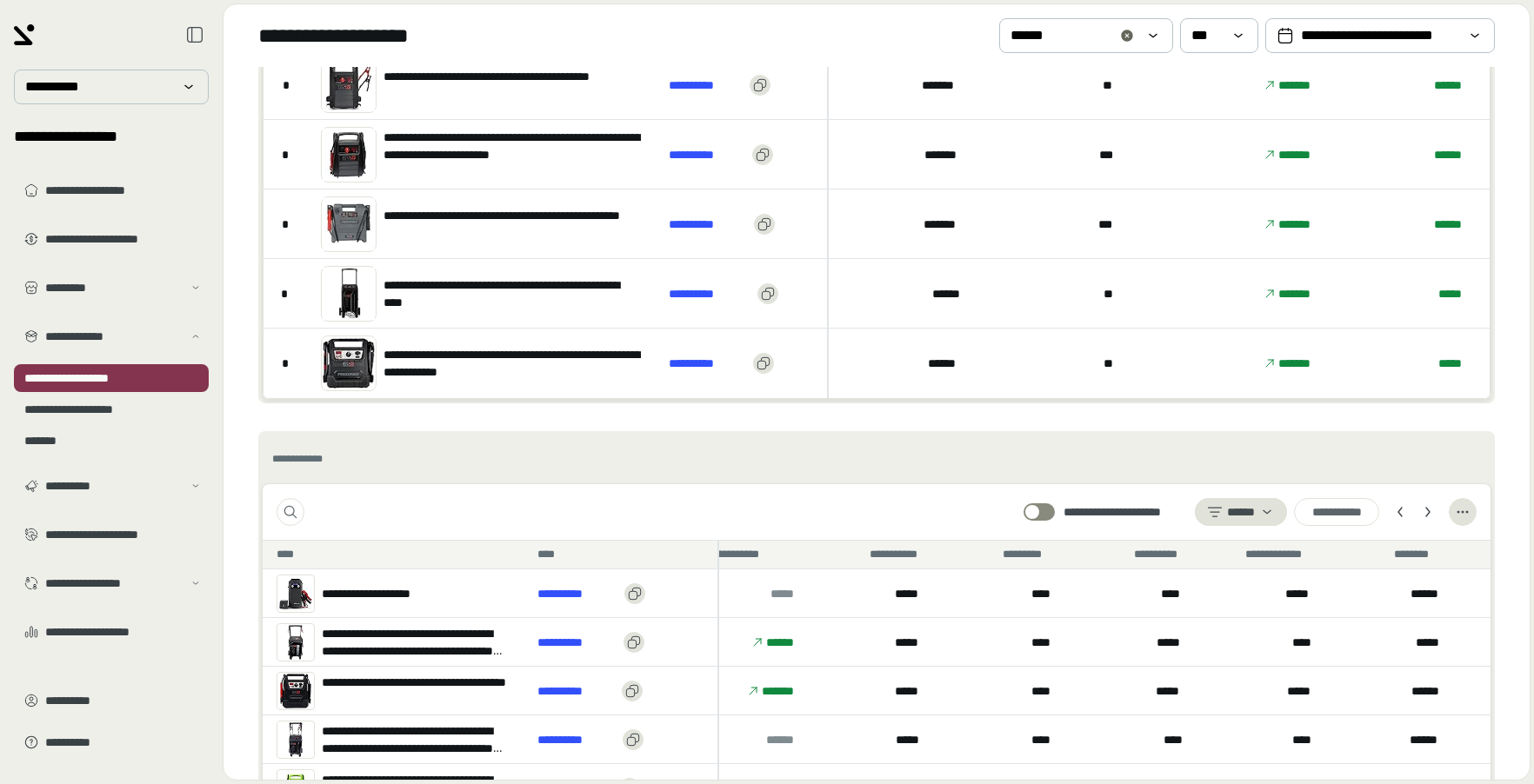 click on "**********" at bounding box center [877, 512] 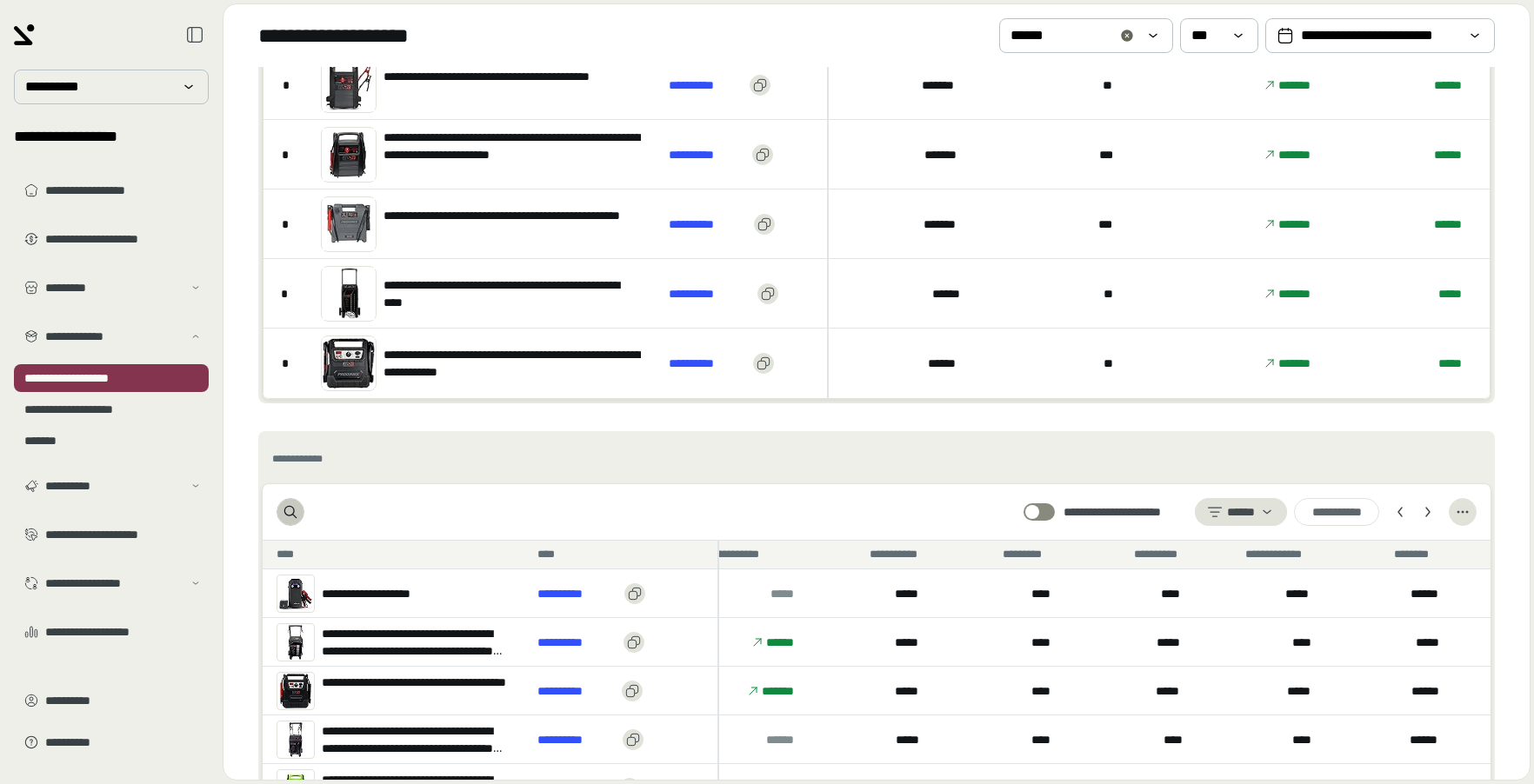 click 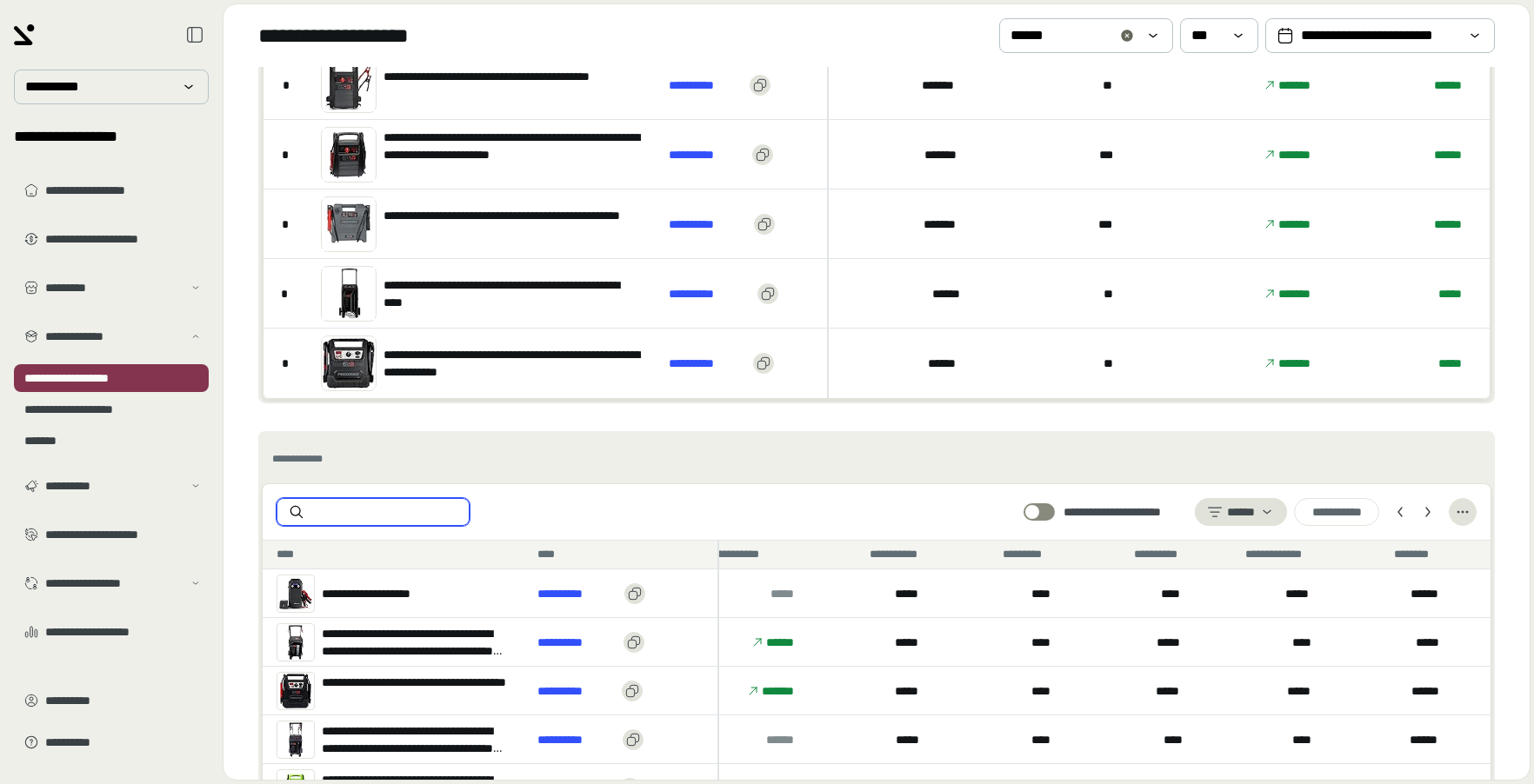 paste on "******" 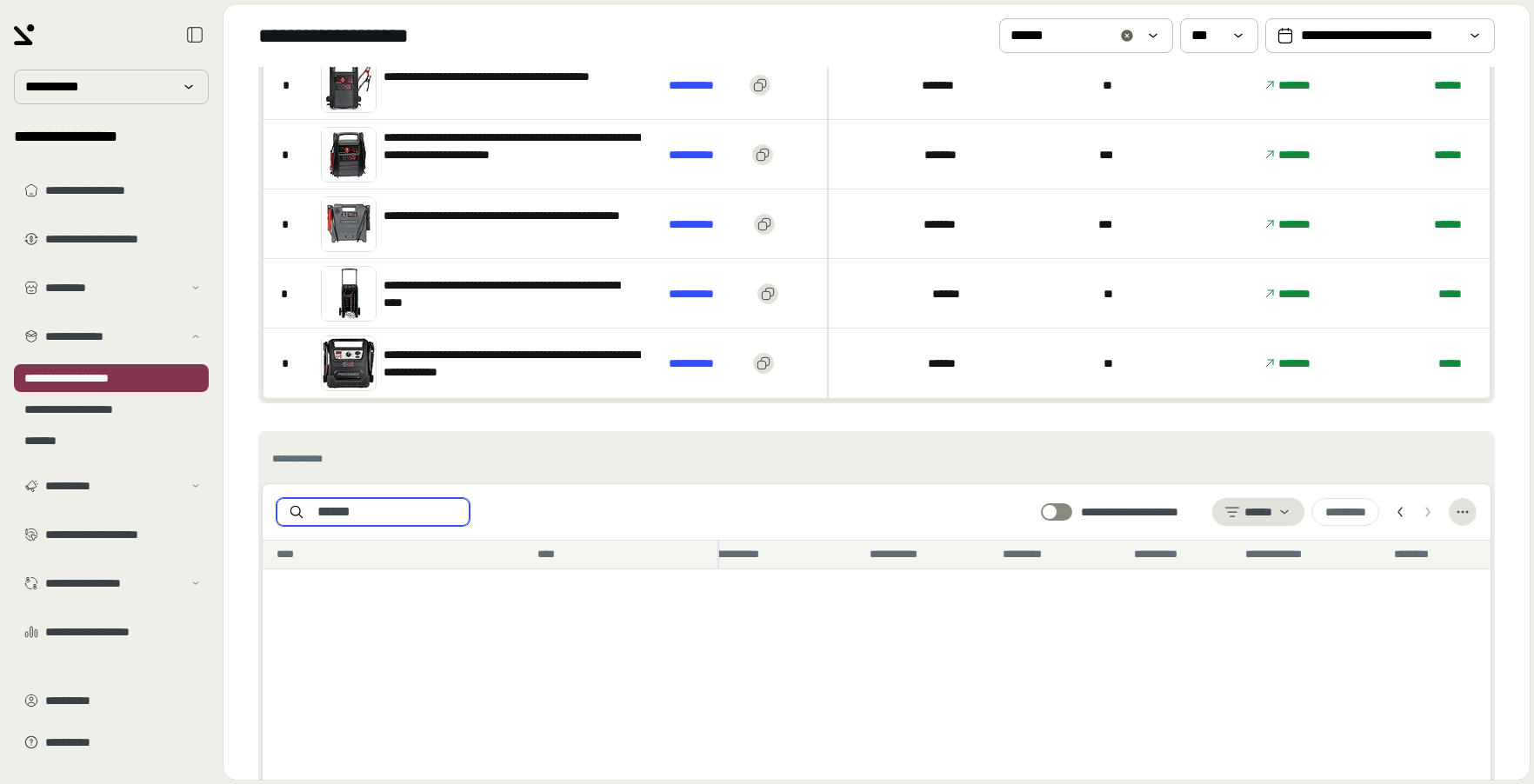 scroll, scrollTop: 389, scrollLeft: 0, axis: vertical 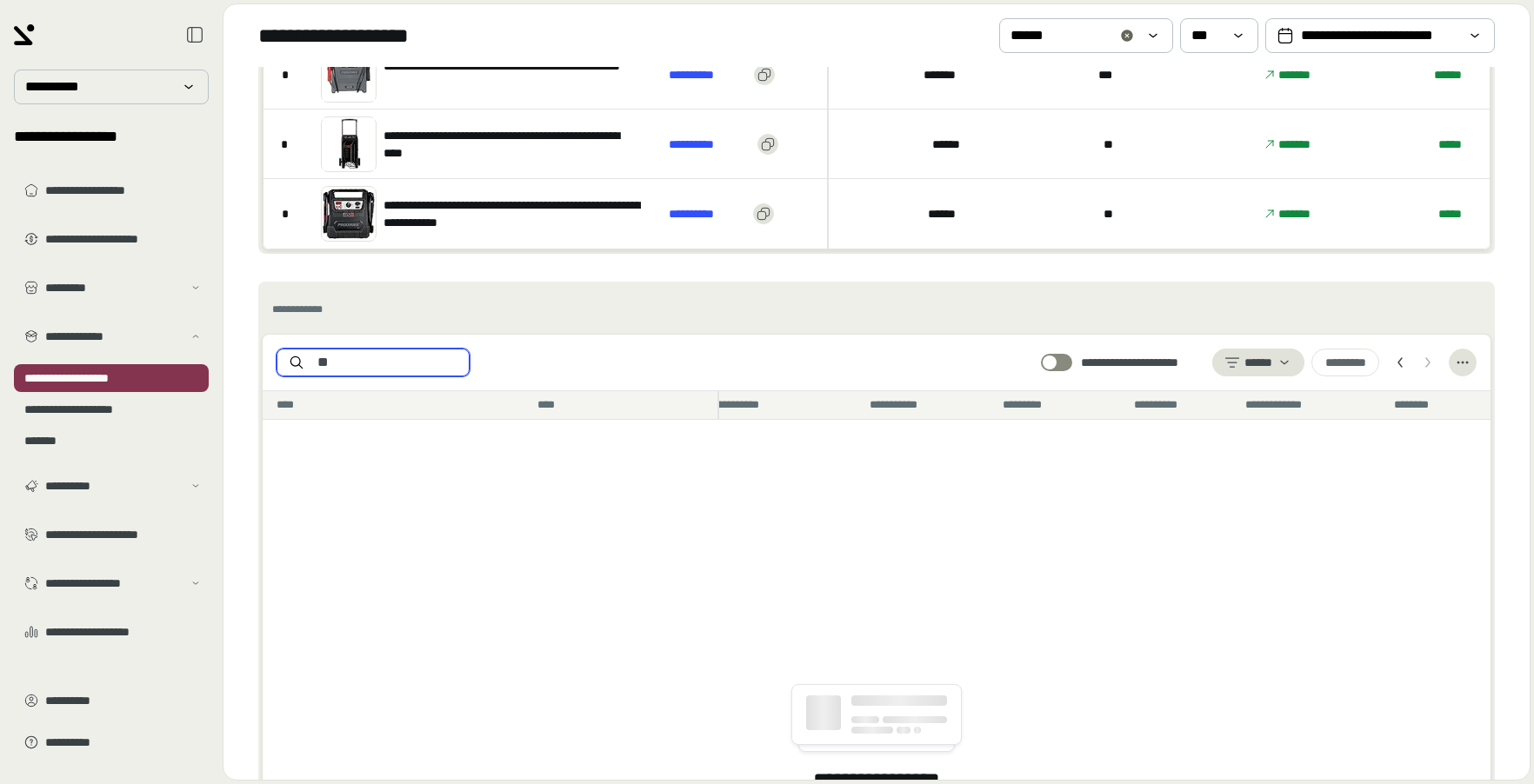 type on "*" 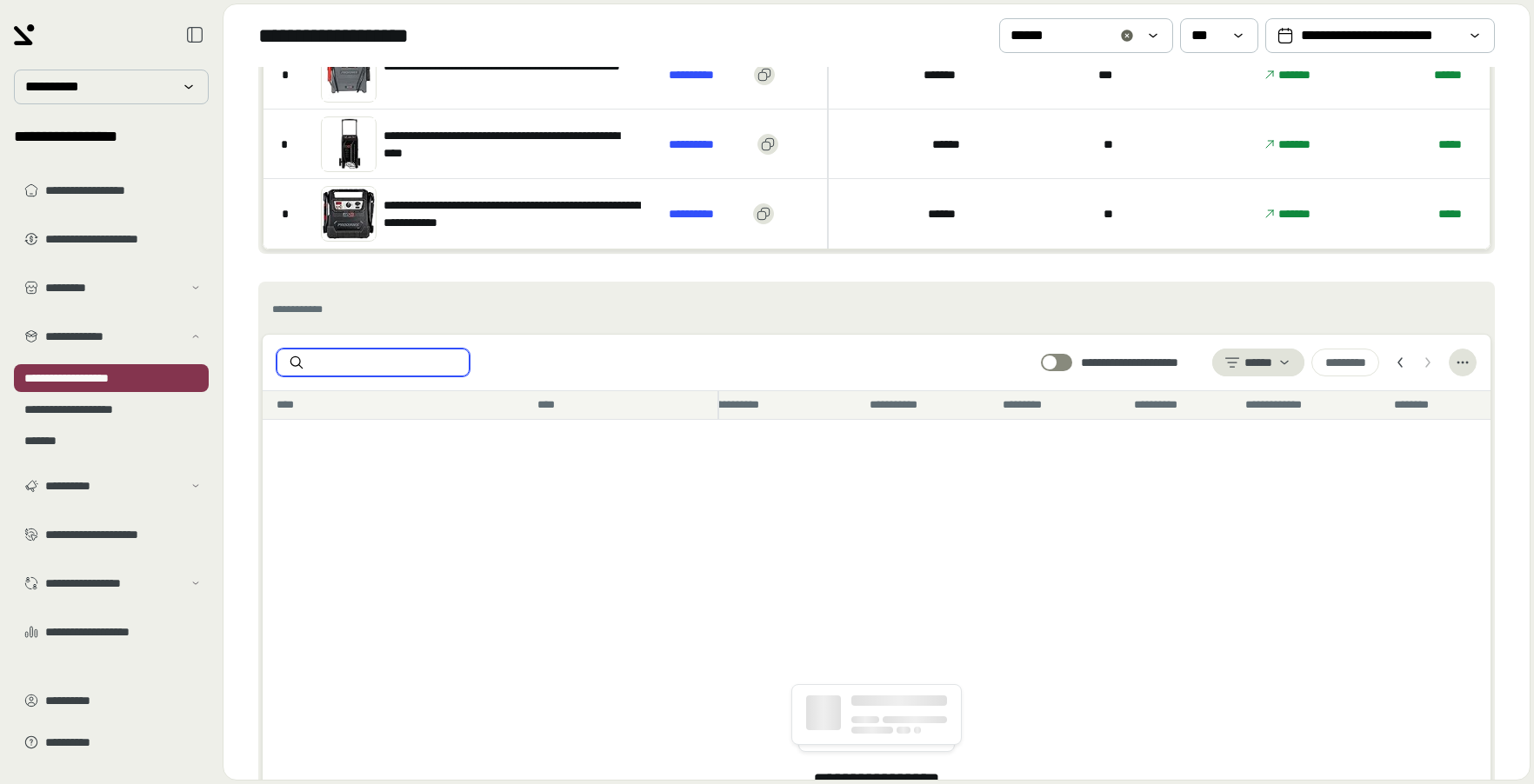 type 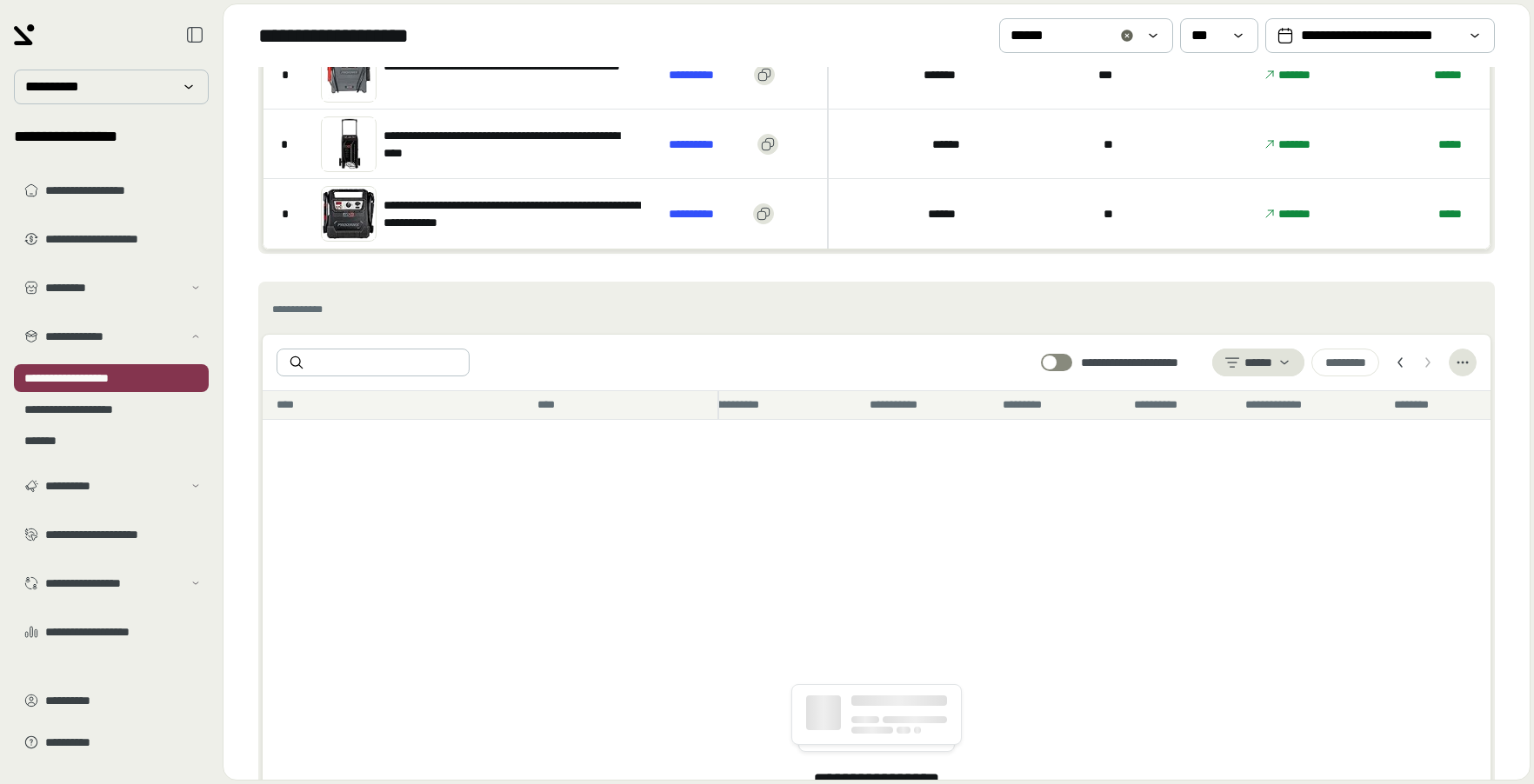 click on "**********" at bounding box center (877, 362) 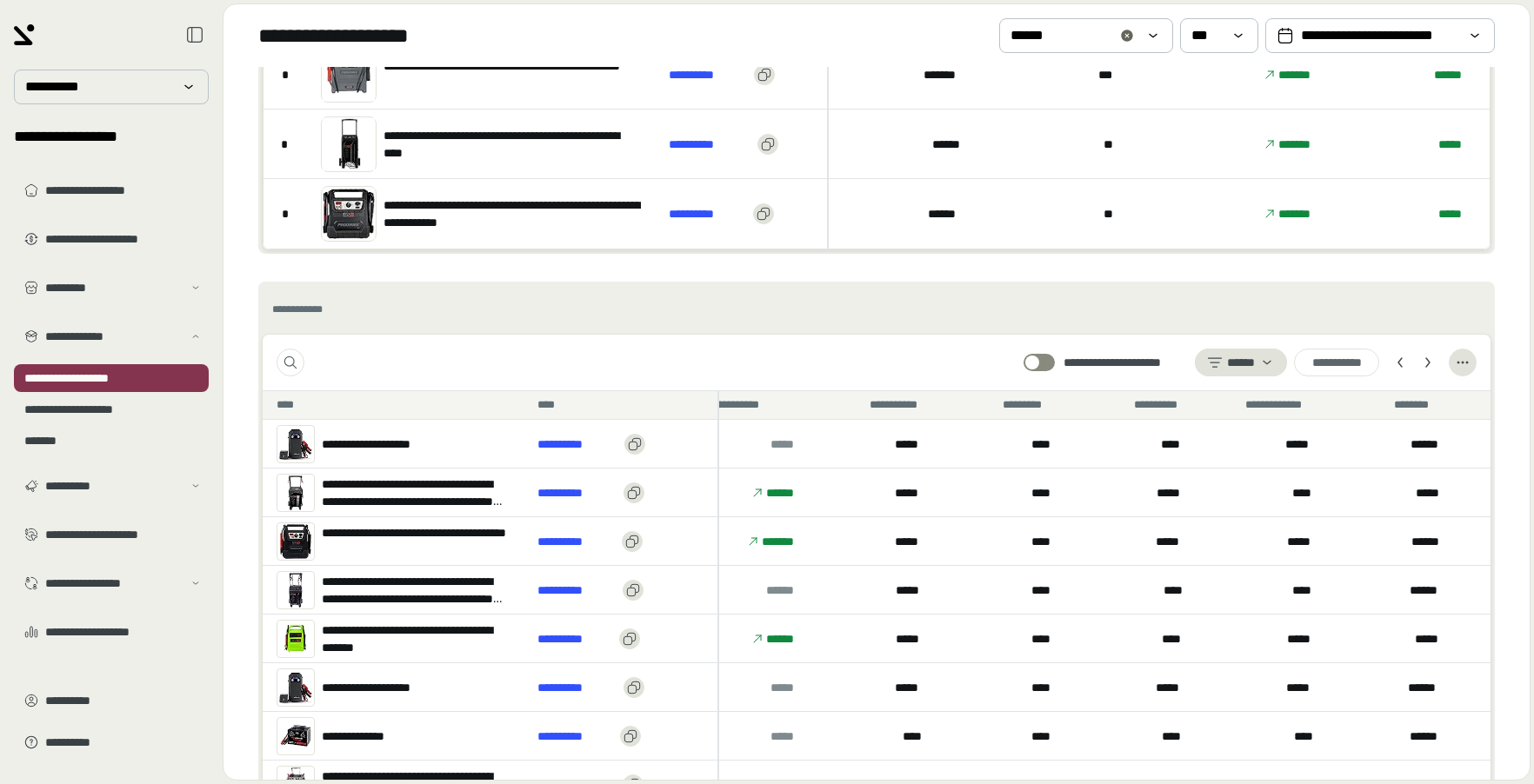 click on "**********" at bounding box center (393, 443) 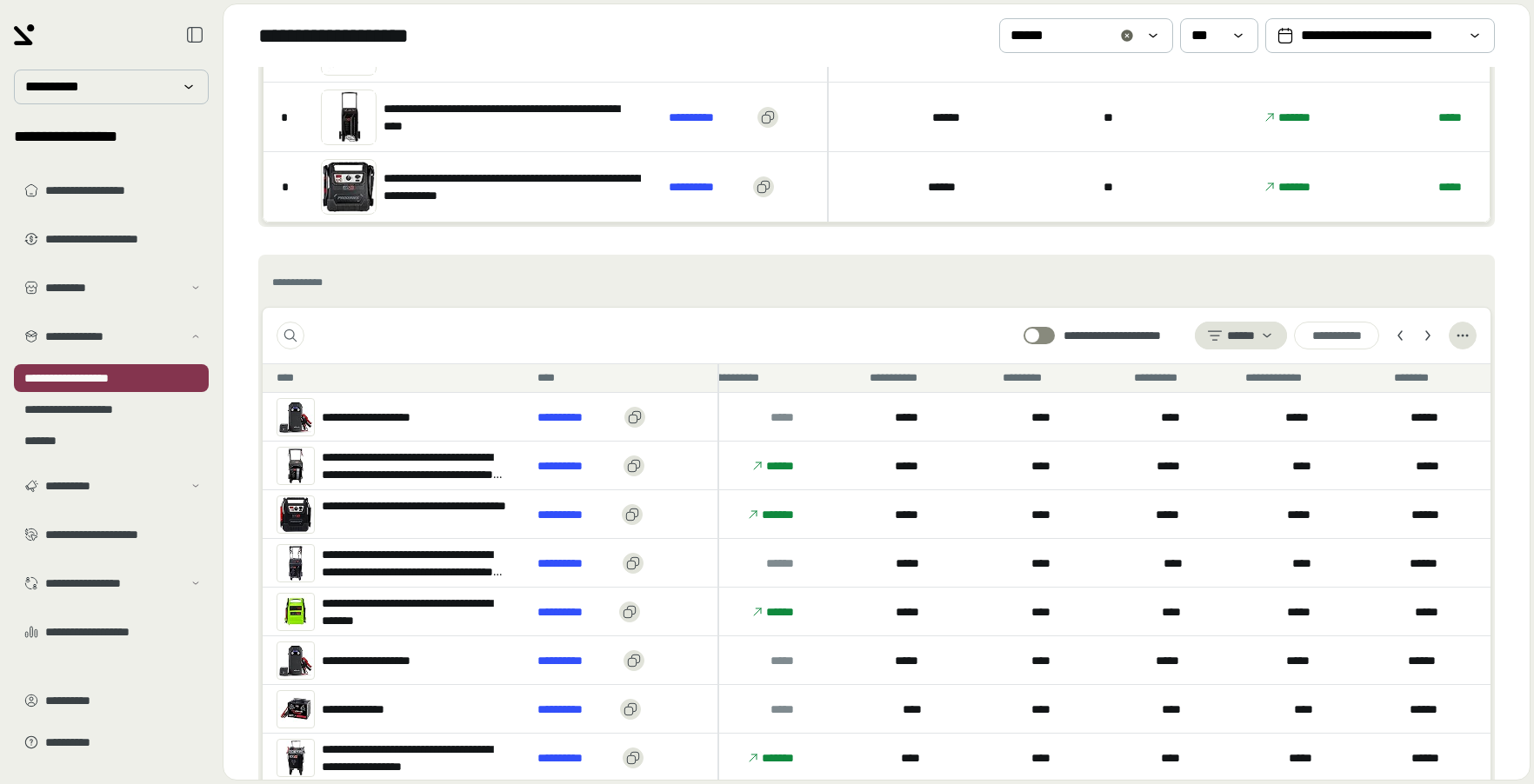 scroll, scrollTop: 421, scrollLeft: 0, axis: vertical 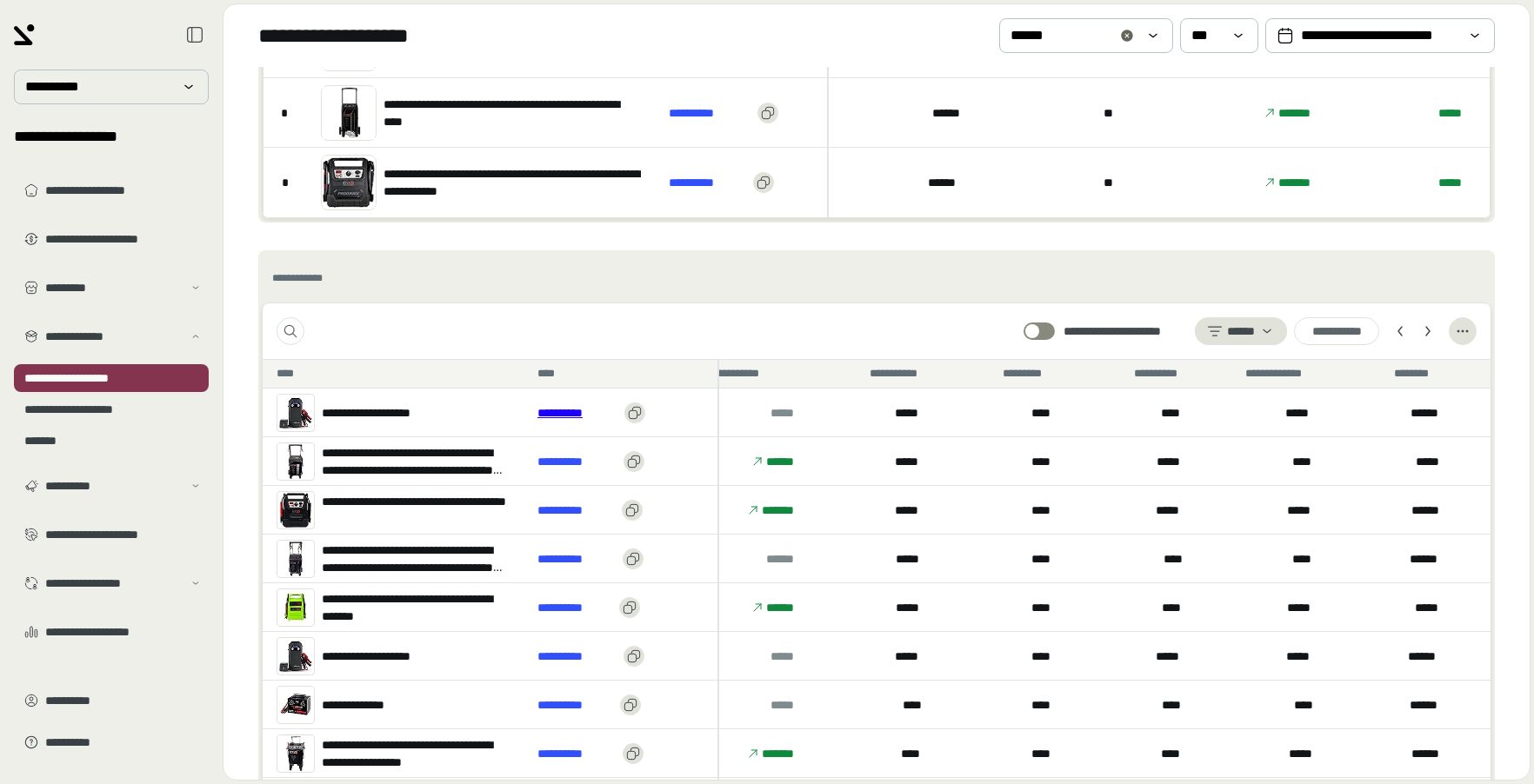 click on "**********" at bounding box center [577, 413] 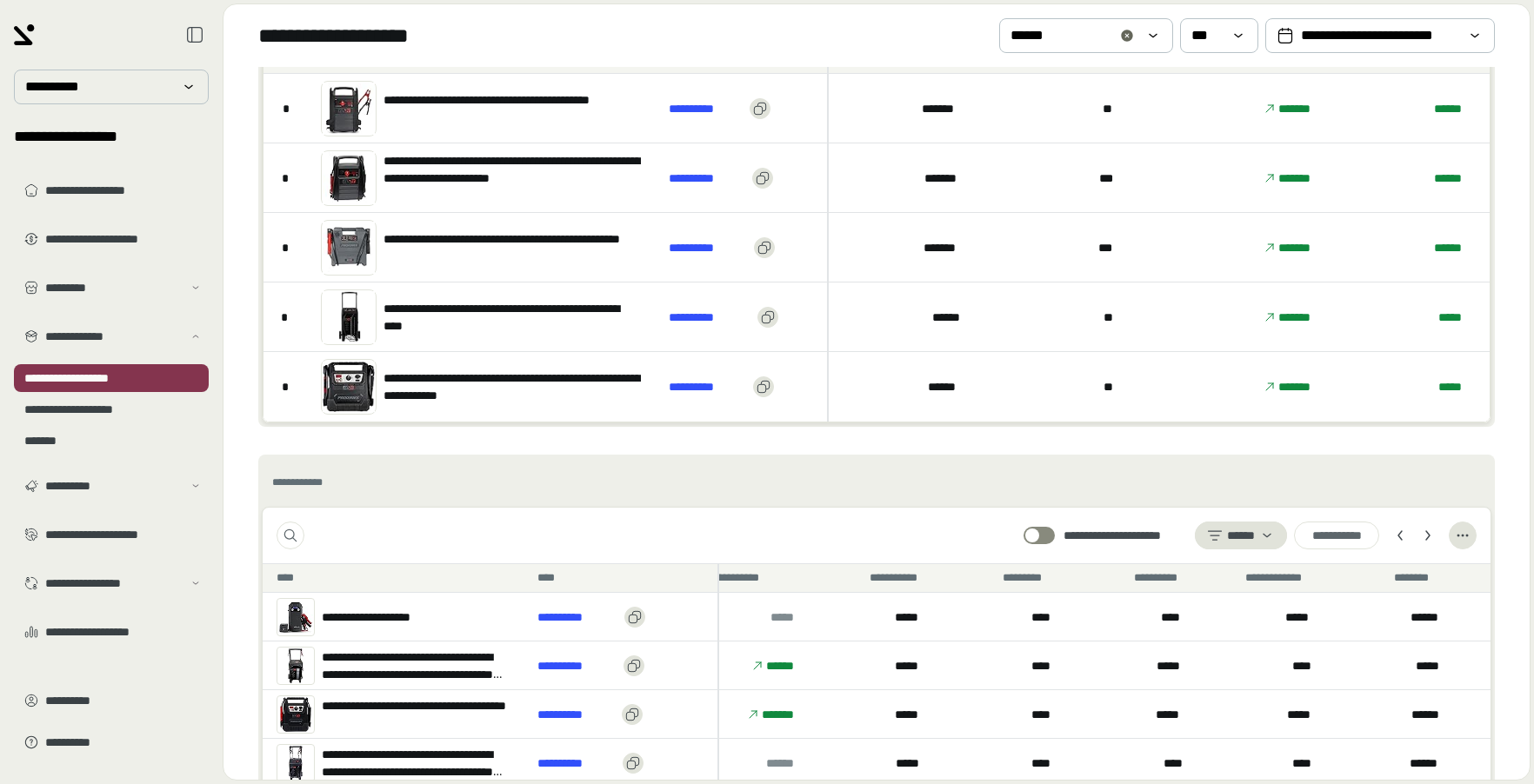 scroll, scrollTop: 155, scrollLeft: 0, axis: vertical 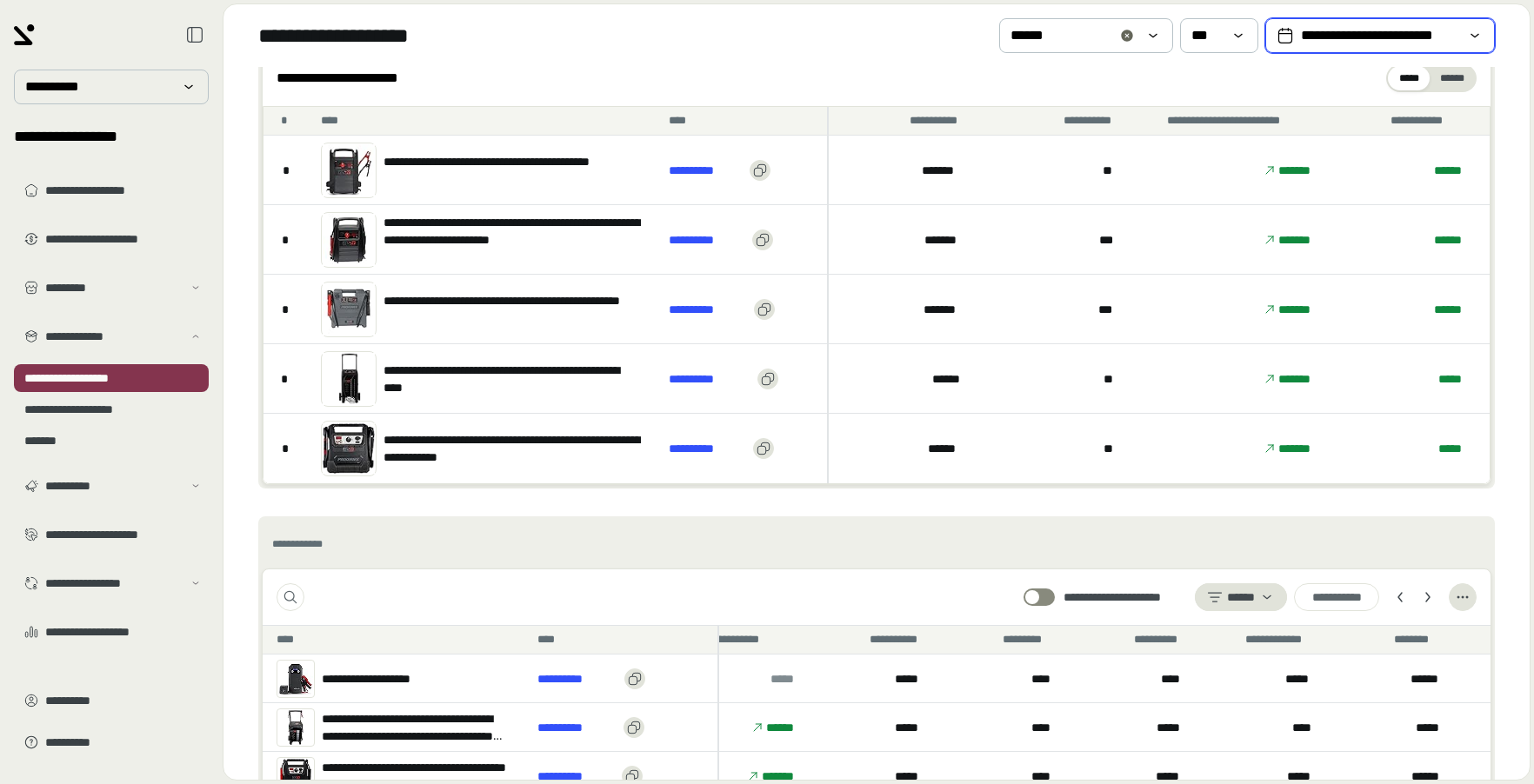 click on "**********" at bounding box center (1380, 36) 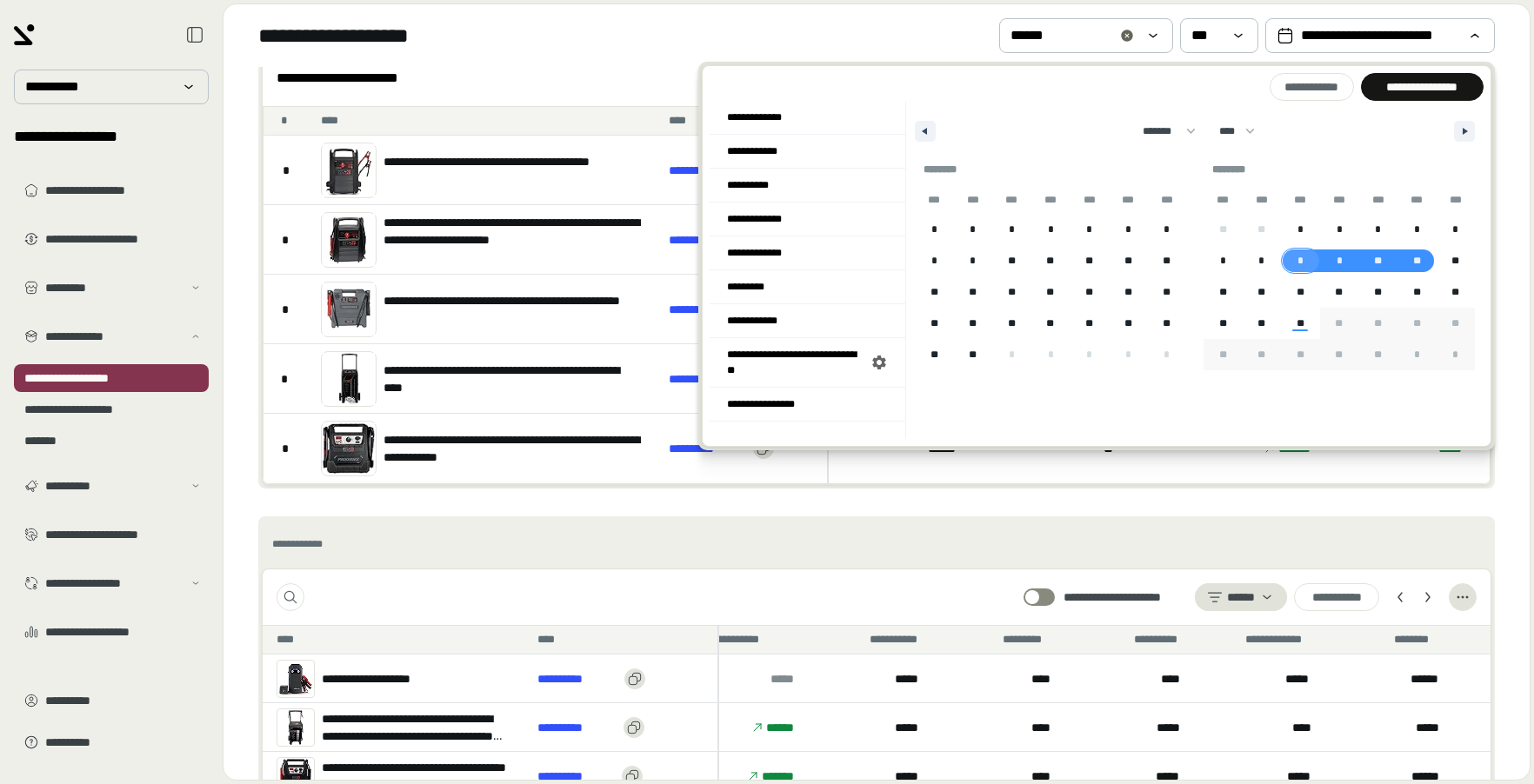 click on "*" at bounding box center (1300, 261) 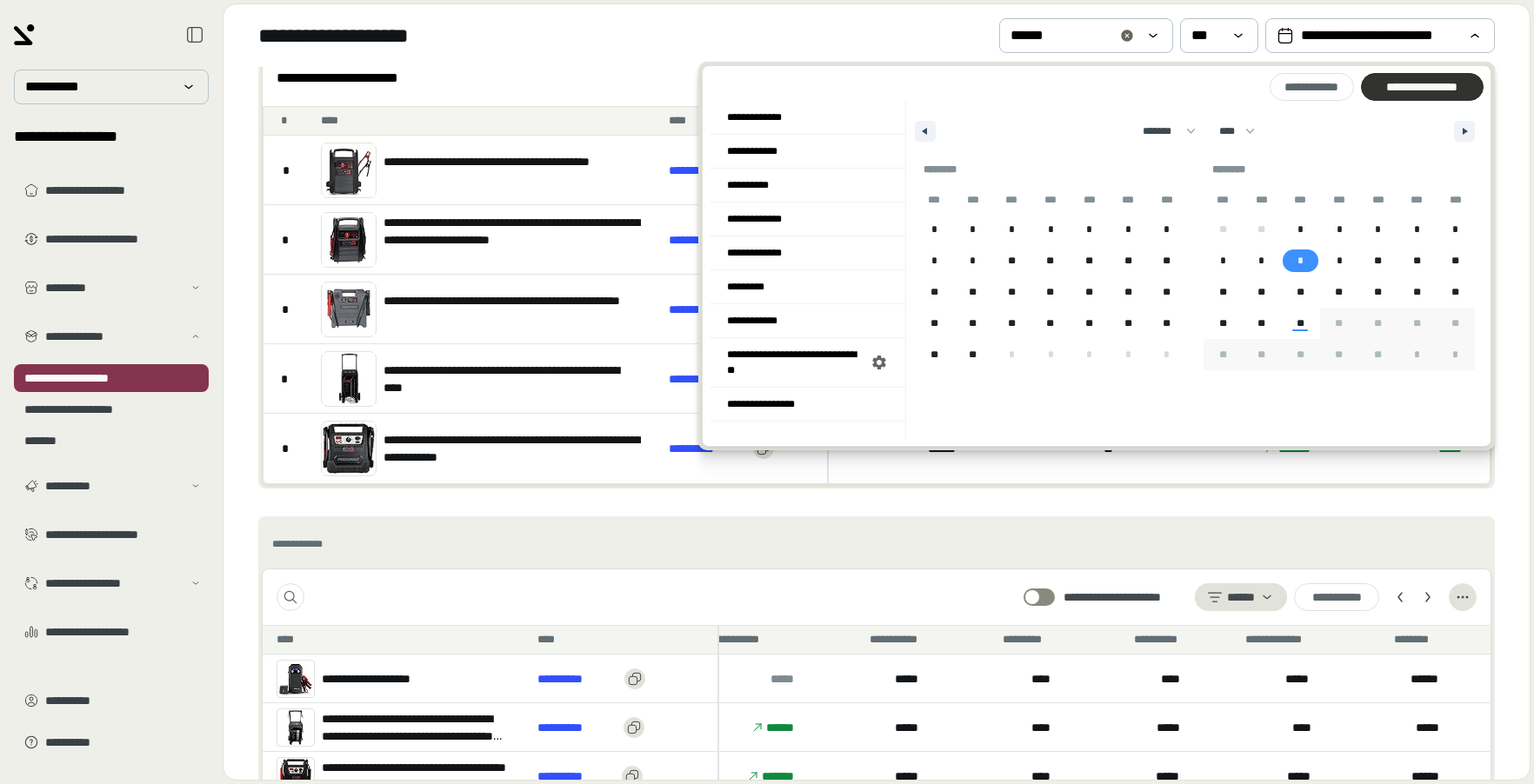 click on "**********" at bounding box center (1422, 87) 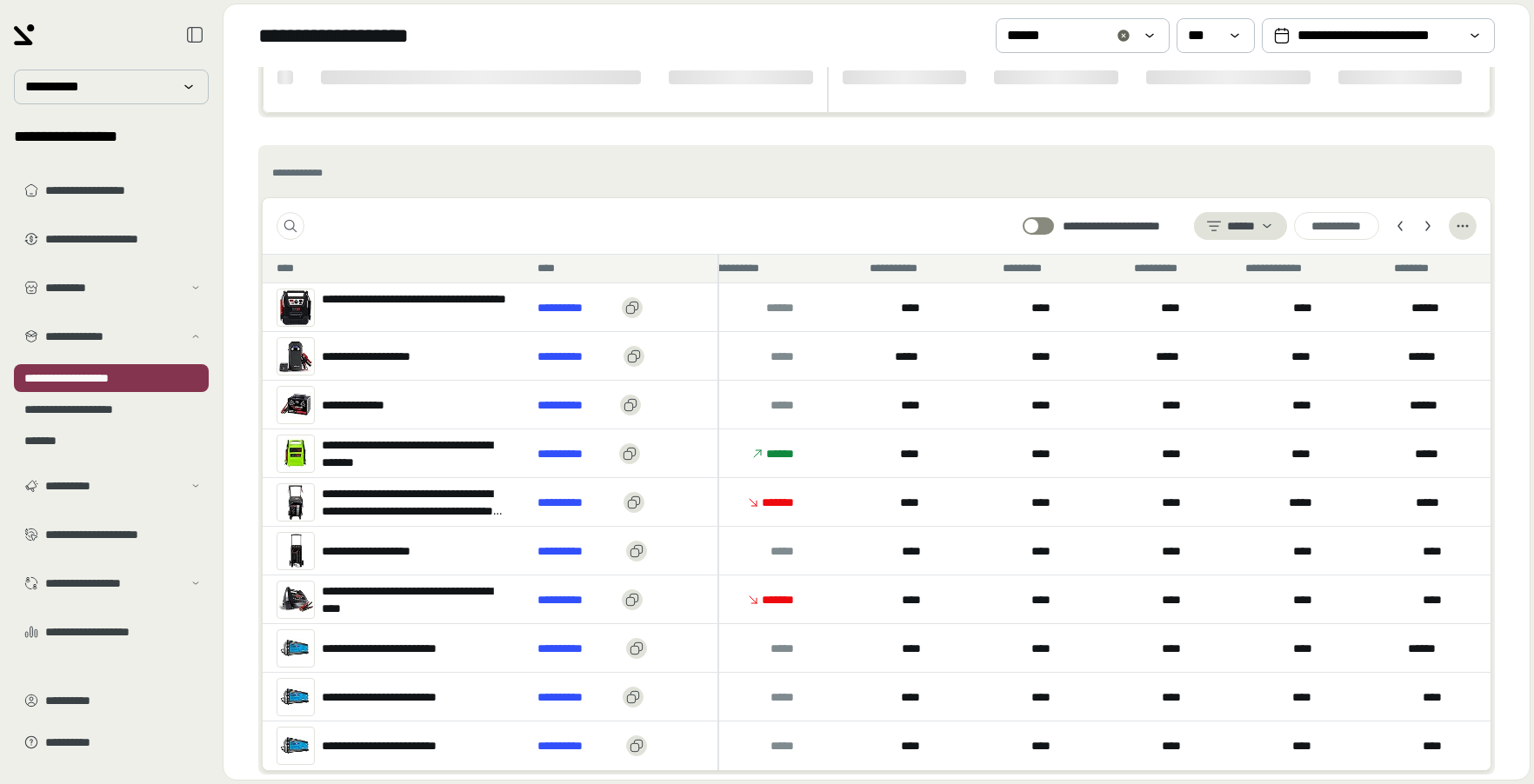 scroll, scrollTop: 540, scrollLeft: 0, axis: vertical 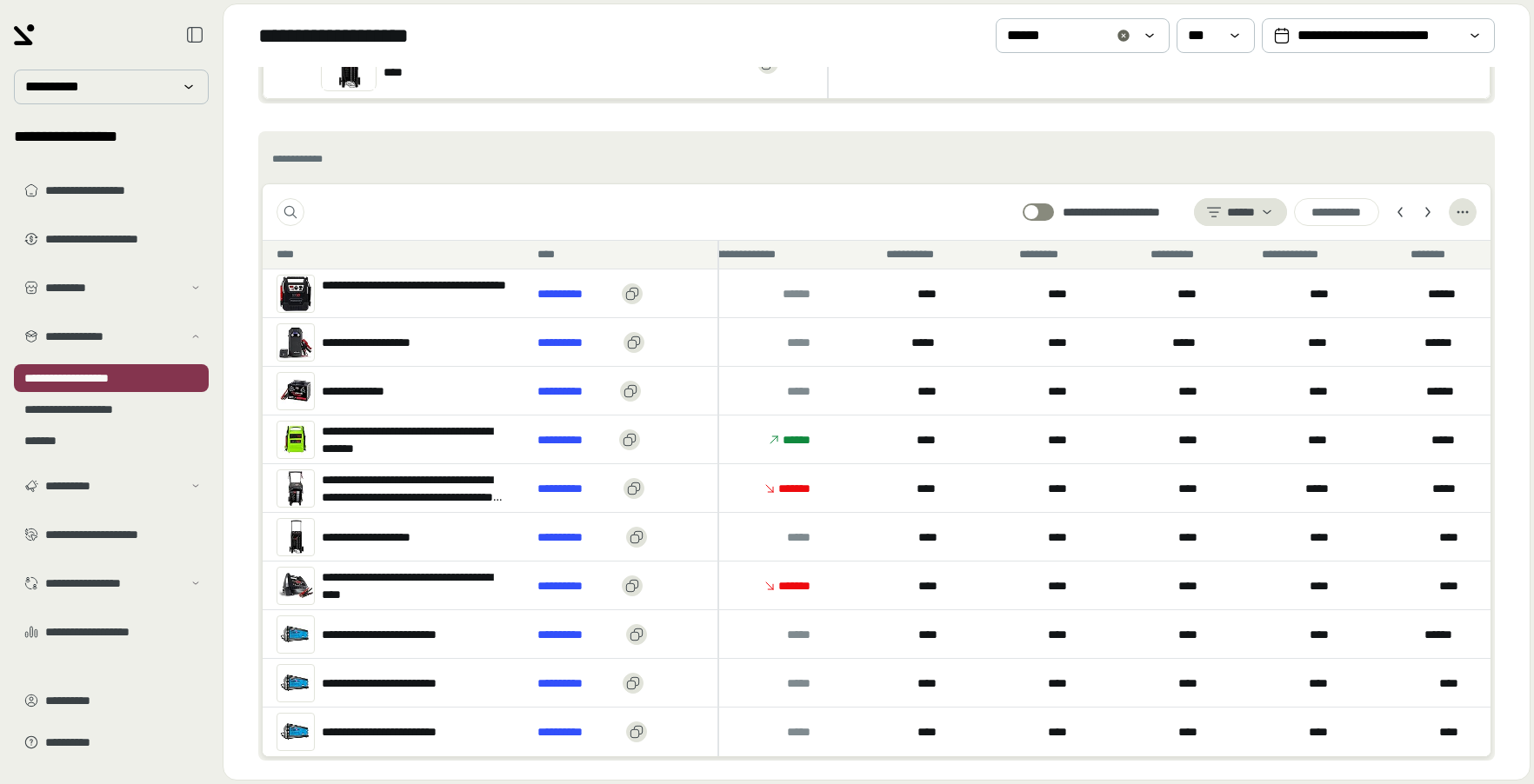 click on "****" at bounding box center [1020, 342] 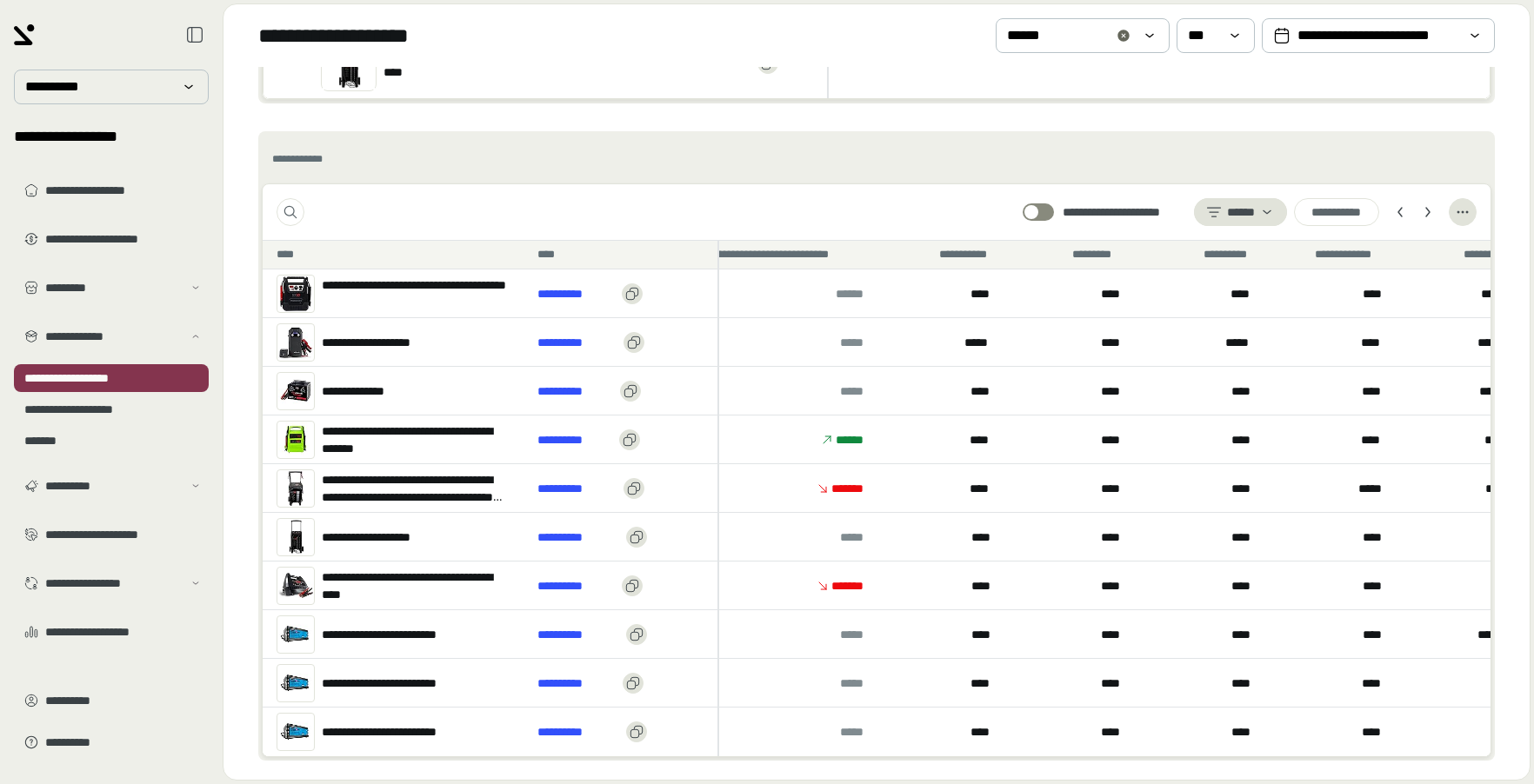 scroll, scrollTop: 0, scrollLeft: 1191, axis: horizontal 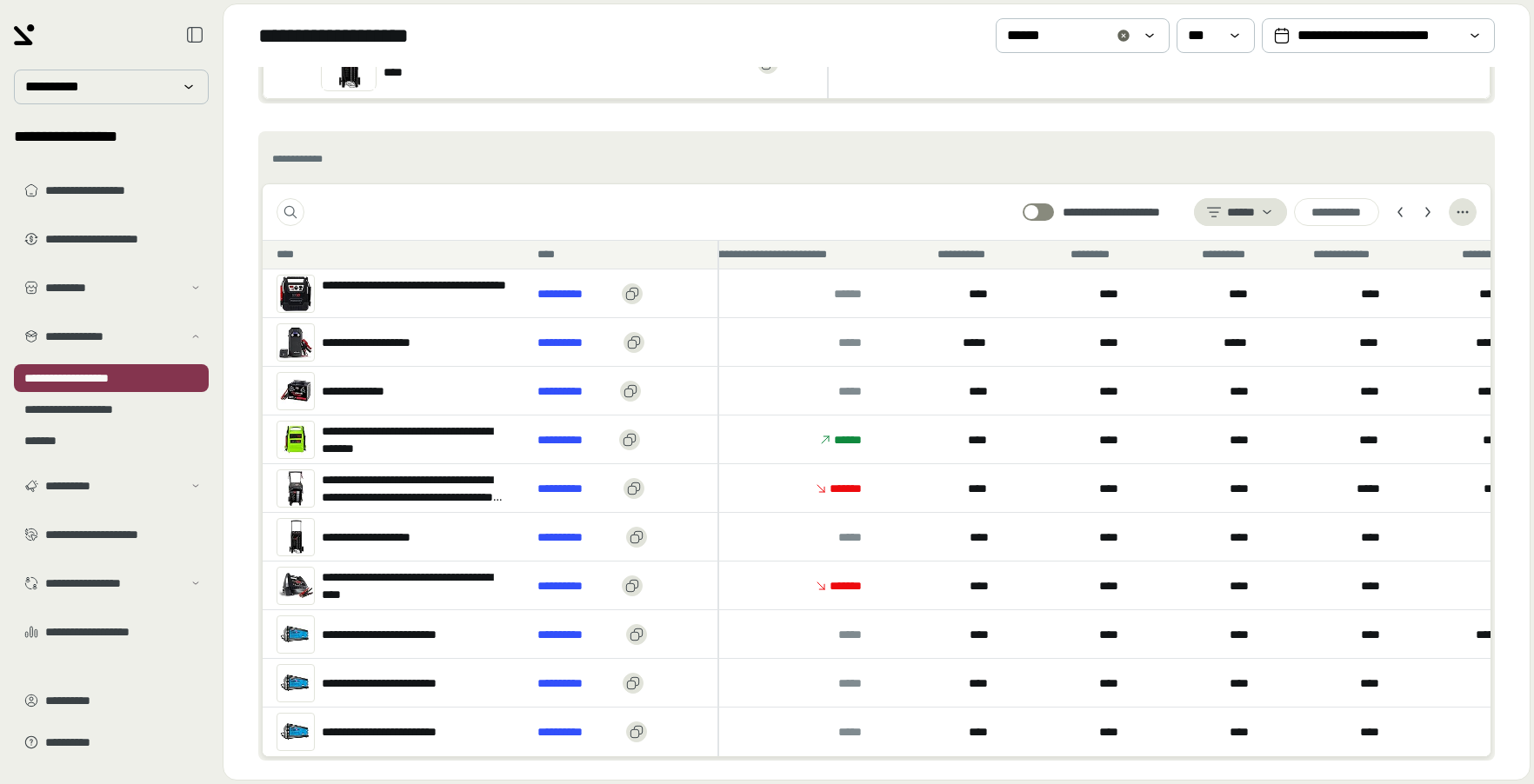 click on "*****" at bounding box center [977, 342] 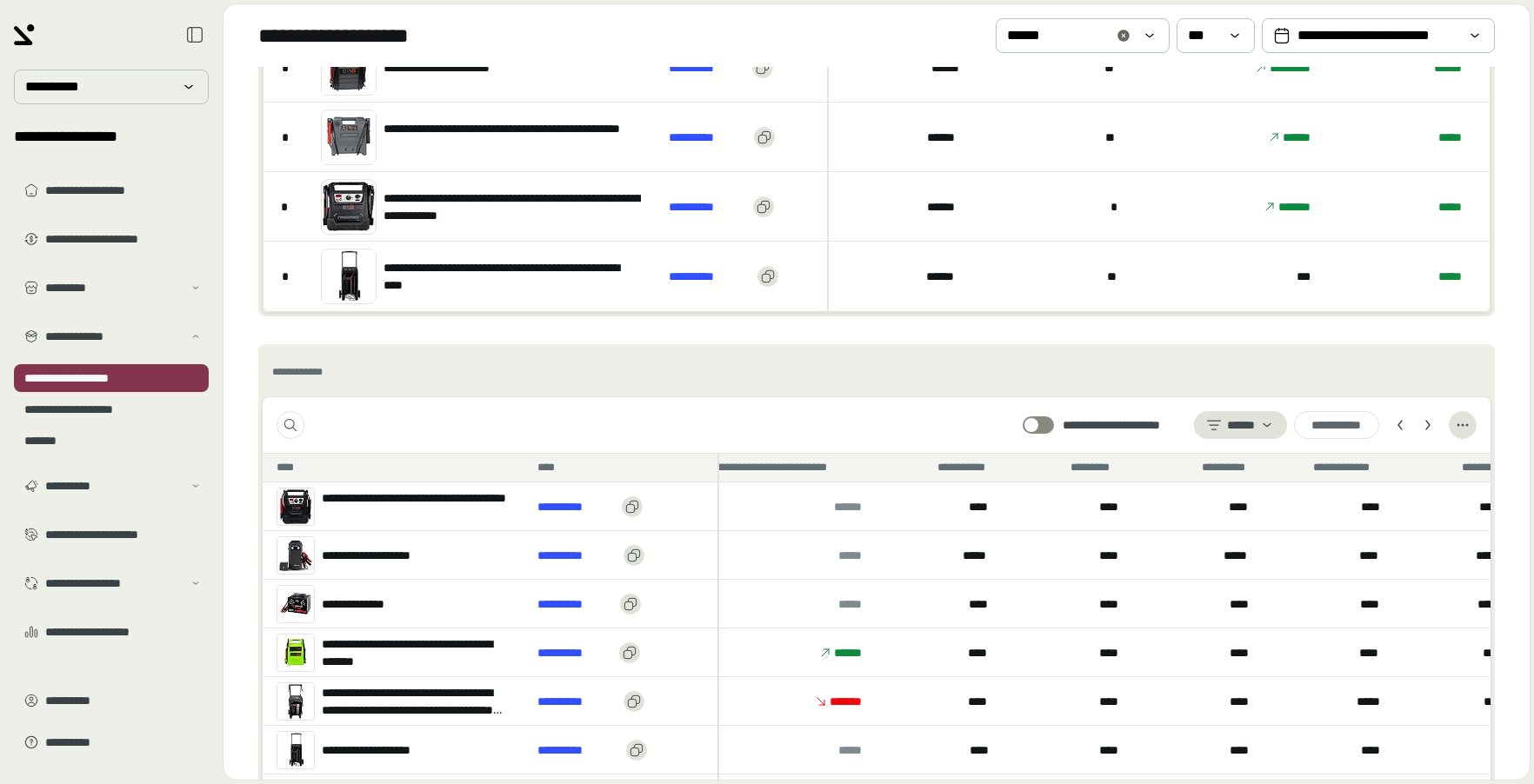 scroll, scrollTop: 346, scrollLeft: 0, axis: vertical 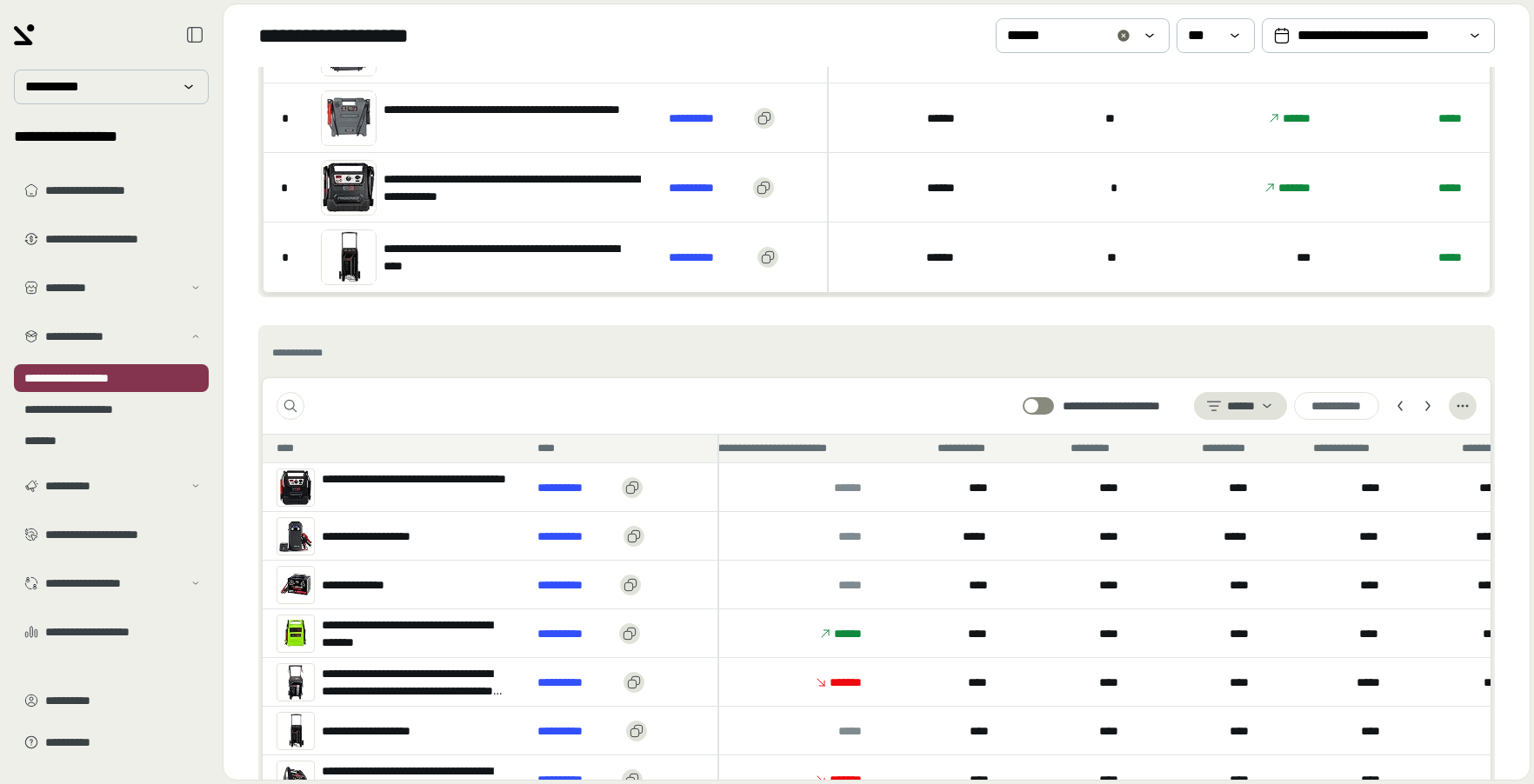 click on "**********" at bounding box center [877, 406] 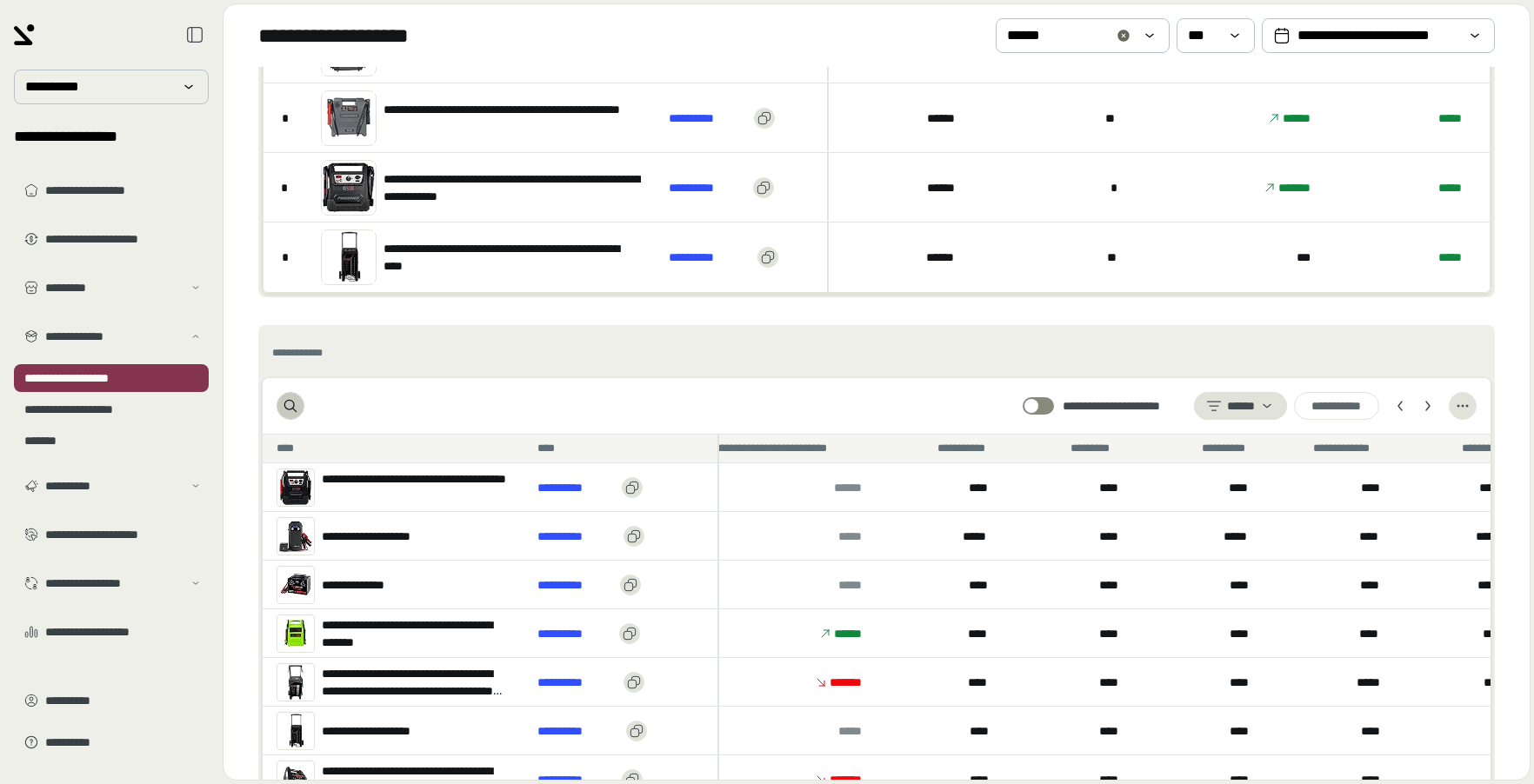 click 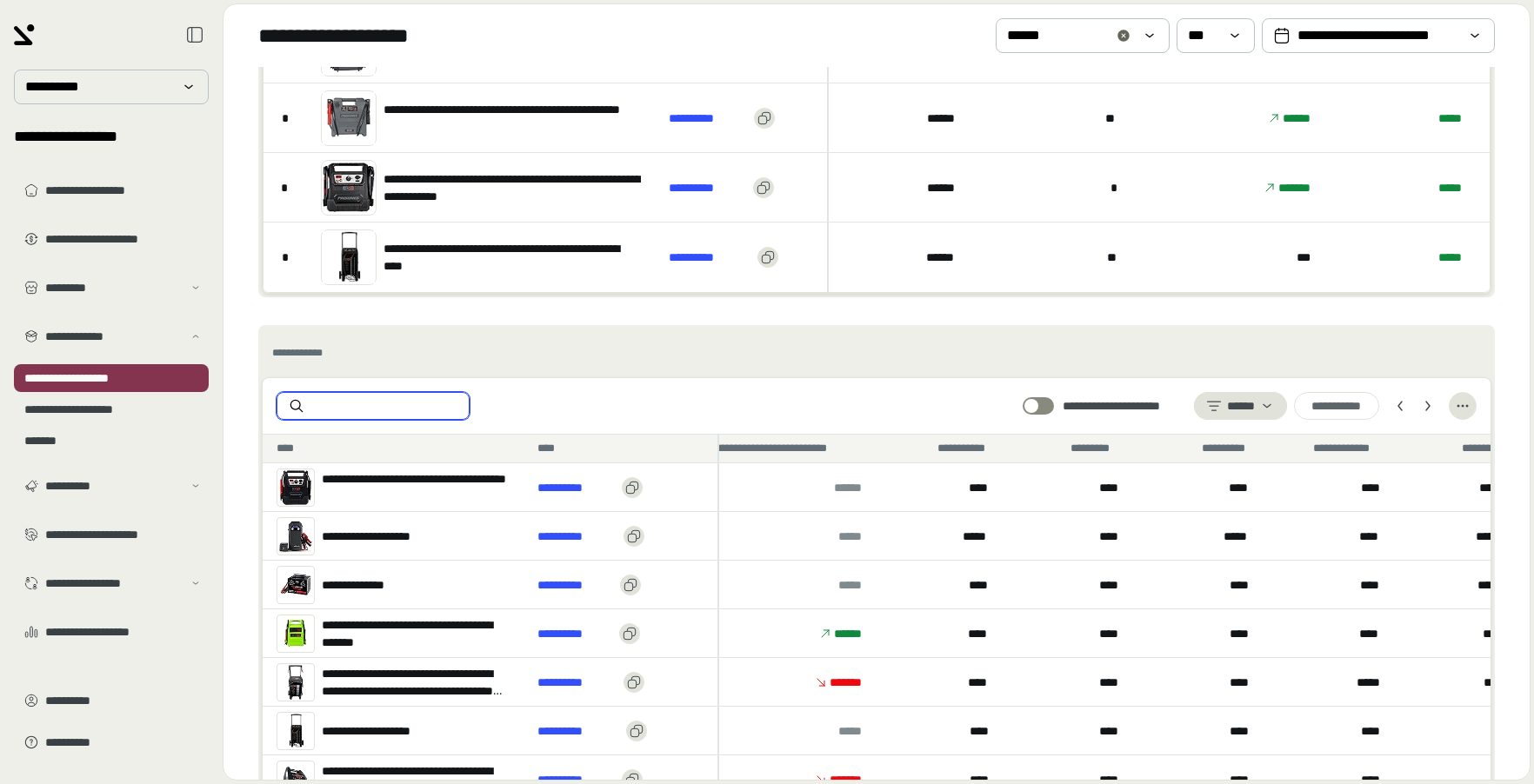 click at bounding box center [387, 406] 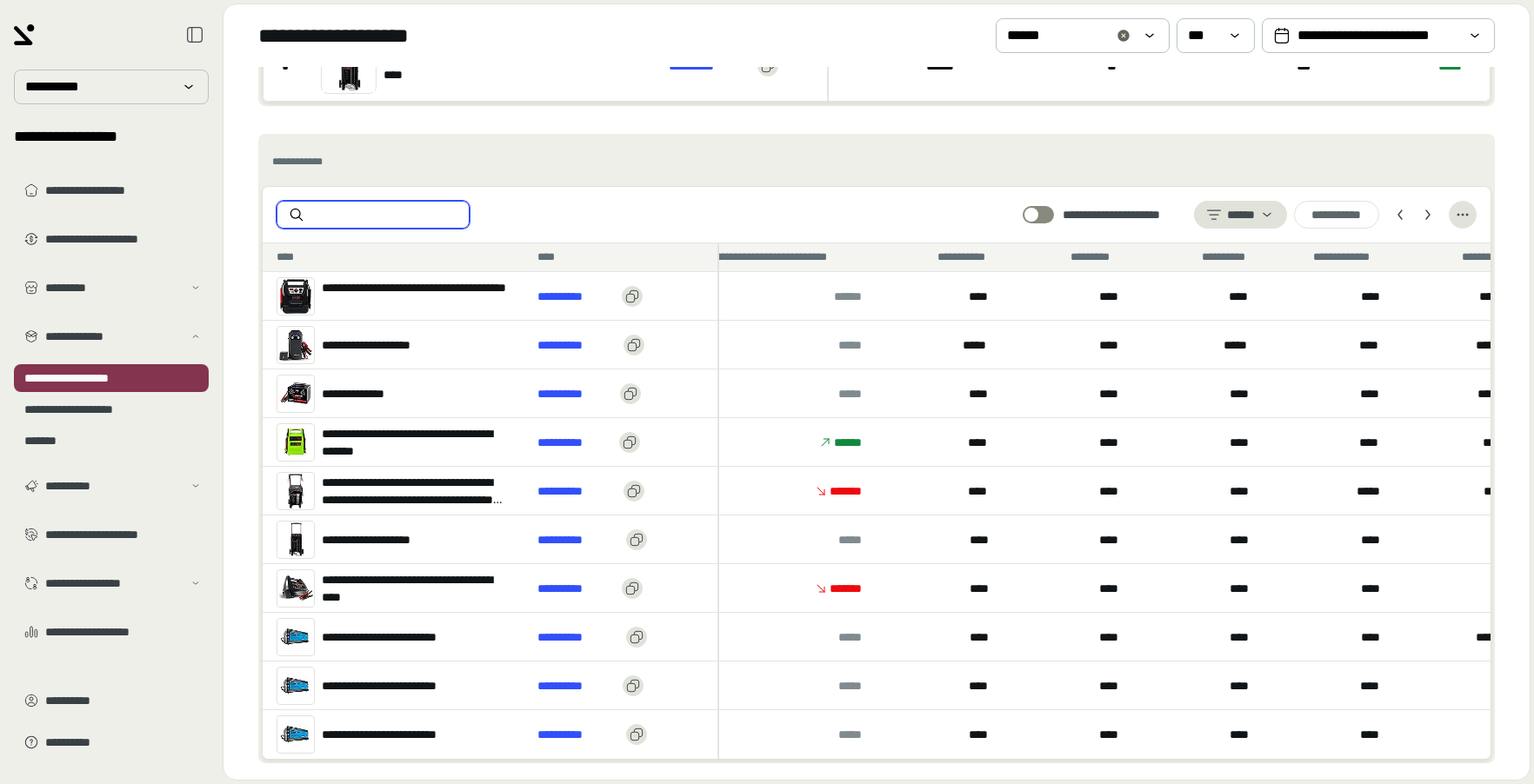 scroll, scrollTop: 555, scrollLeft: 0, axis: vertical 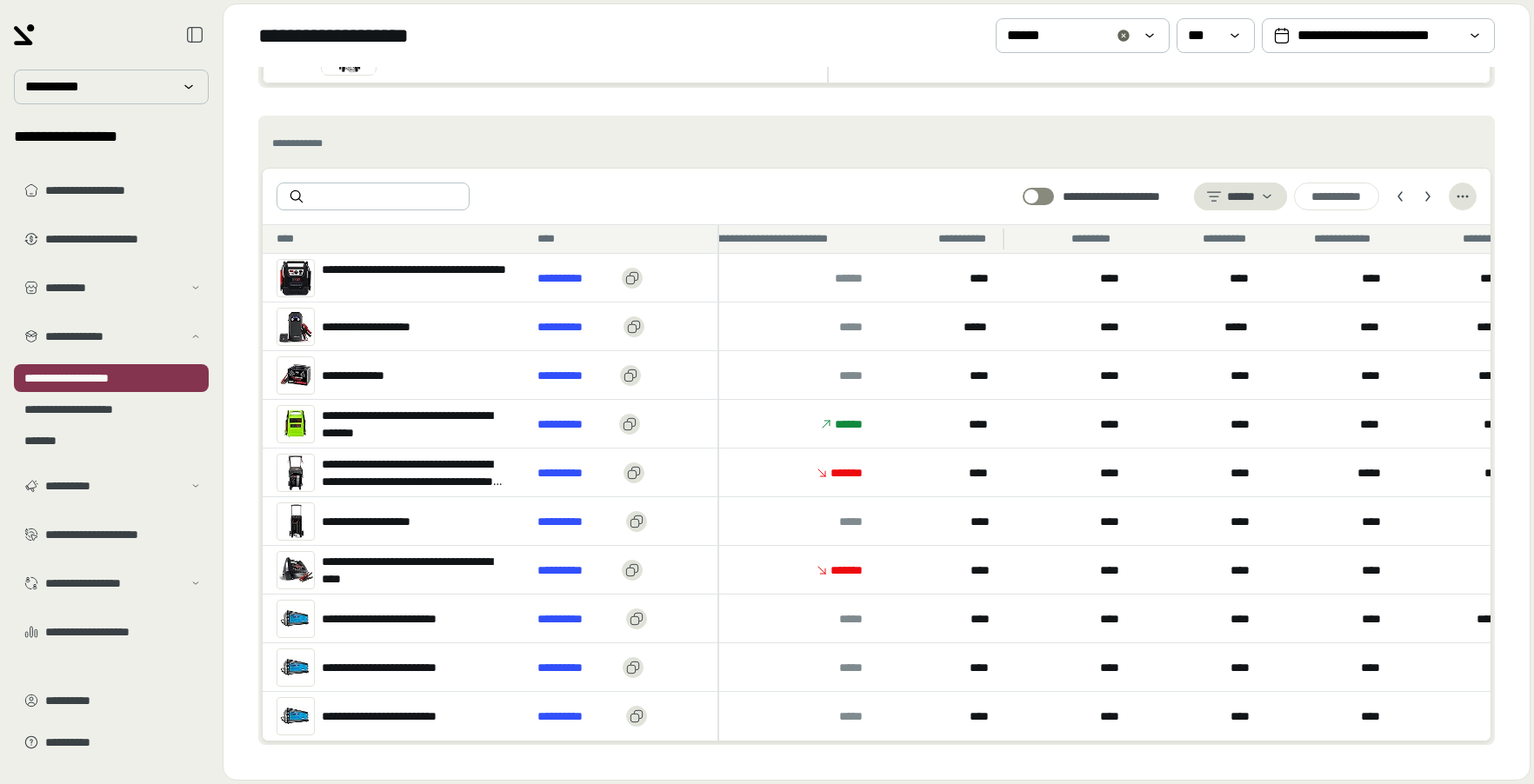 click on "**********" at bounding box center (965, 239) 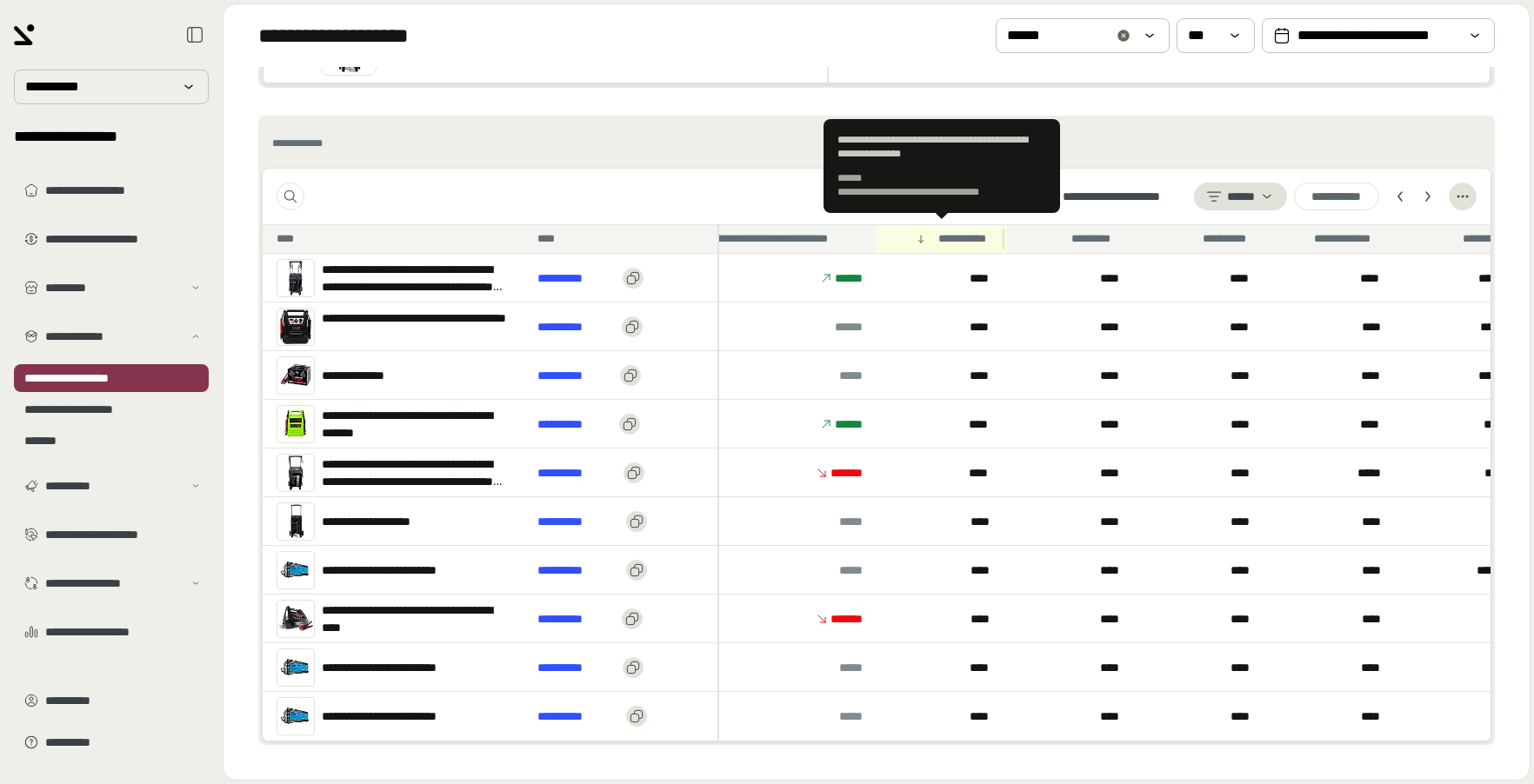 click on "**********" at bounding box center [965, 239] 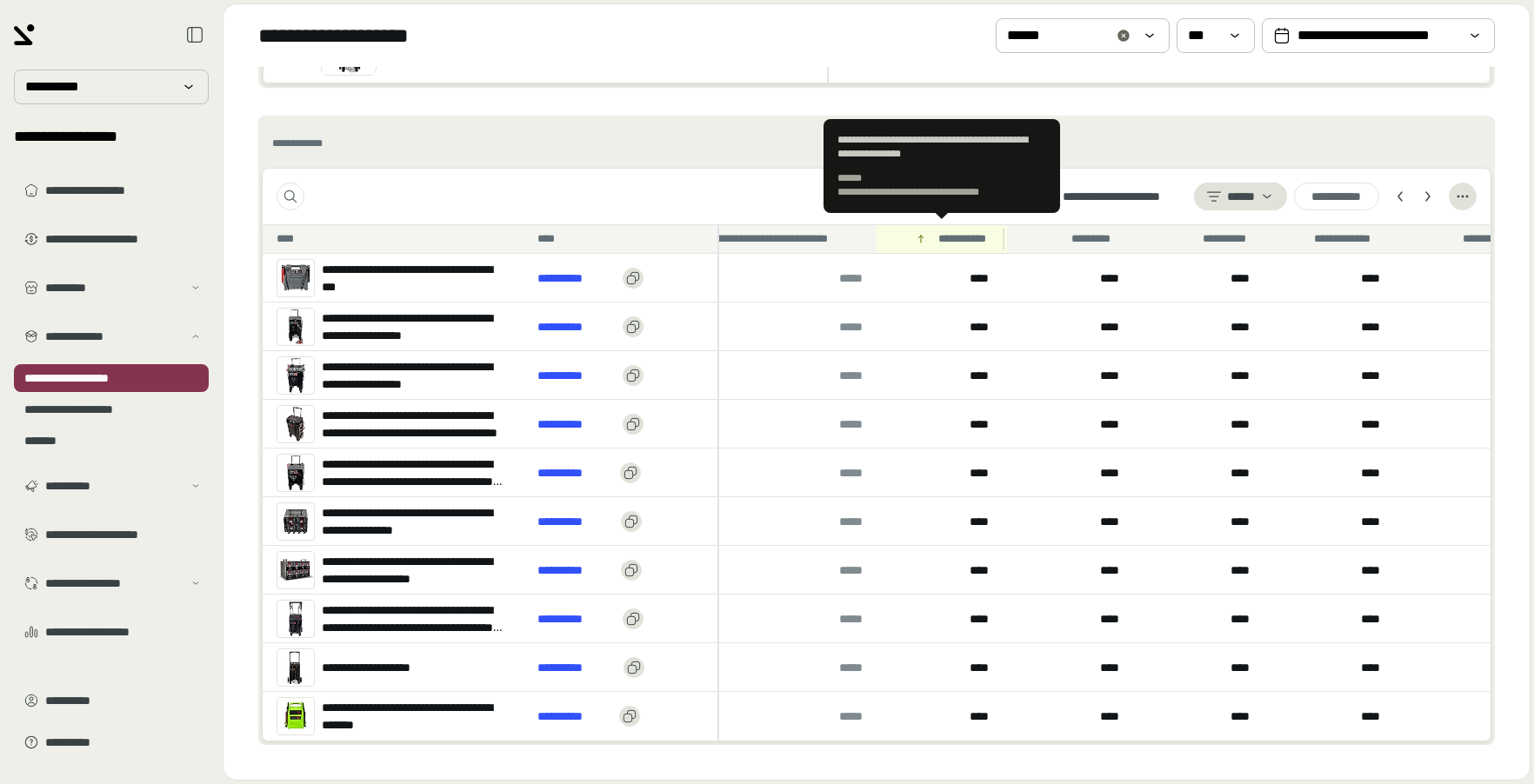 click on "**********" at bounding box center [965, 239] 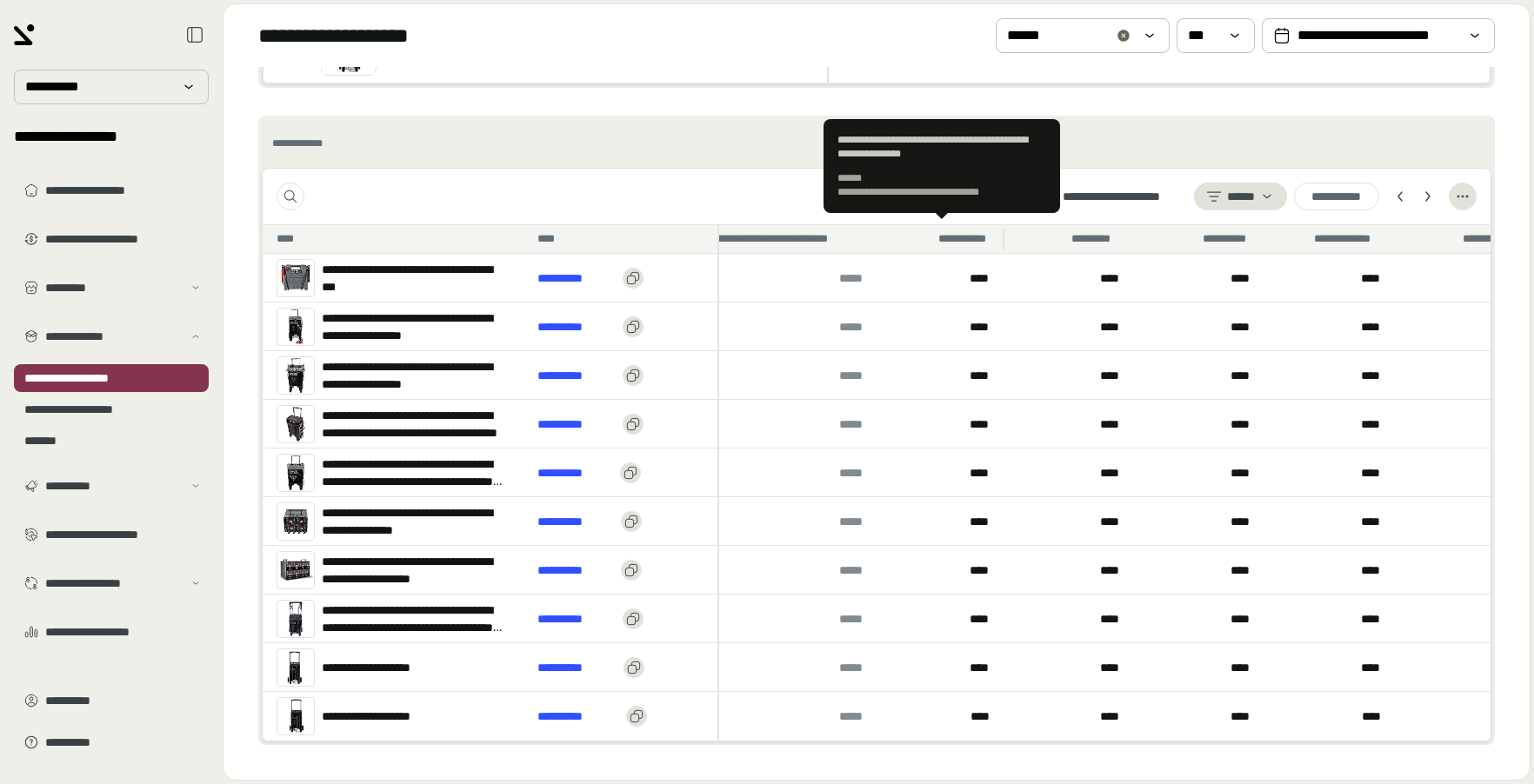 click on "**********" at bounding box center (965, 239) 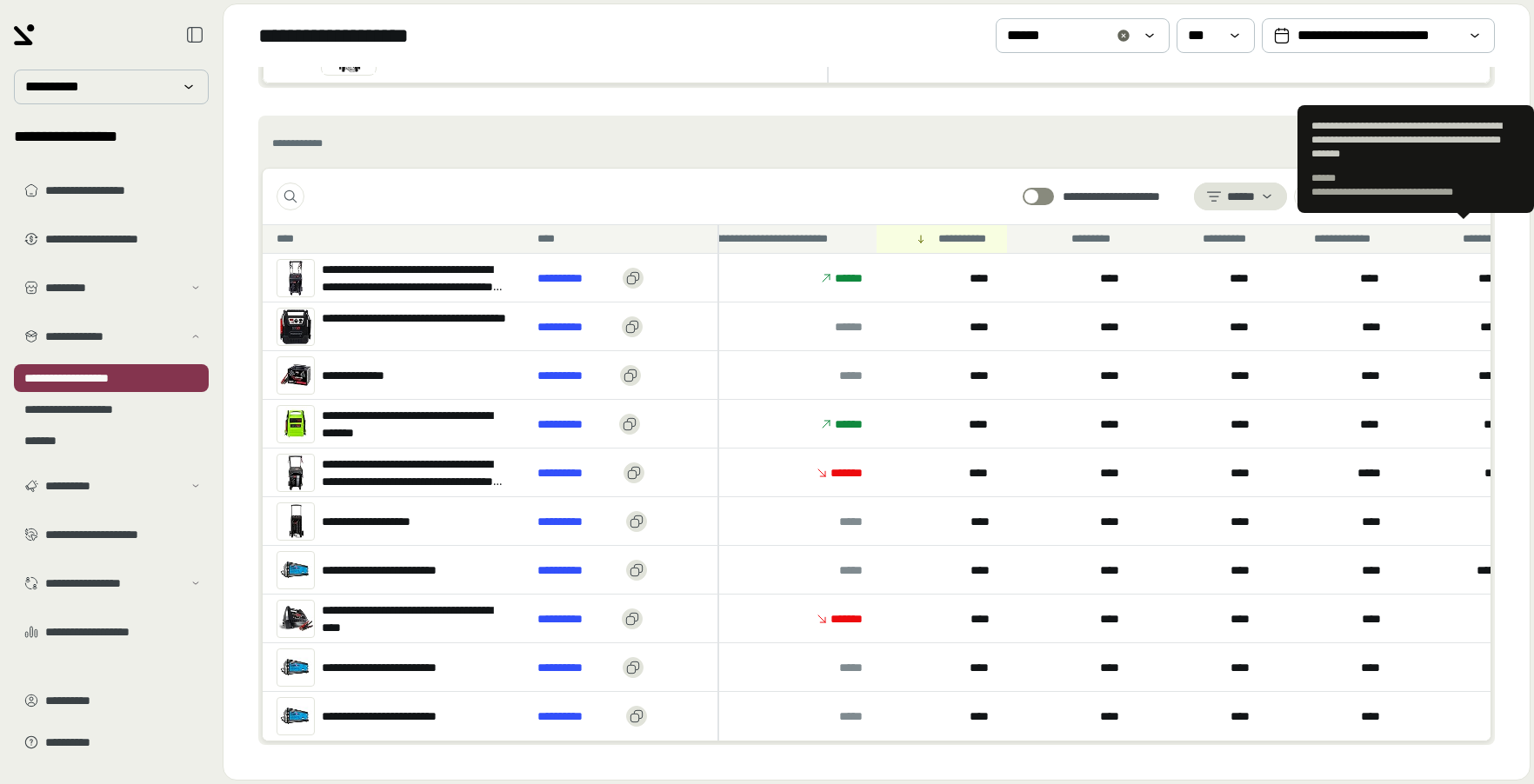 click on "**********" at bounding box center [1416, 185] 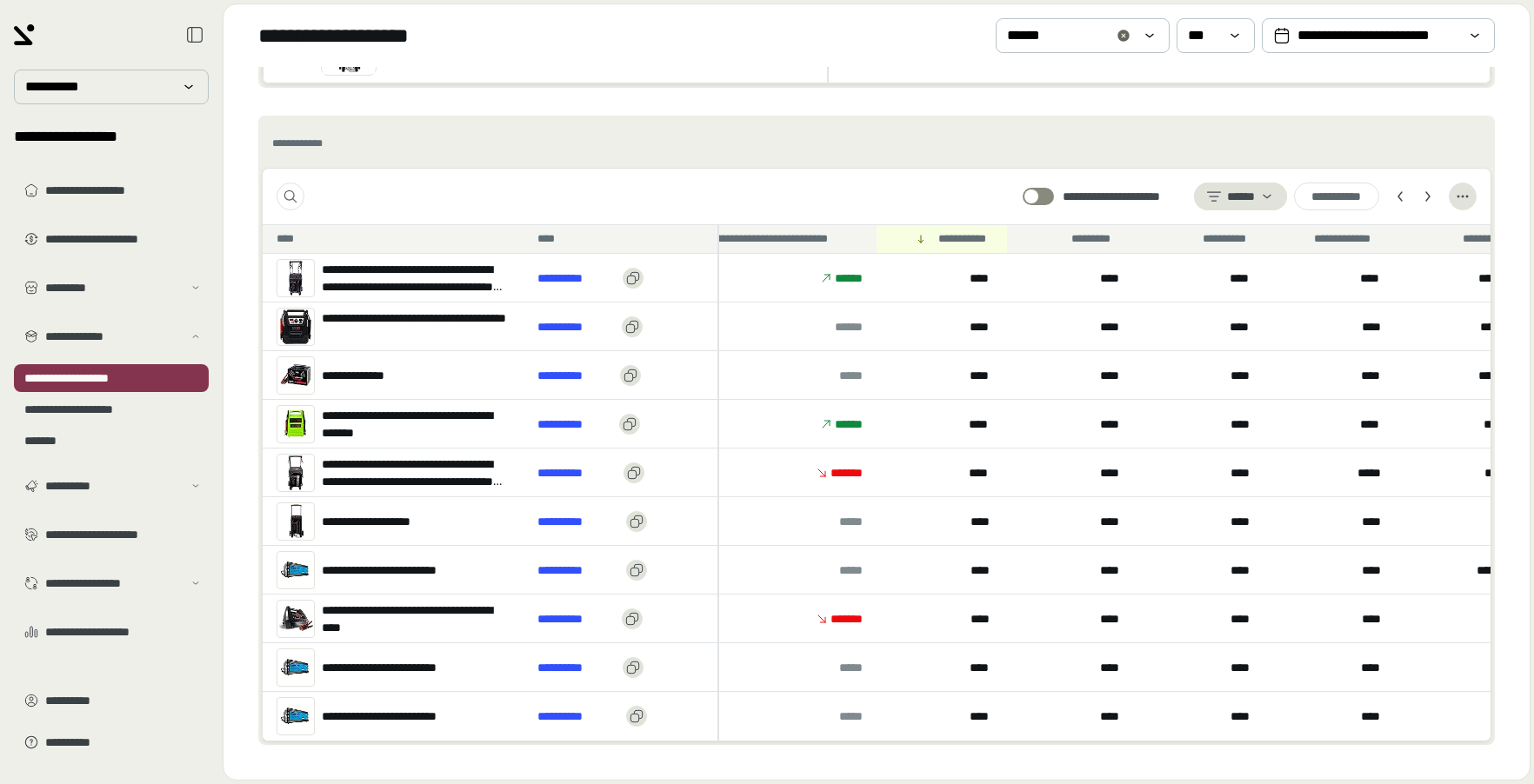 click on "**********" at bounding box center [877, 143] 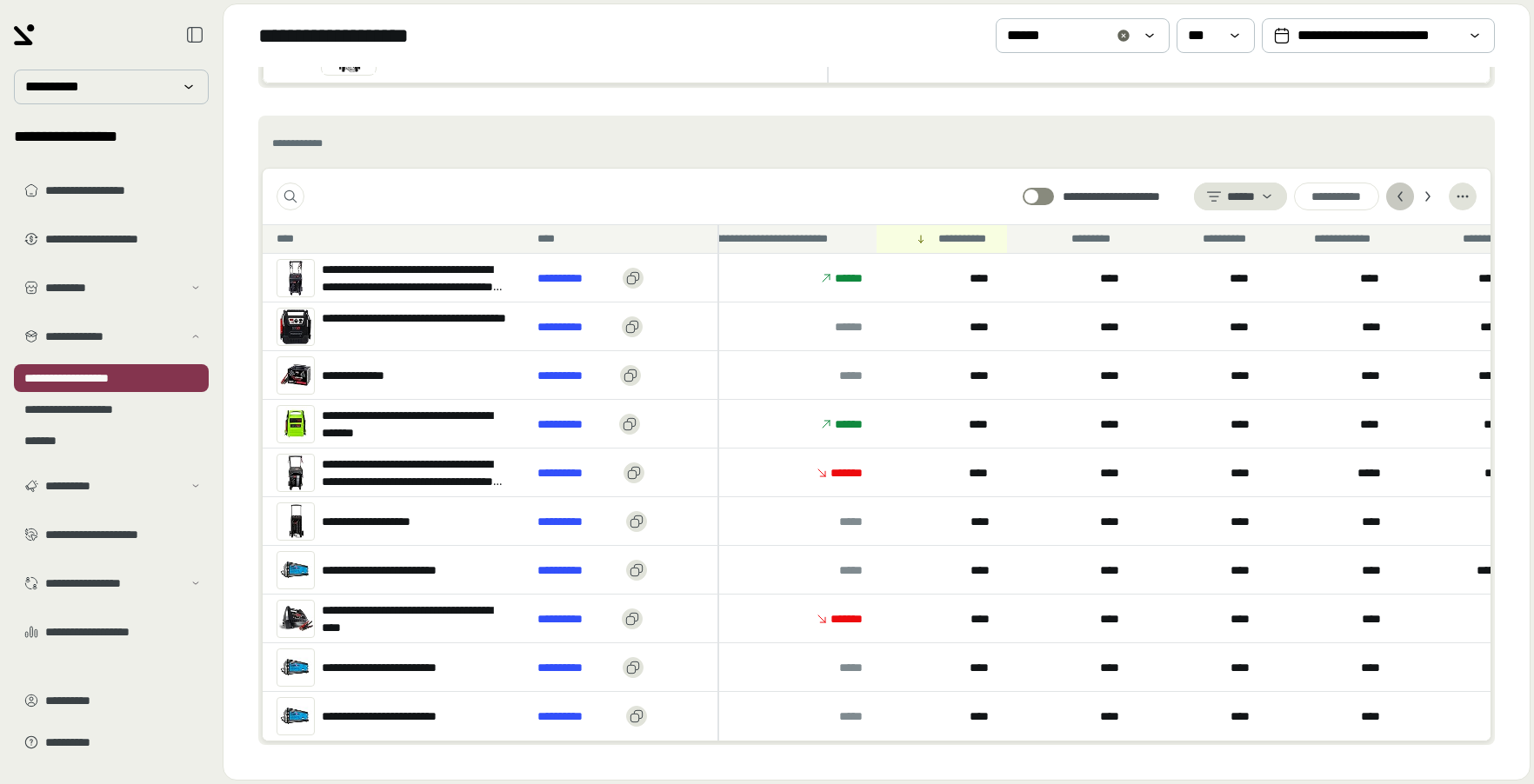 click at bounding box center (1400, 196) 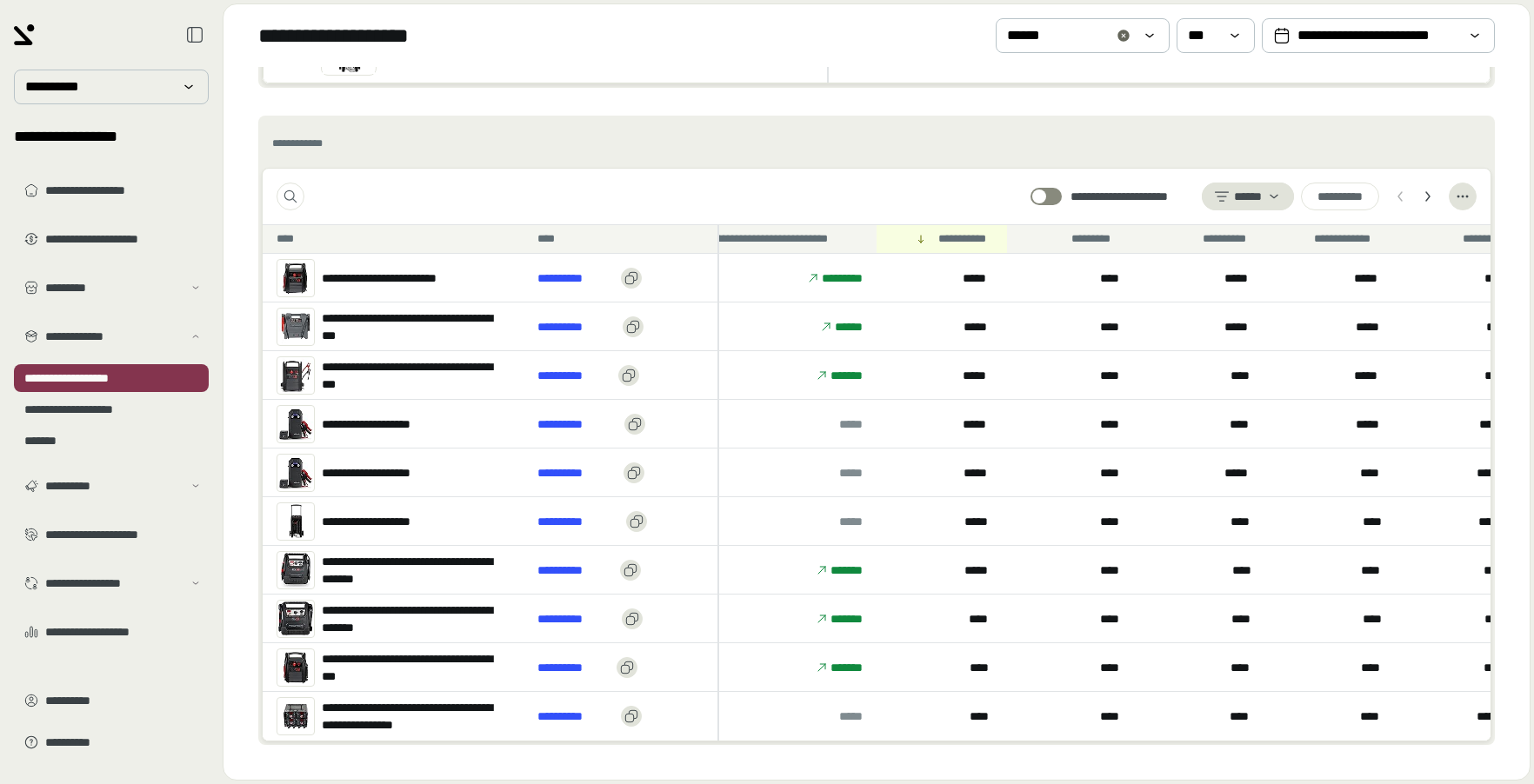 click at bounding box center [1400, 196] 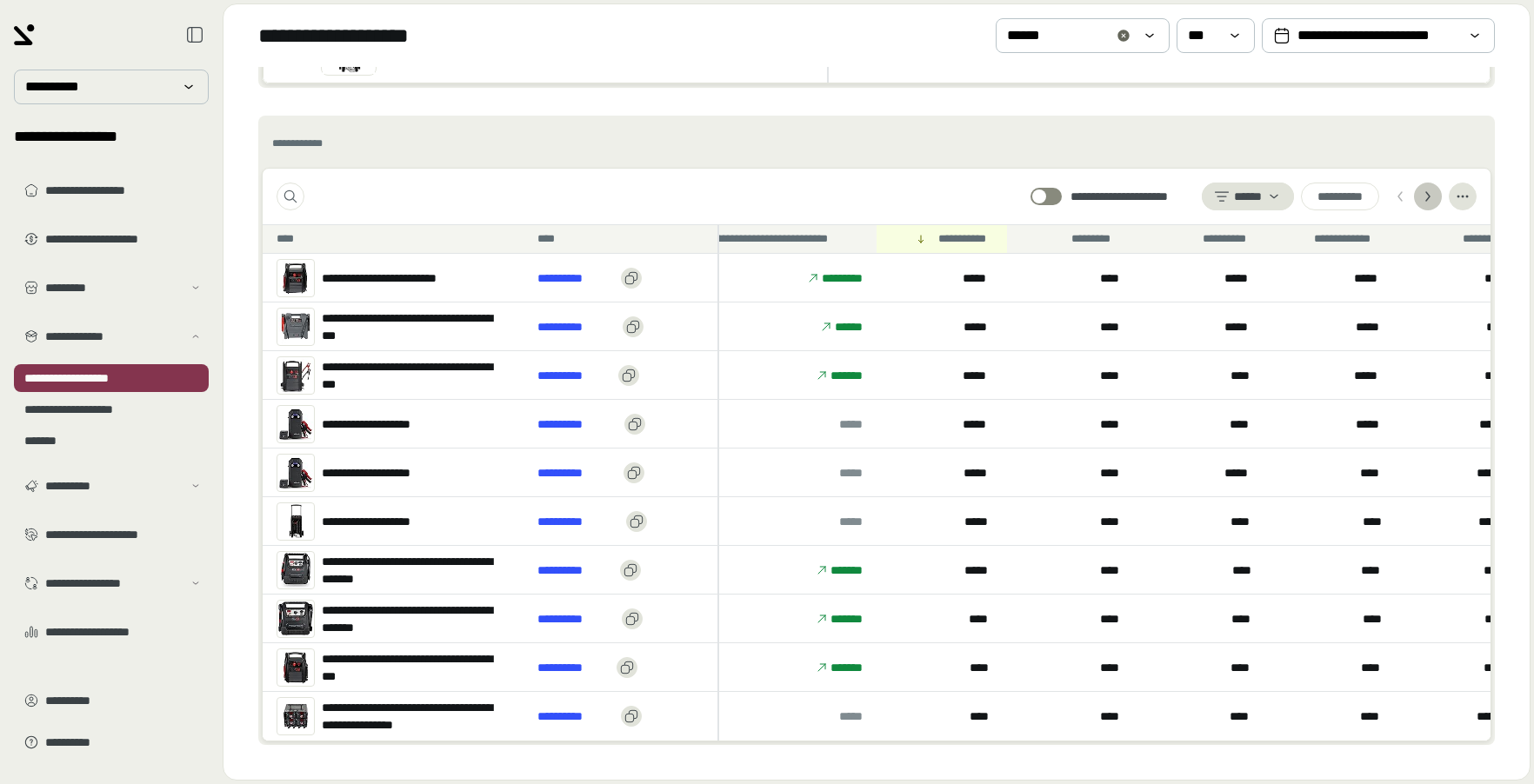 click 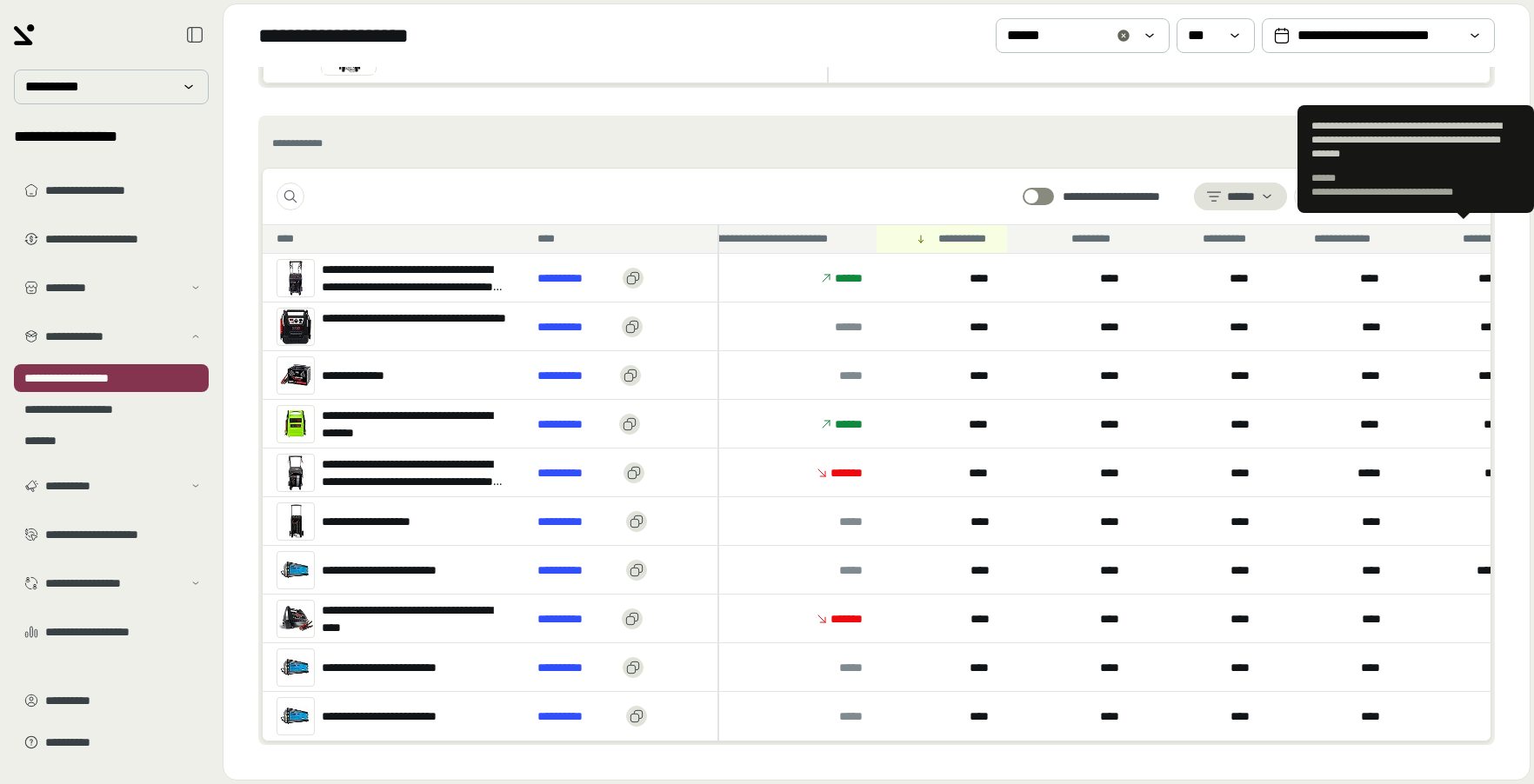 click on "**********" at bounding box center (1416, 185) 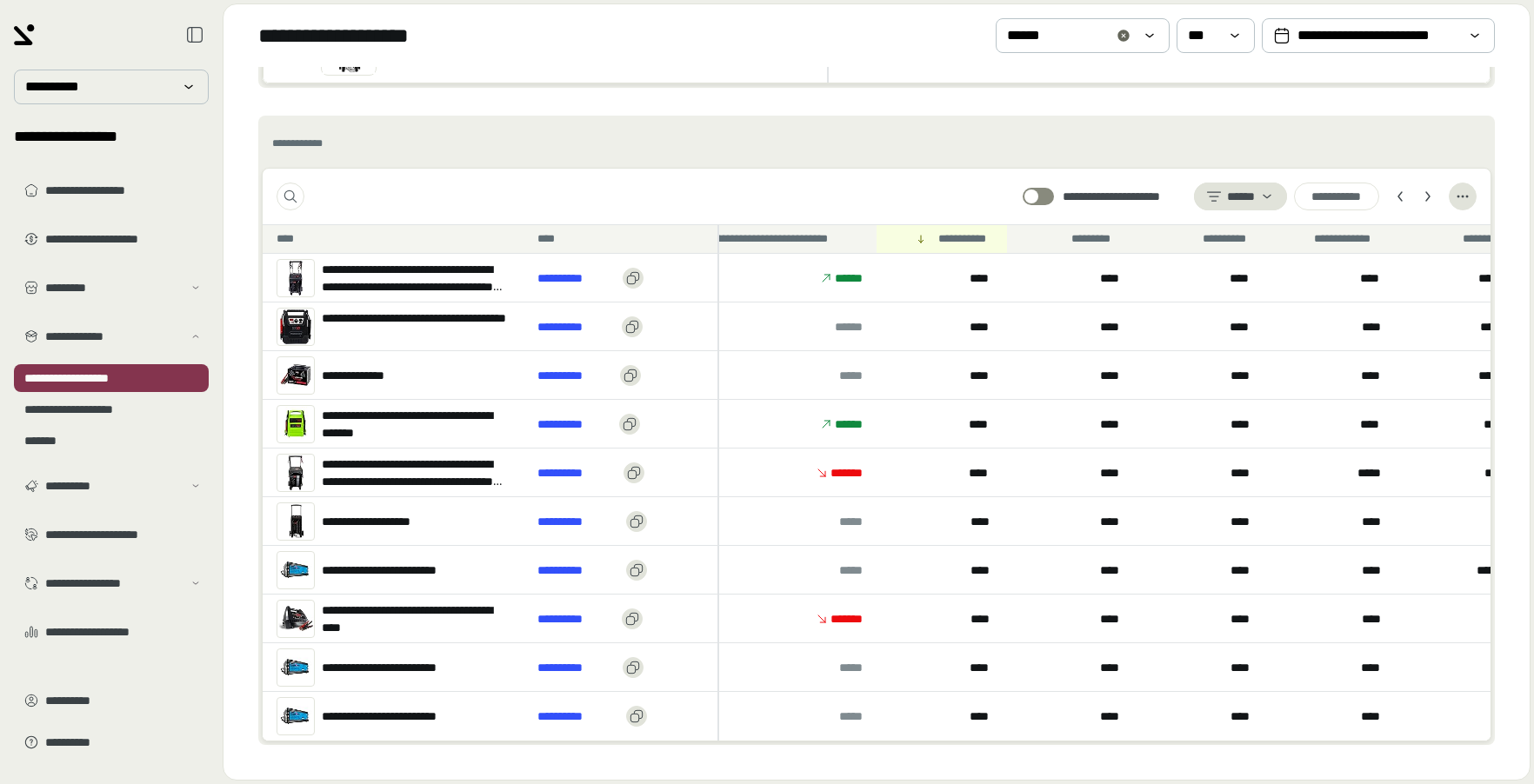 click on "**********" at bounding box center [877, 128] 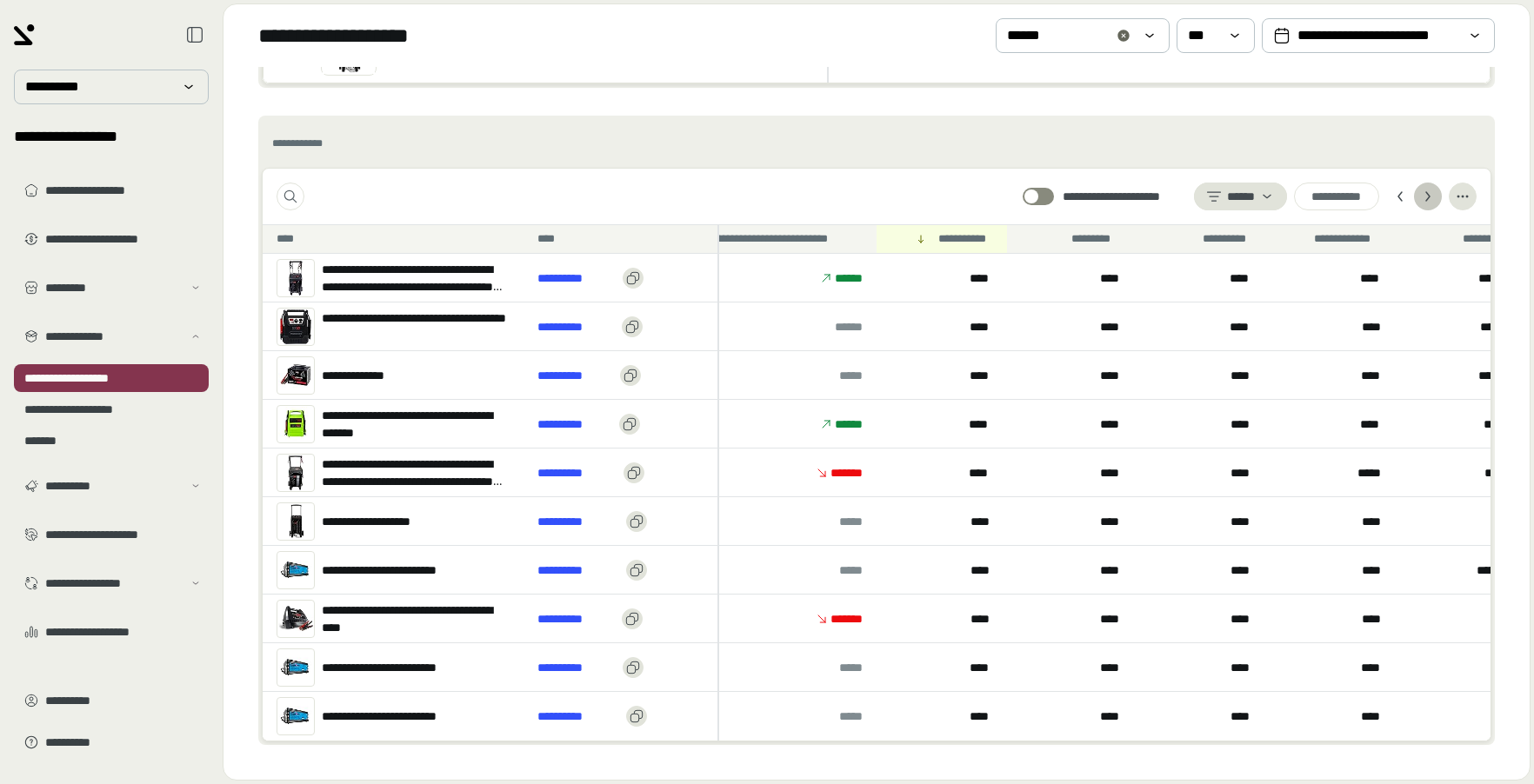 click 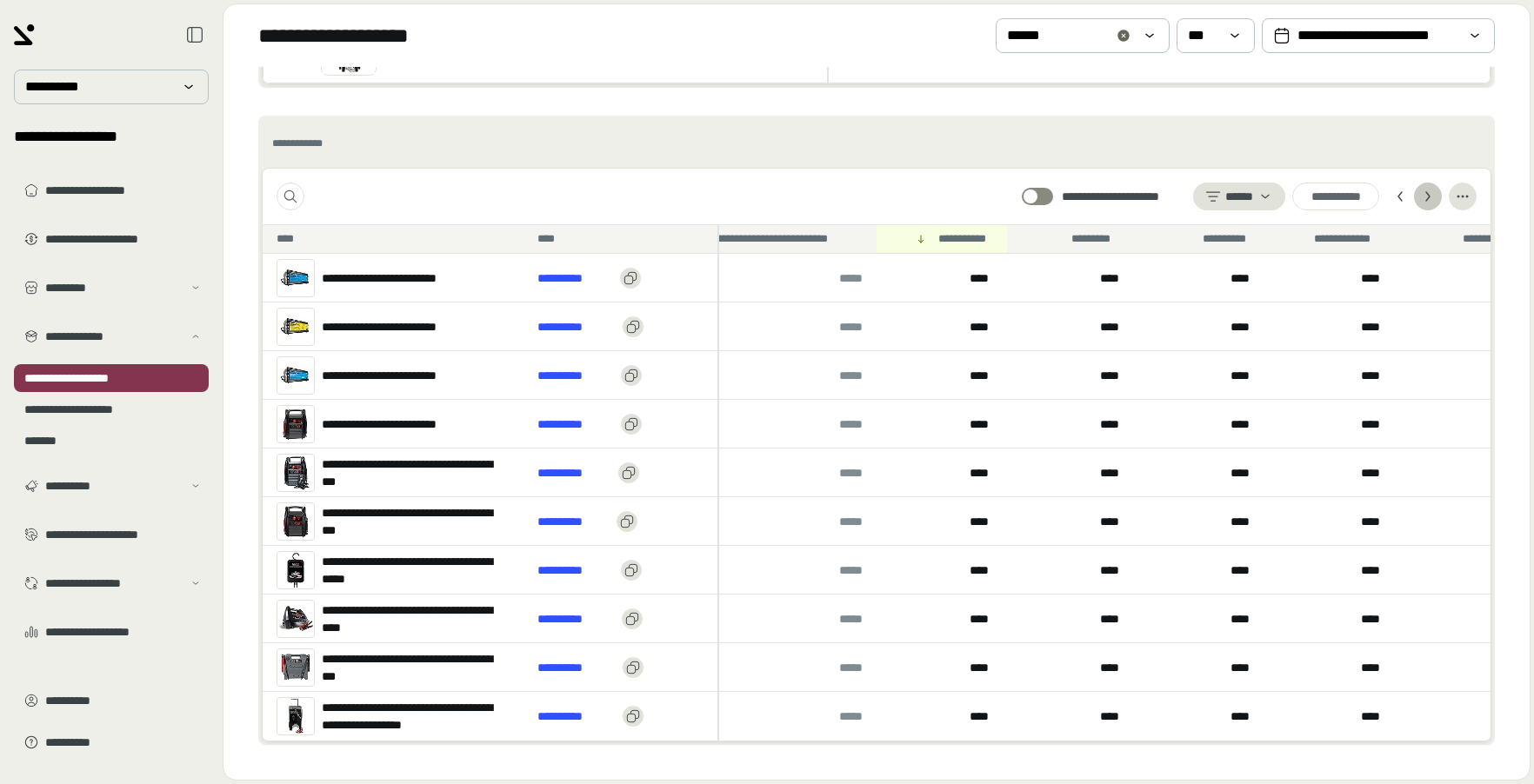 click 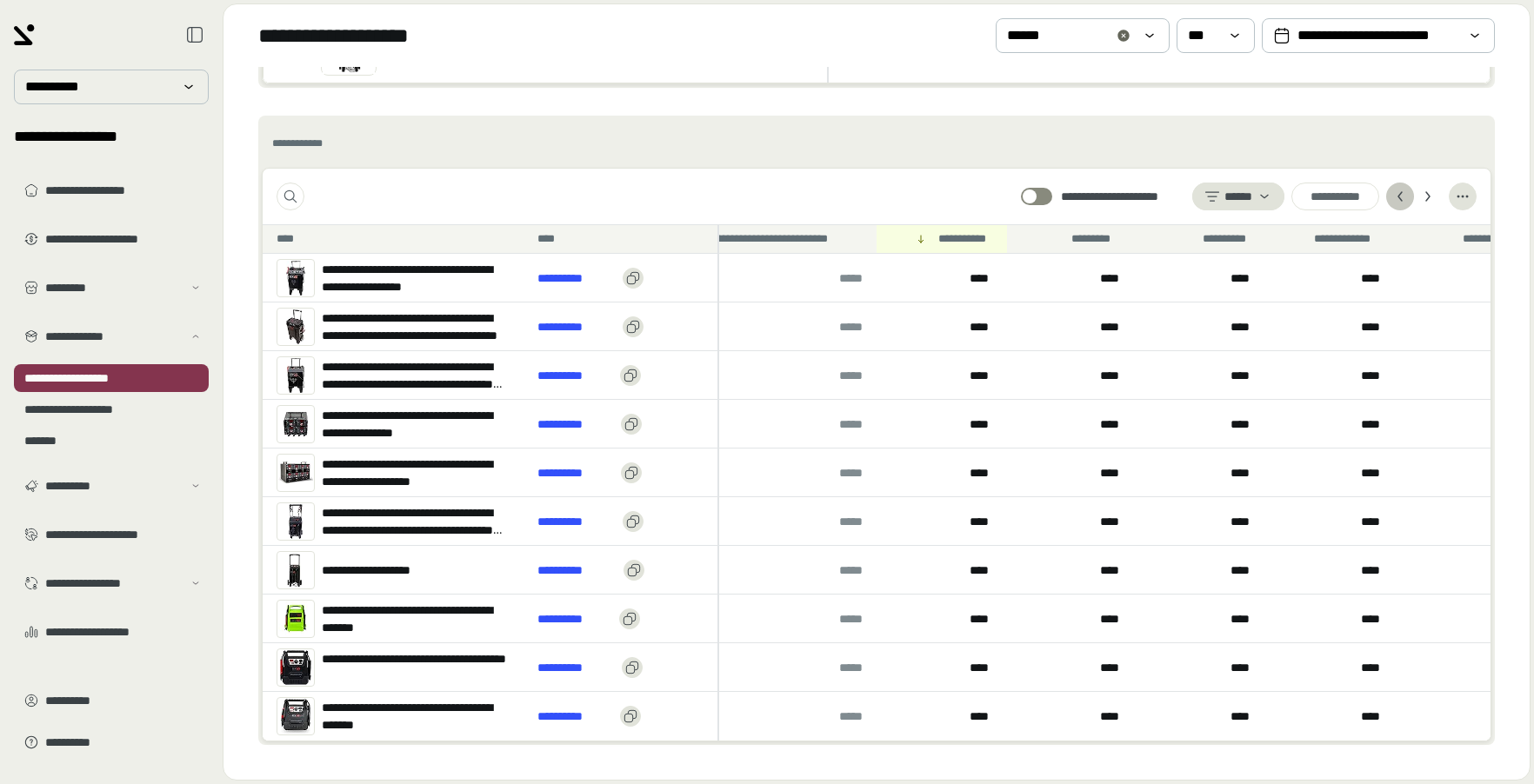 click 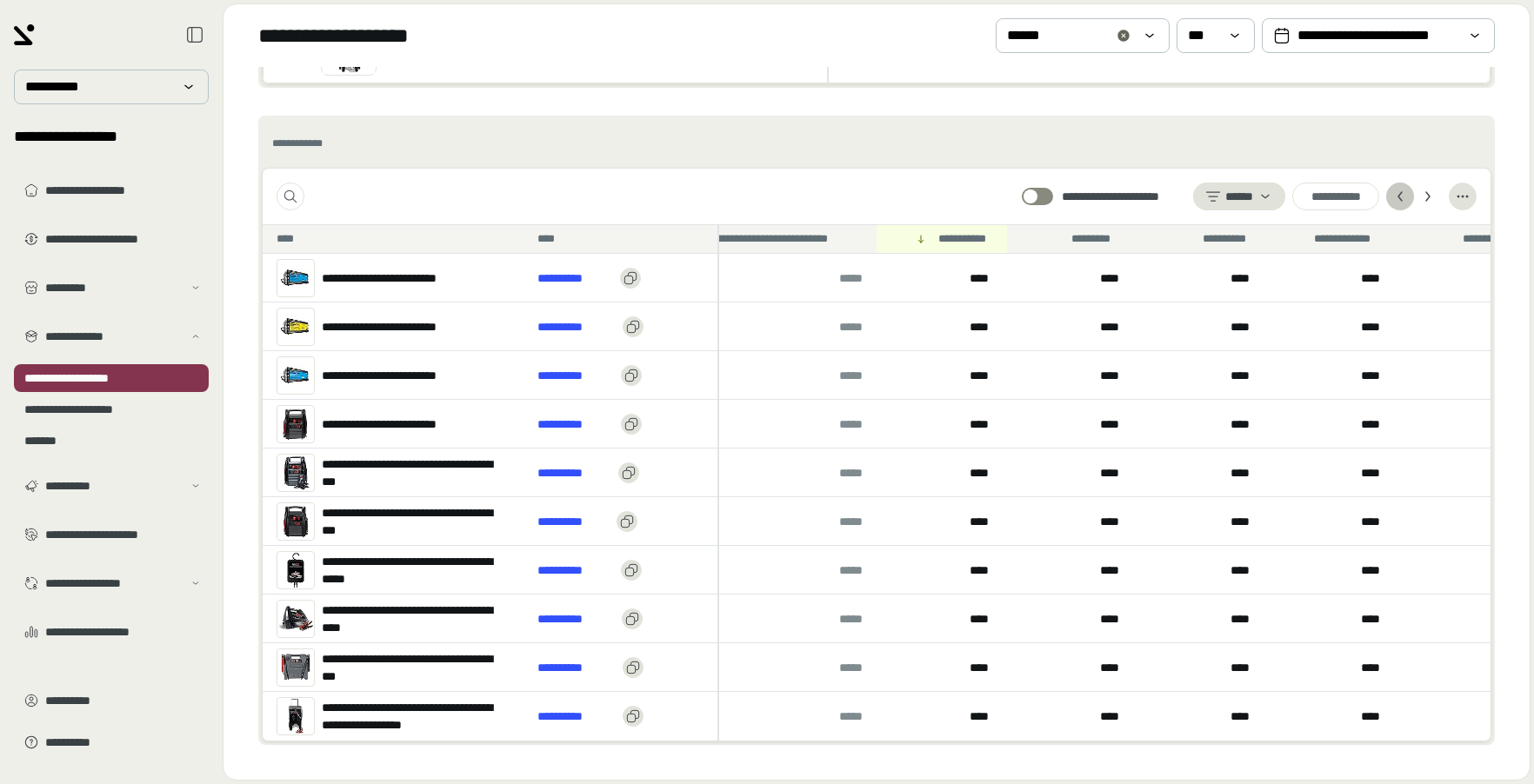 click 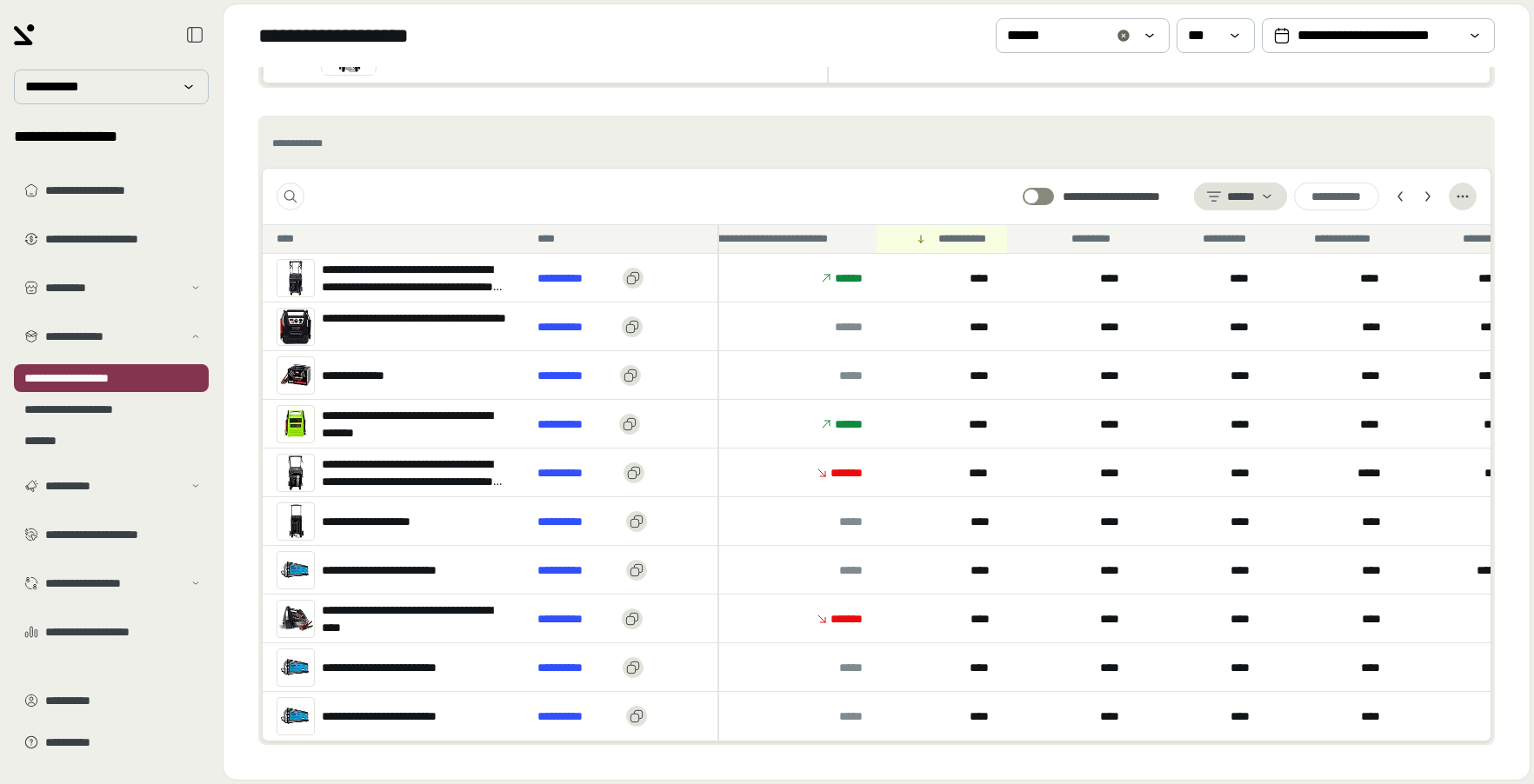 type 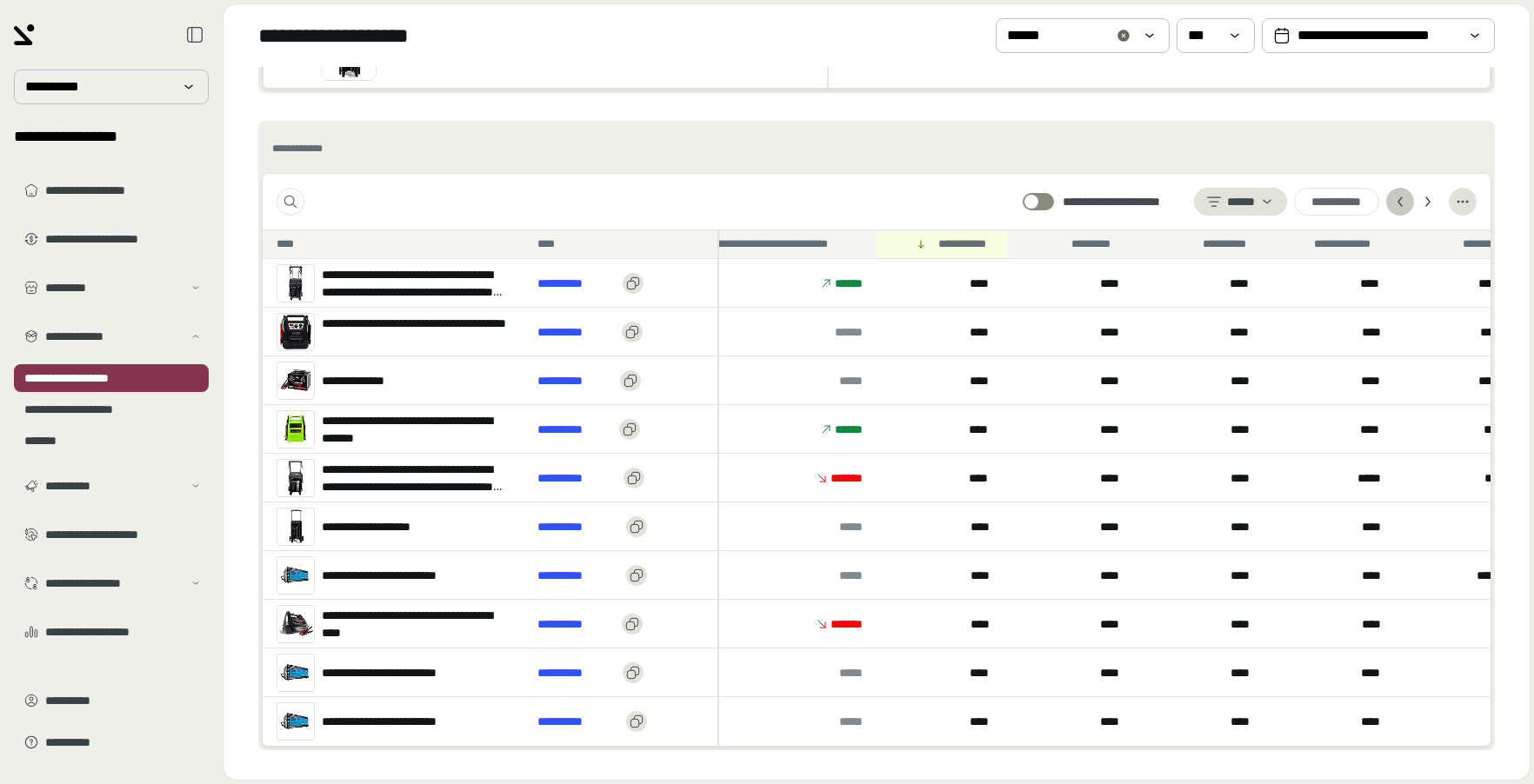 click 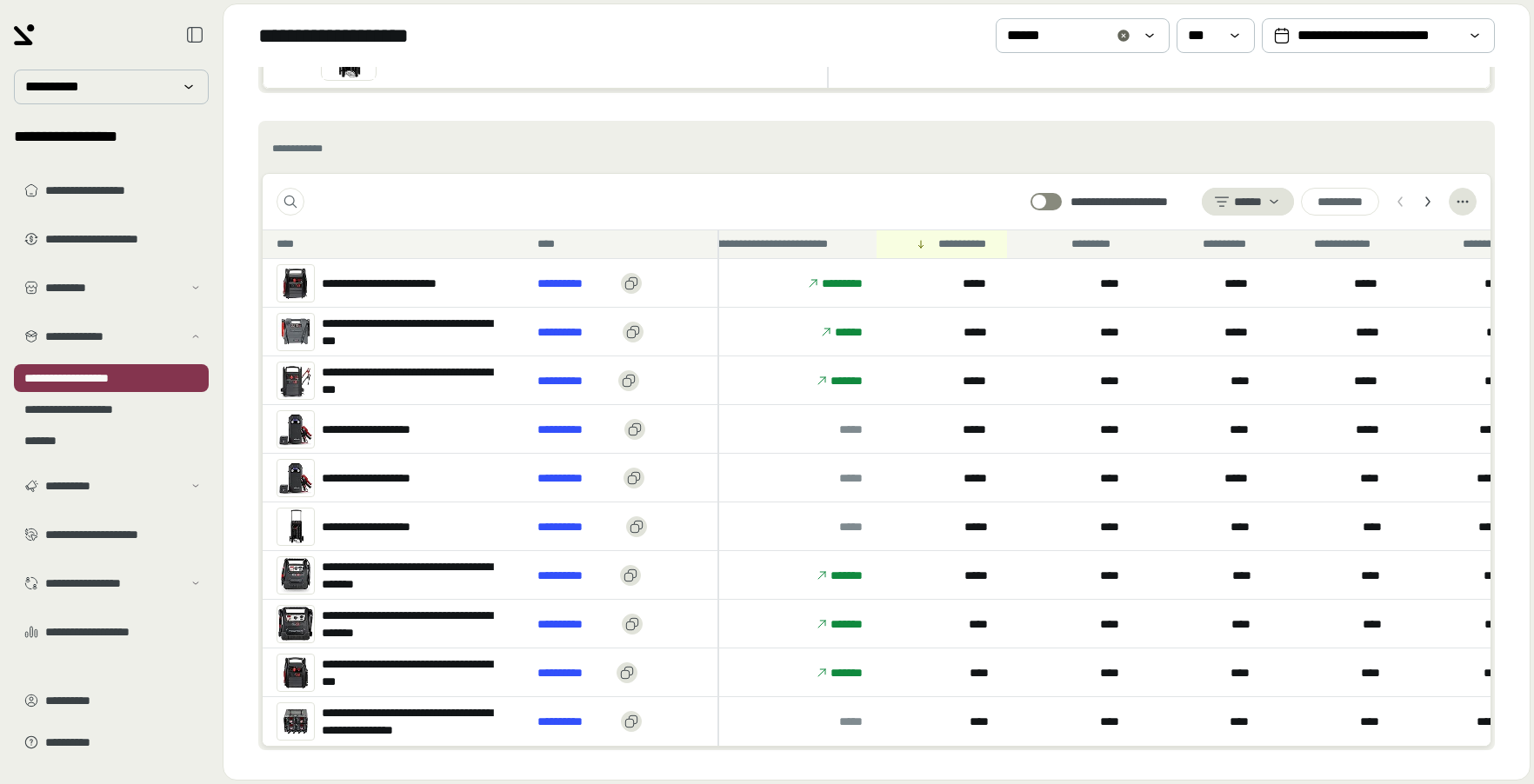 scroll, scrollTop: 555, scrollLeft: 0, axis: vertical 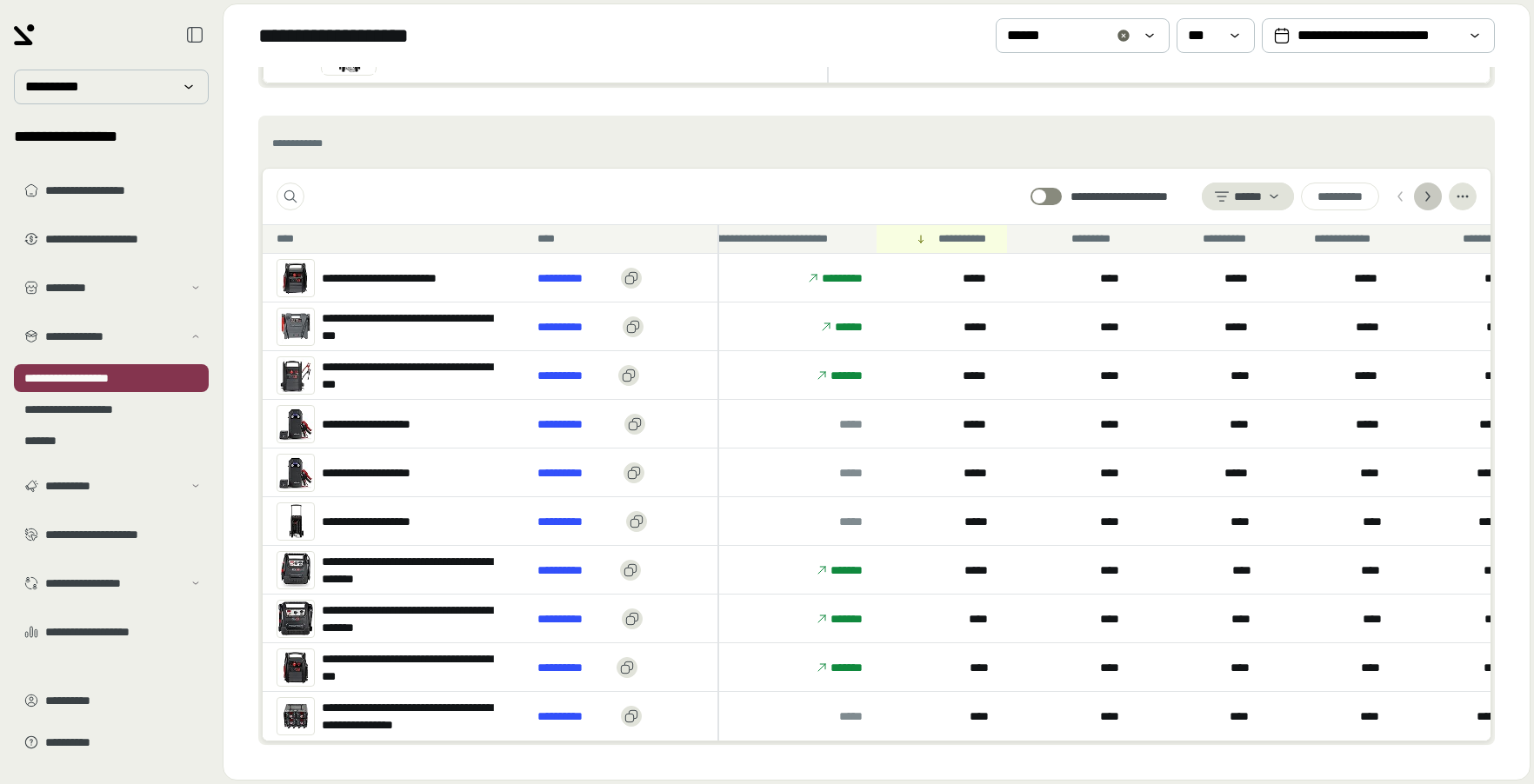 click 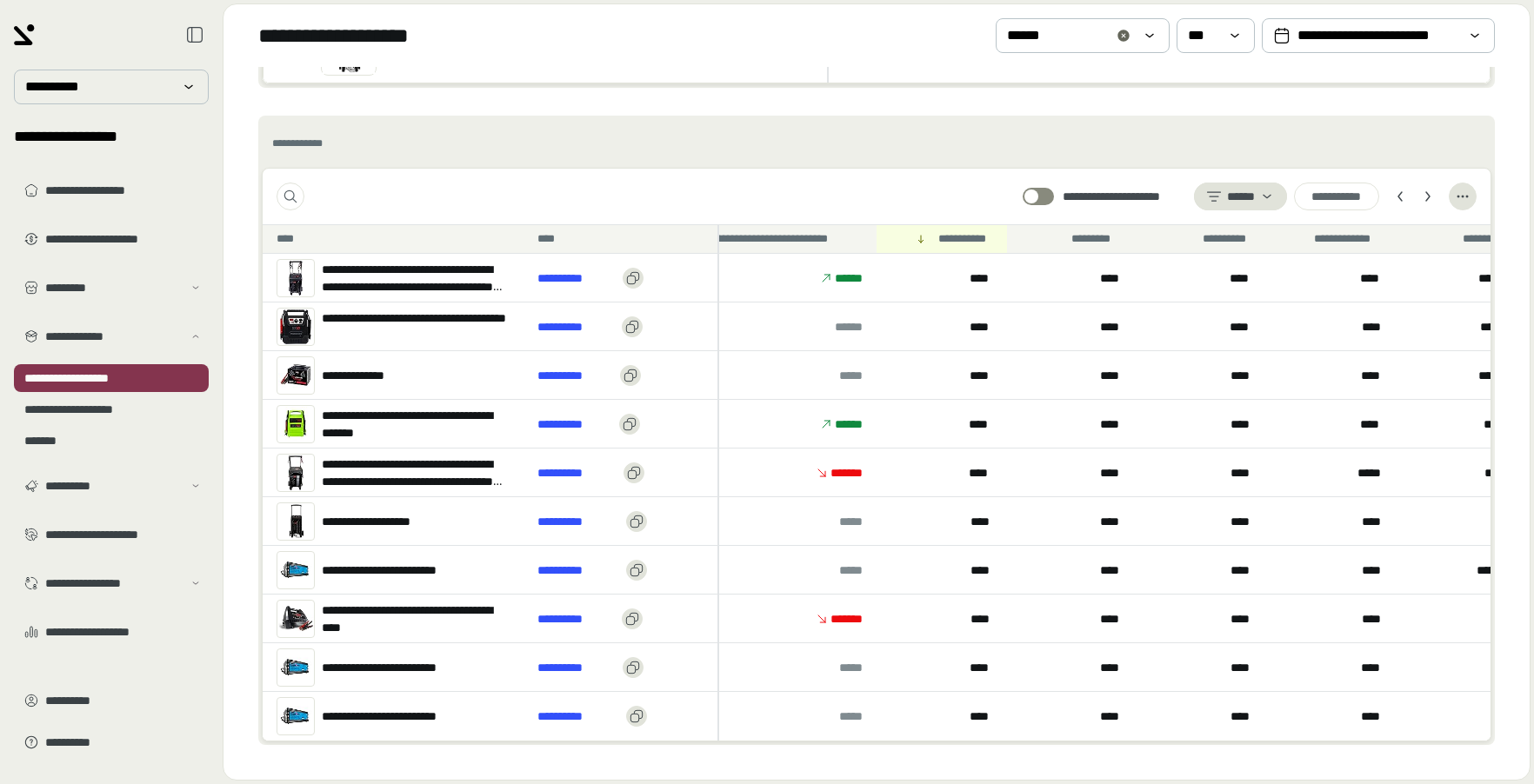 click at bounding box center [1428, 196] 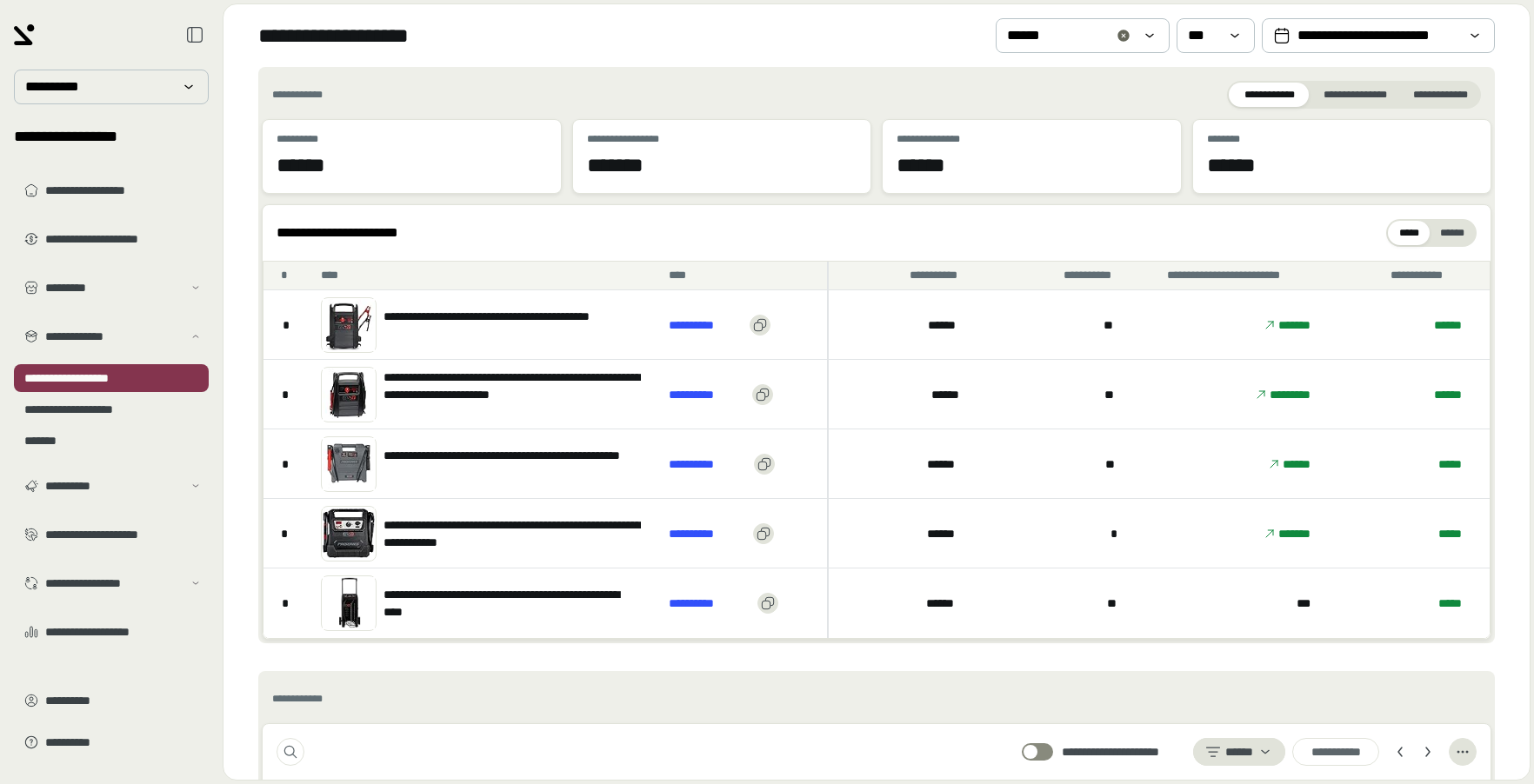 scroll, scrollTop: 0, scrollLeft: 0, axis: both 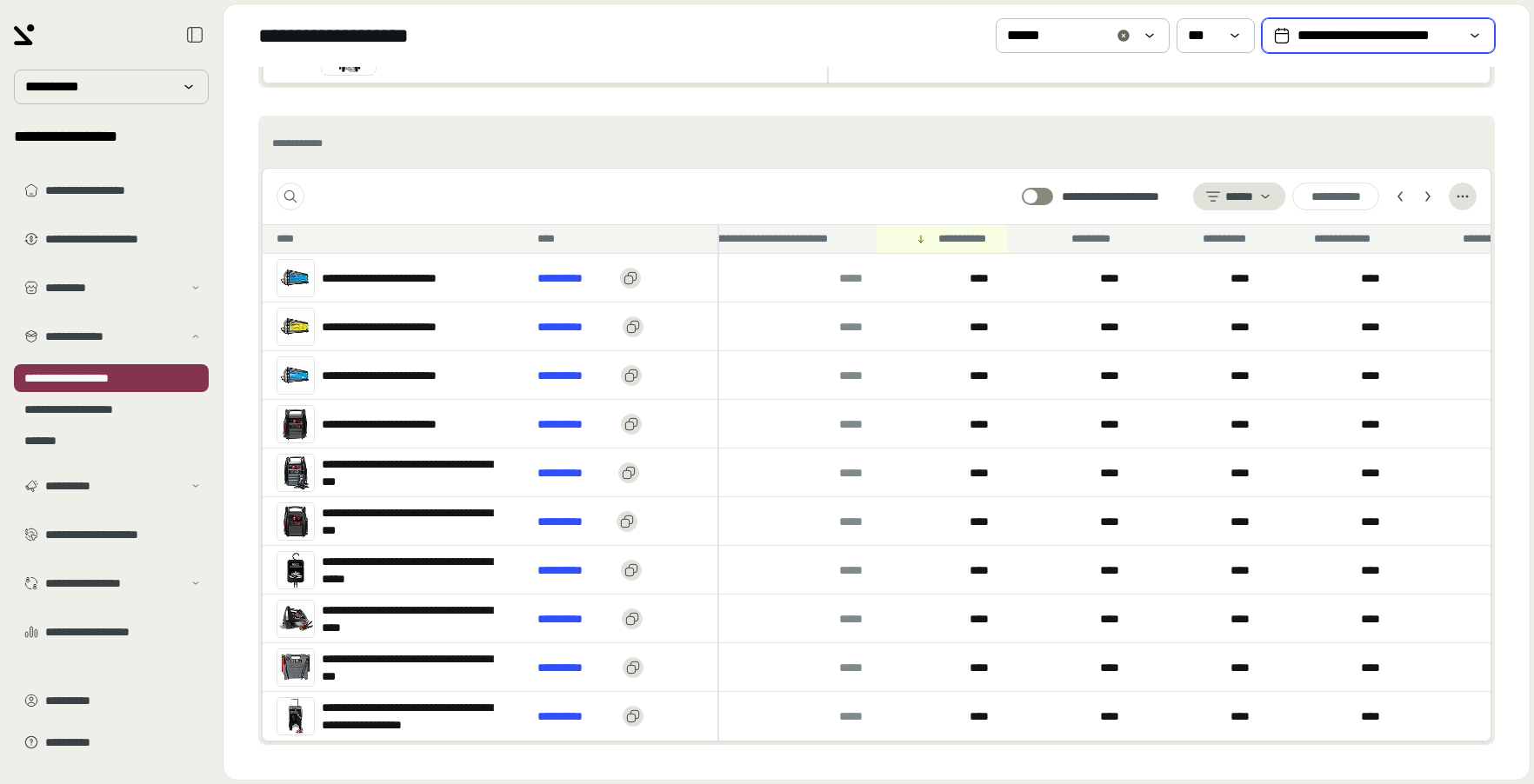 click on "**********" at bounding box center (1378, 36) 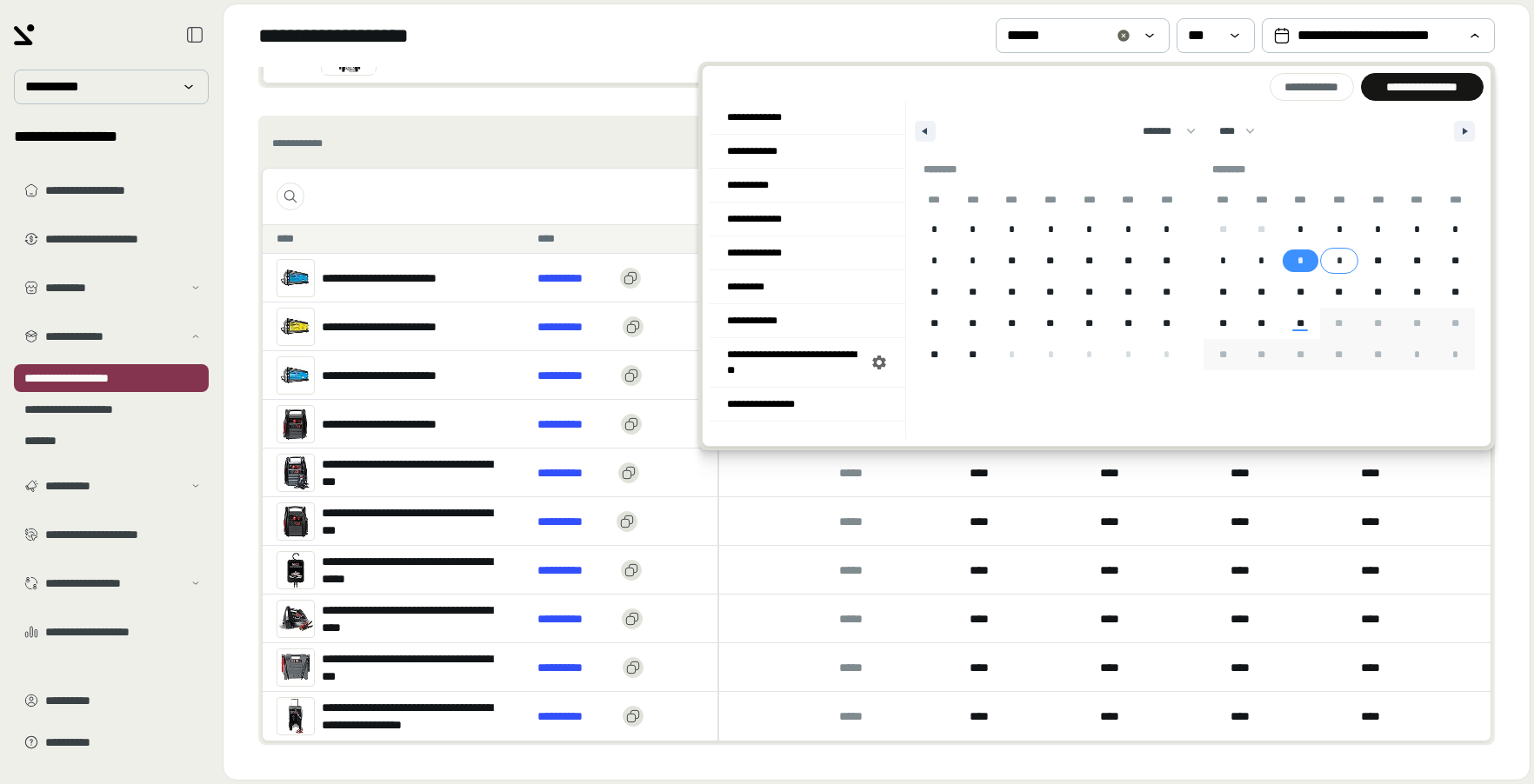 click on "*" at bounding box center [1339, 261] 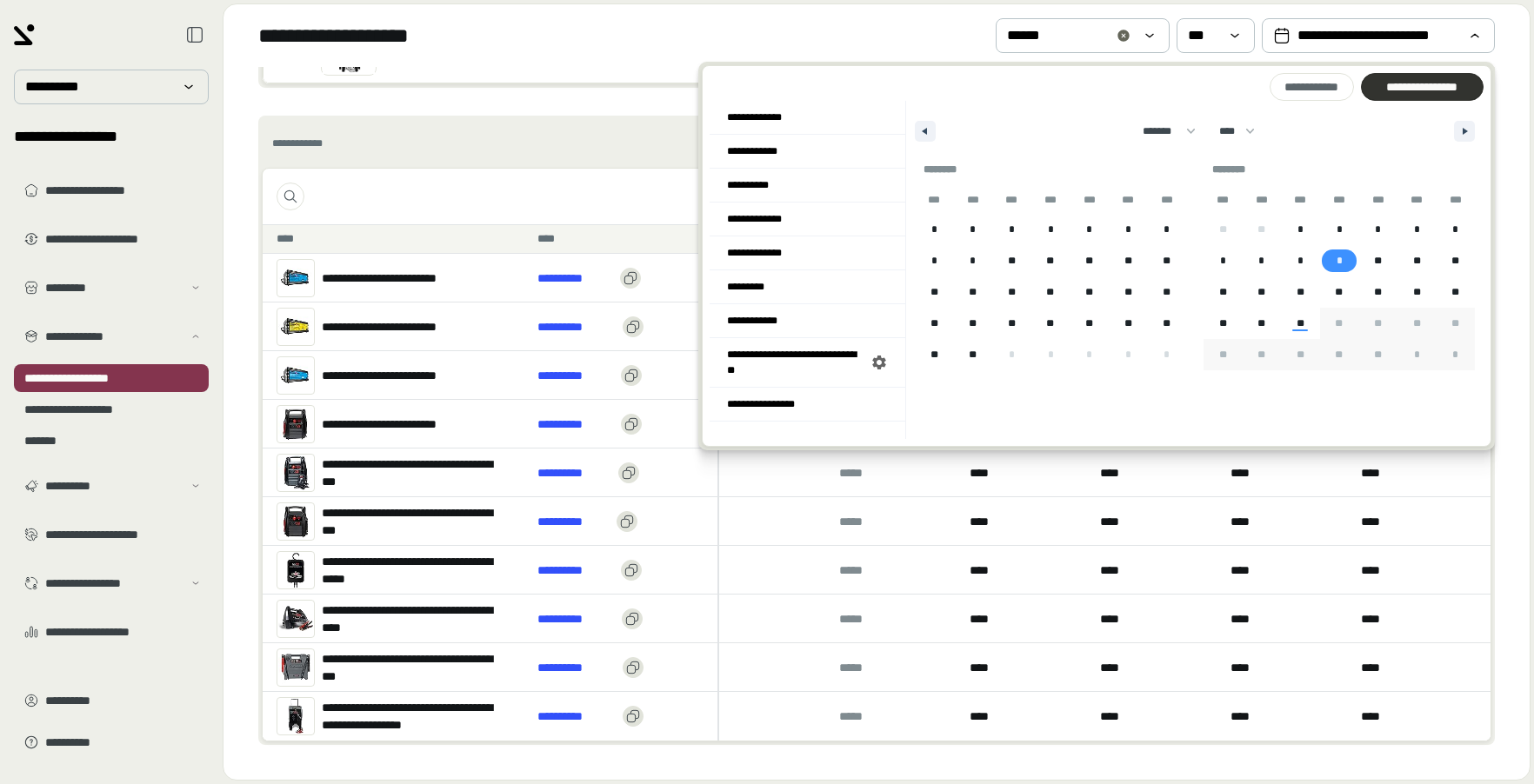click on "**********" at bounding box center (1422, 87) 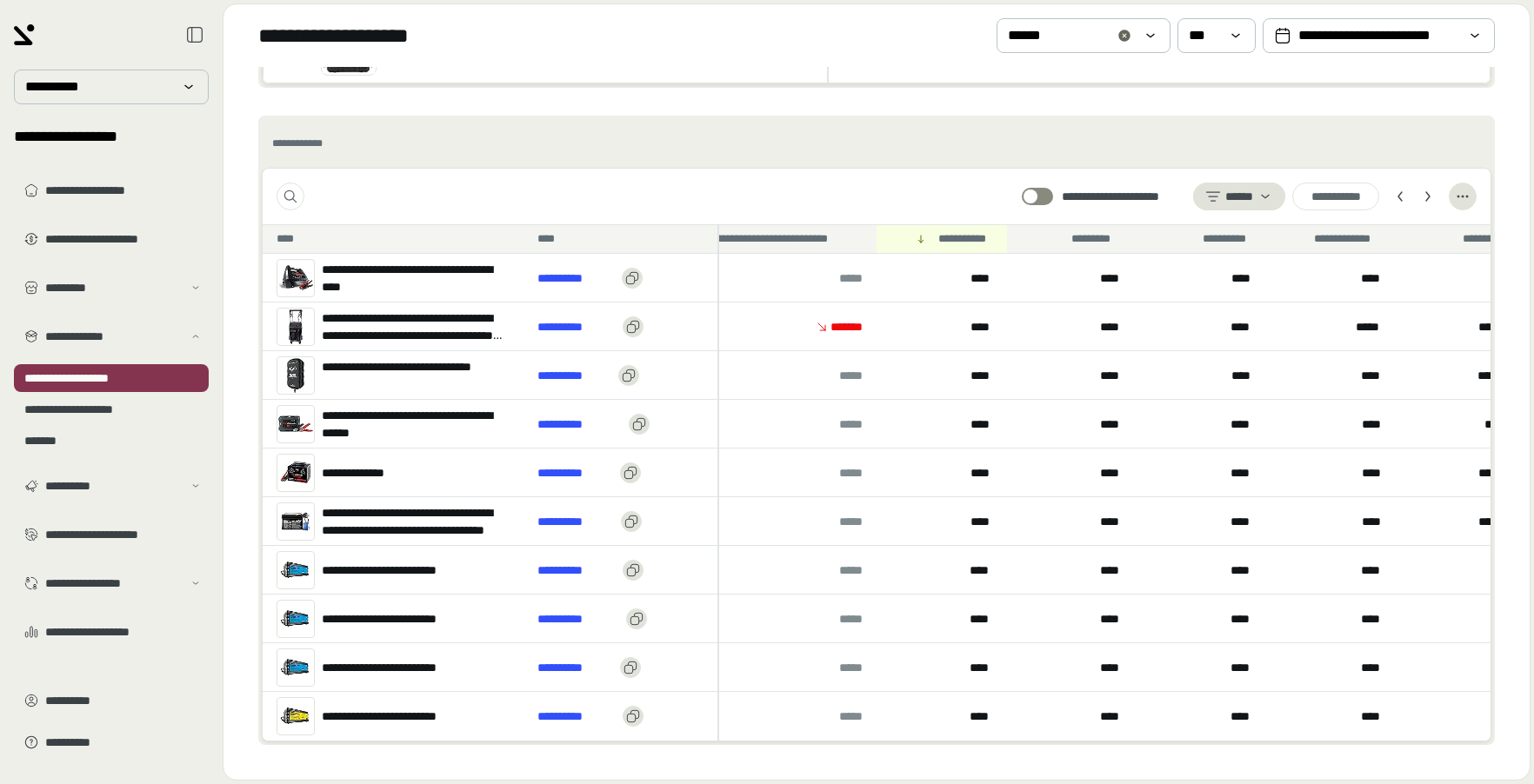 scroll, scrollTop: 0, scrollLeft: 1201, axis: horizontal 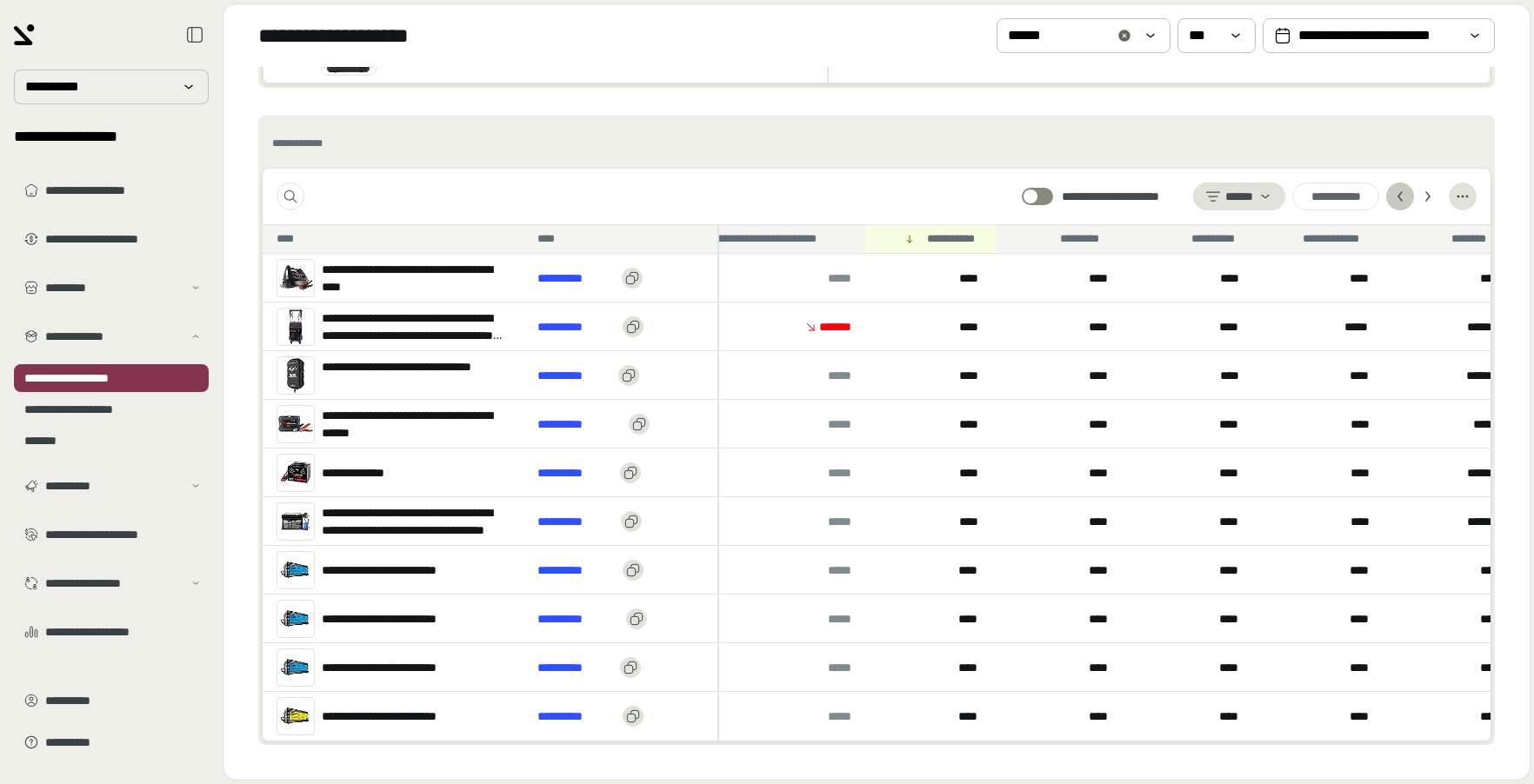 click 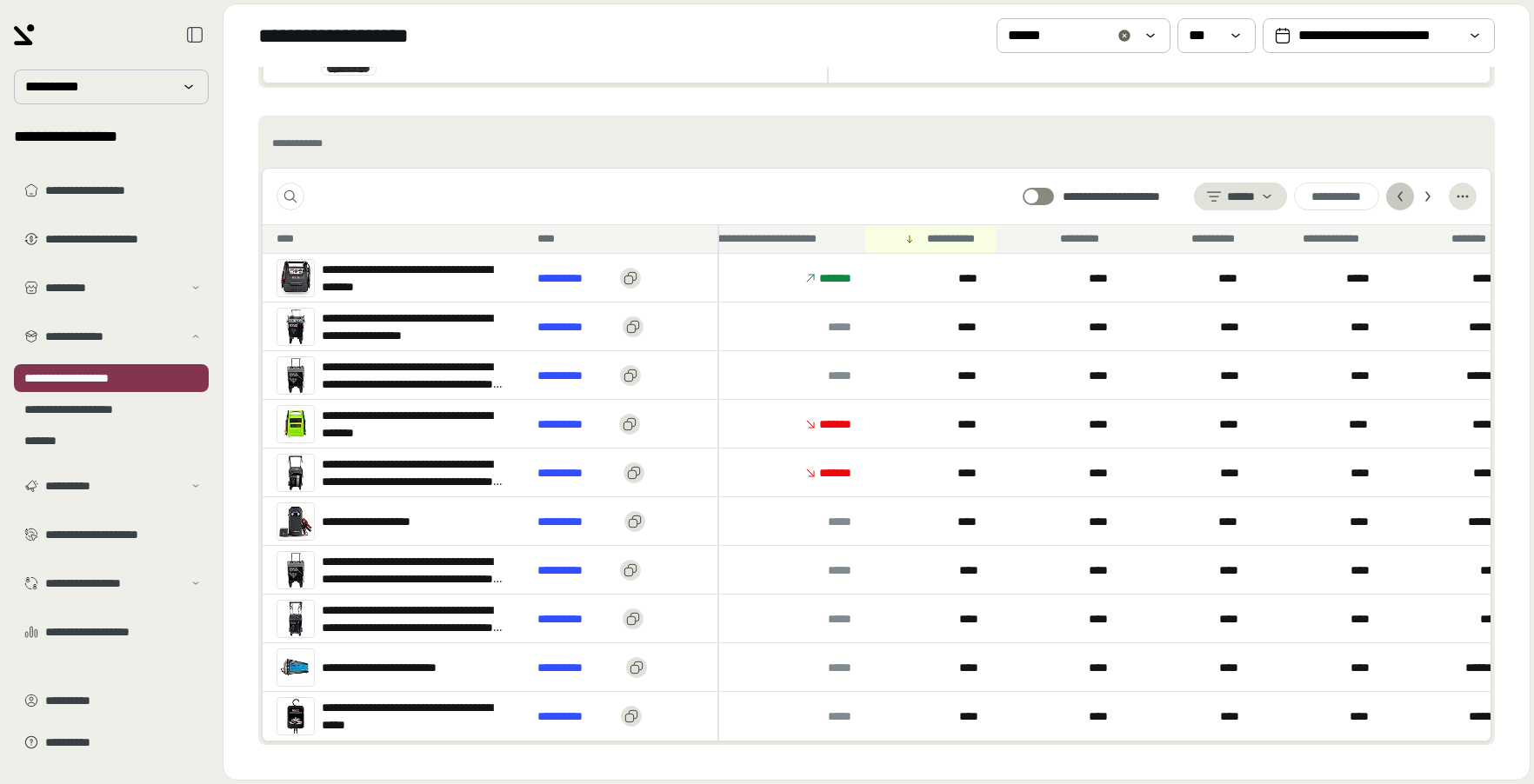 click 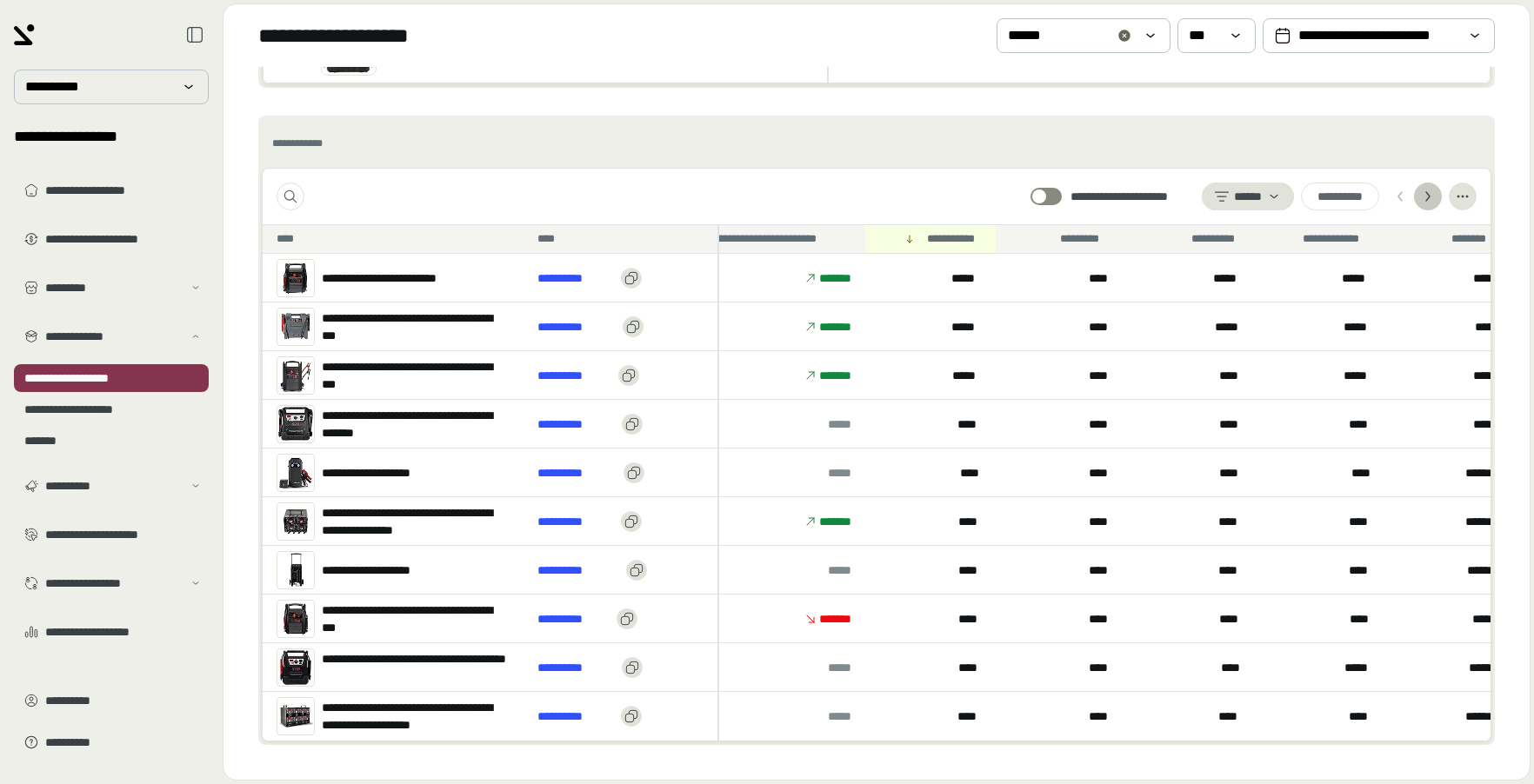 click 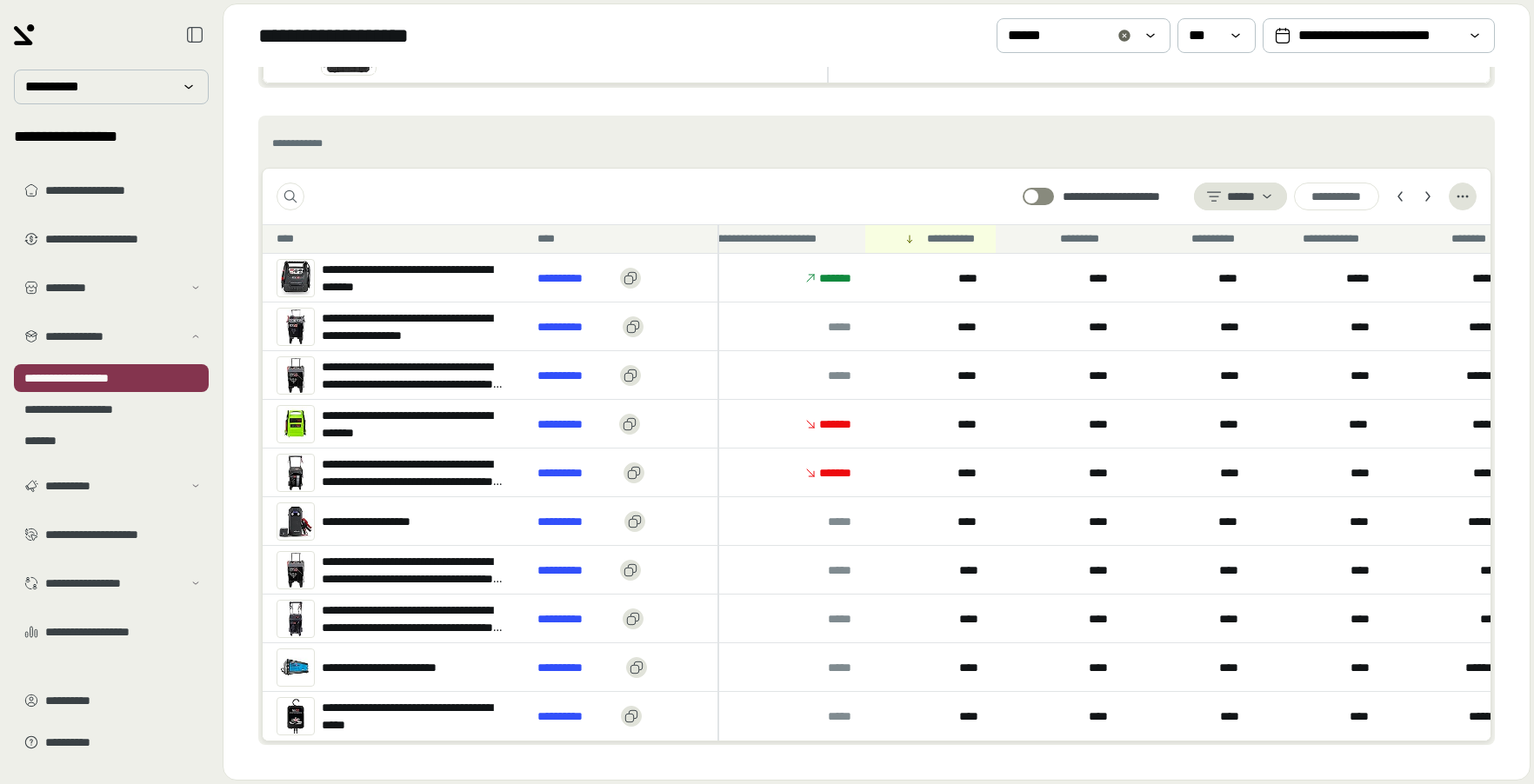 type 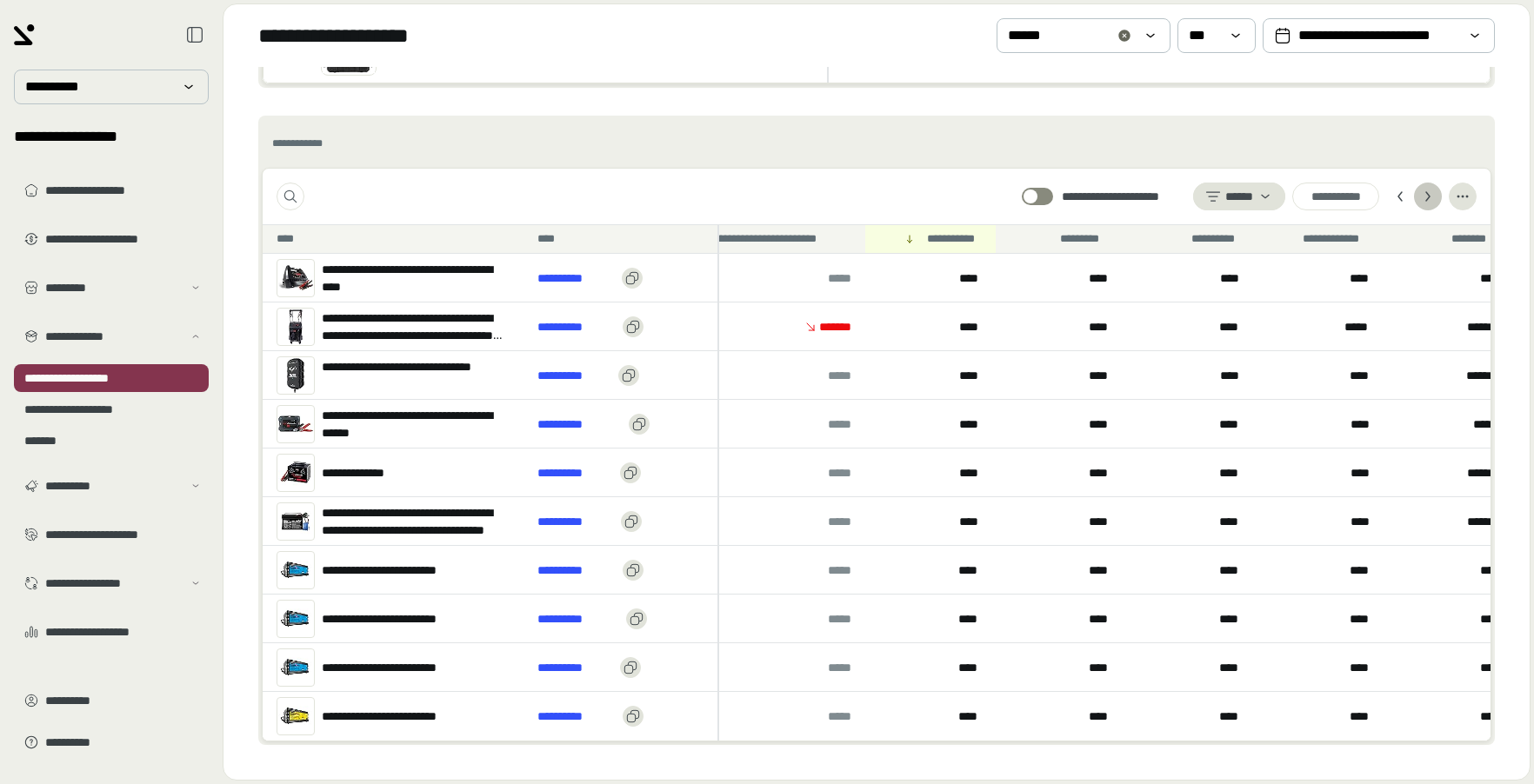 click 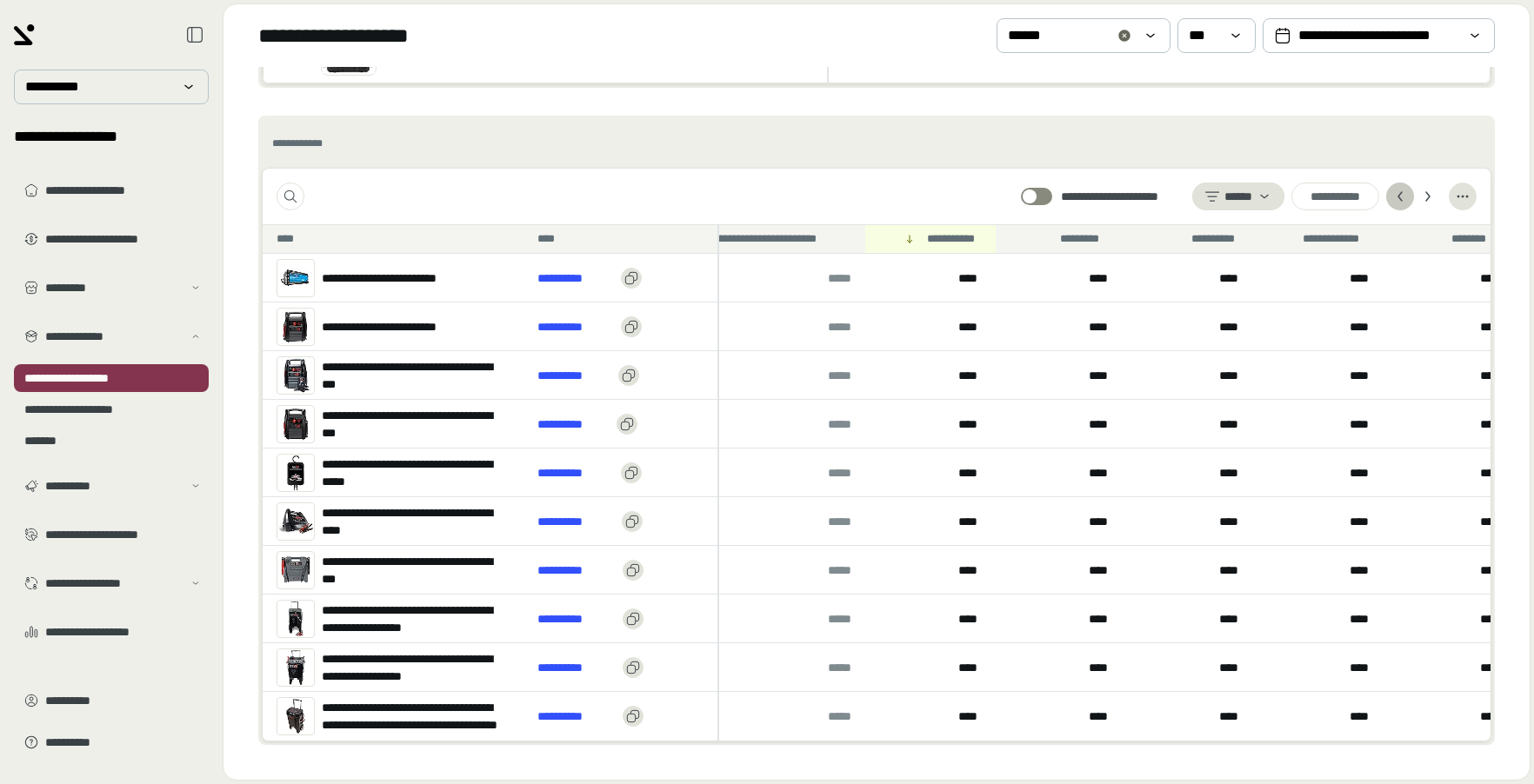 click 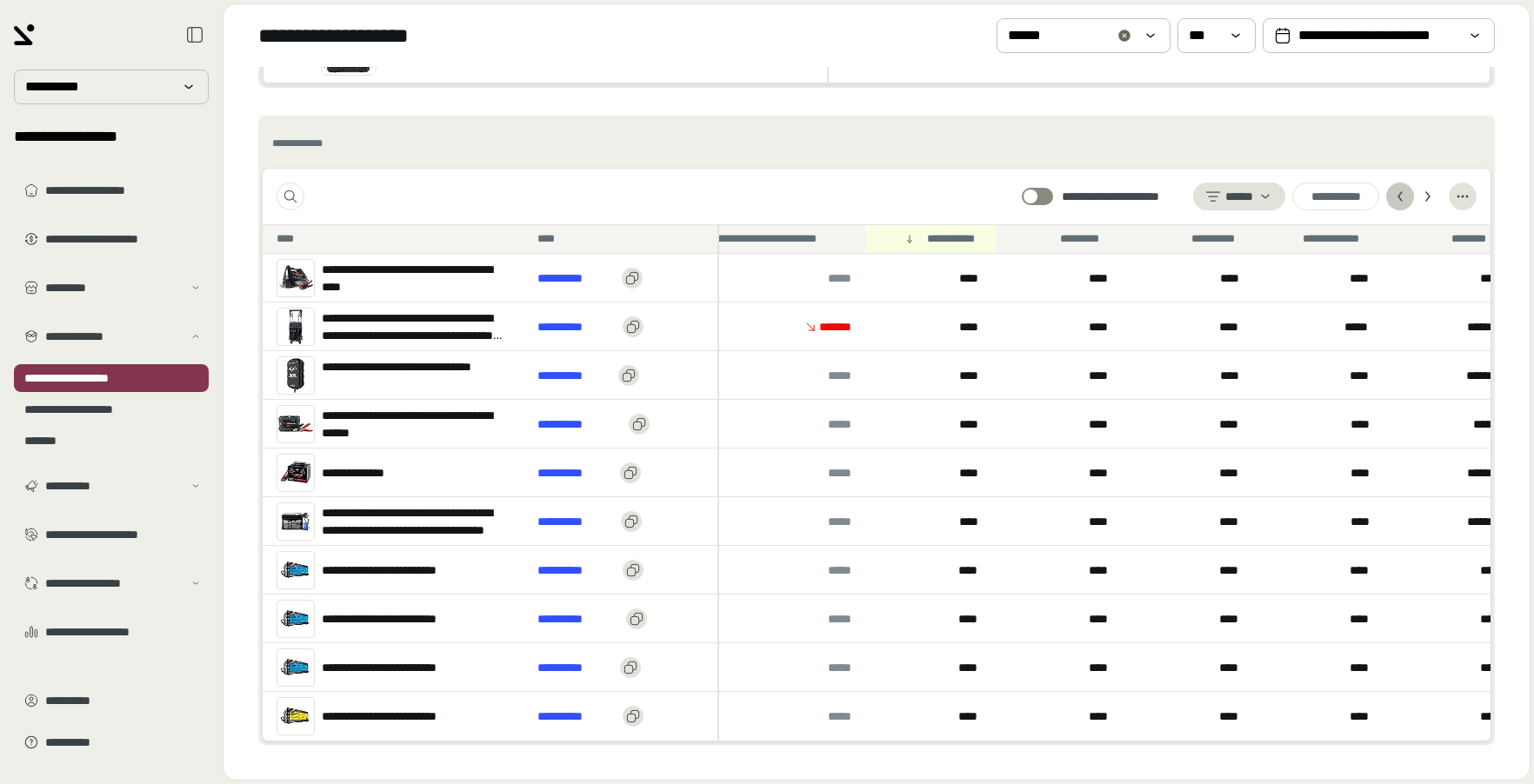 click 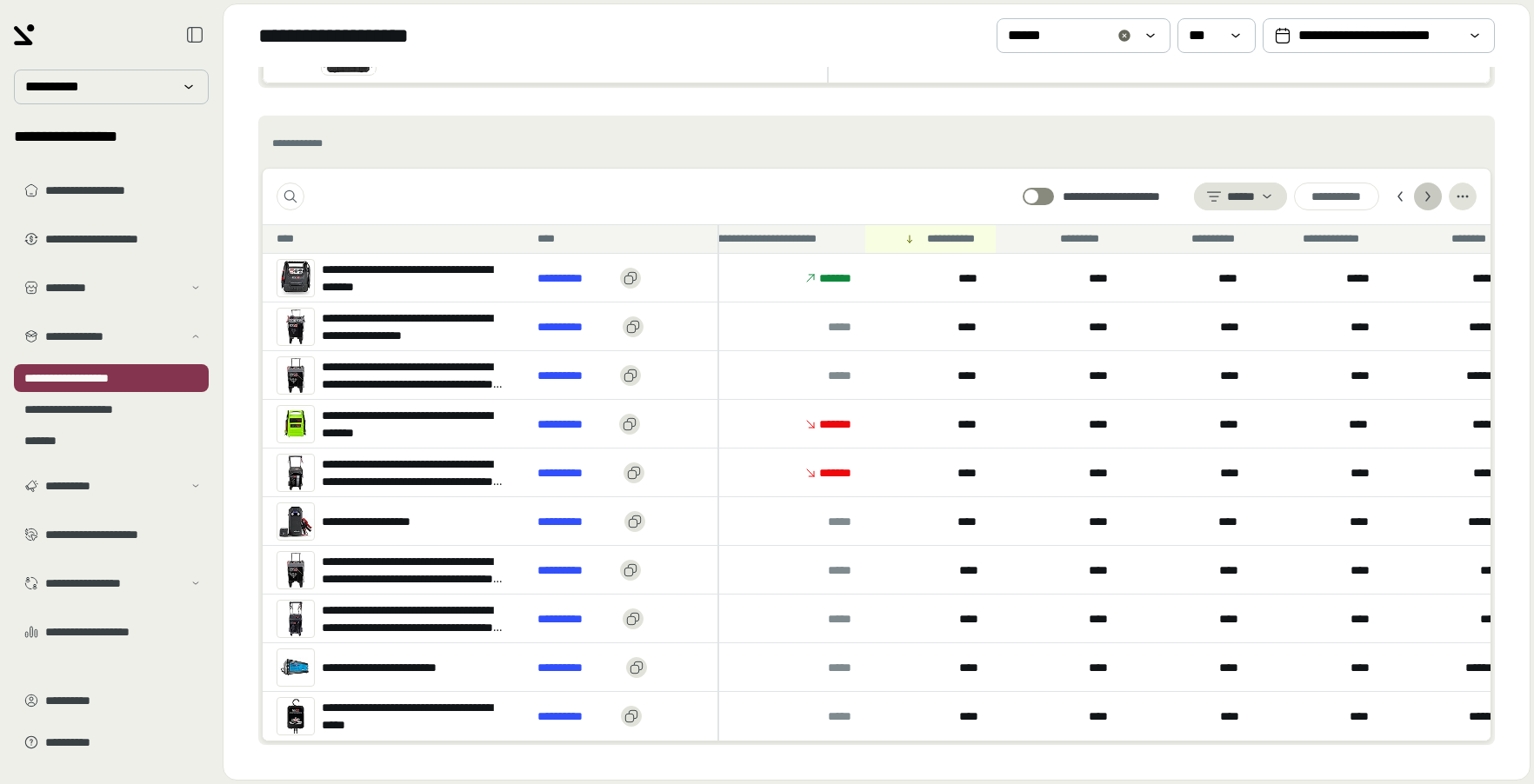 click 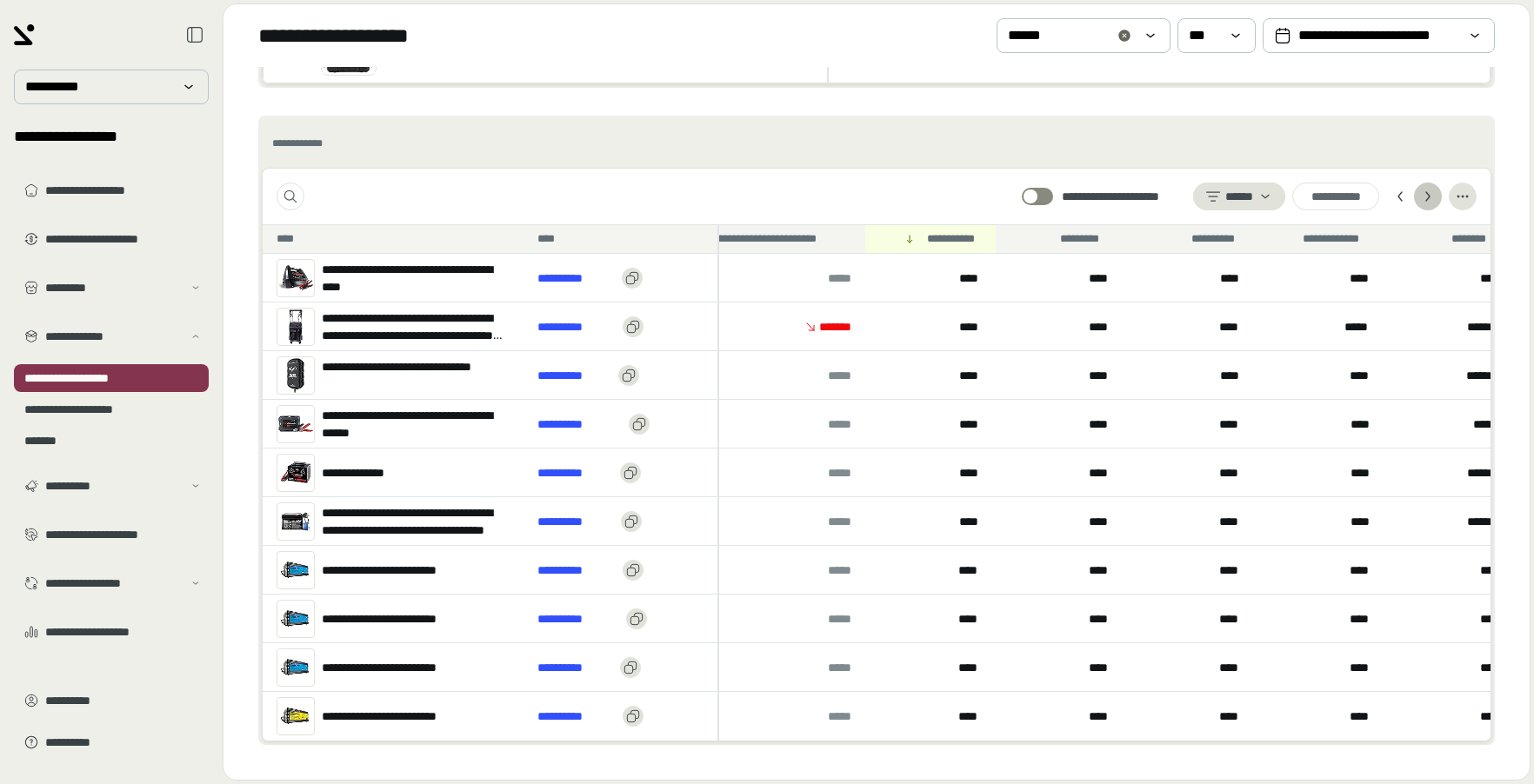 click 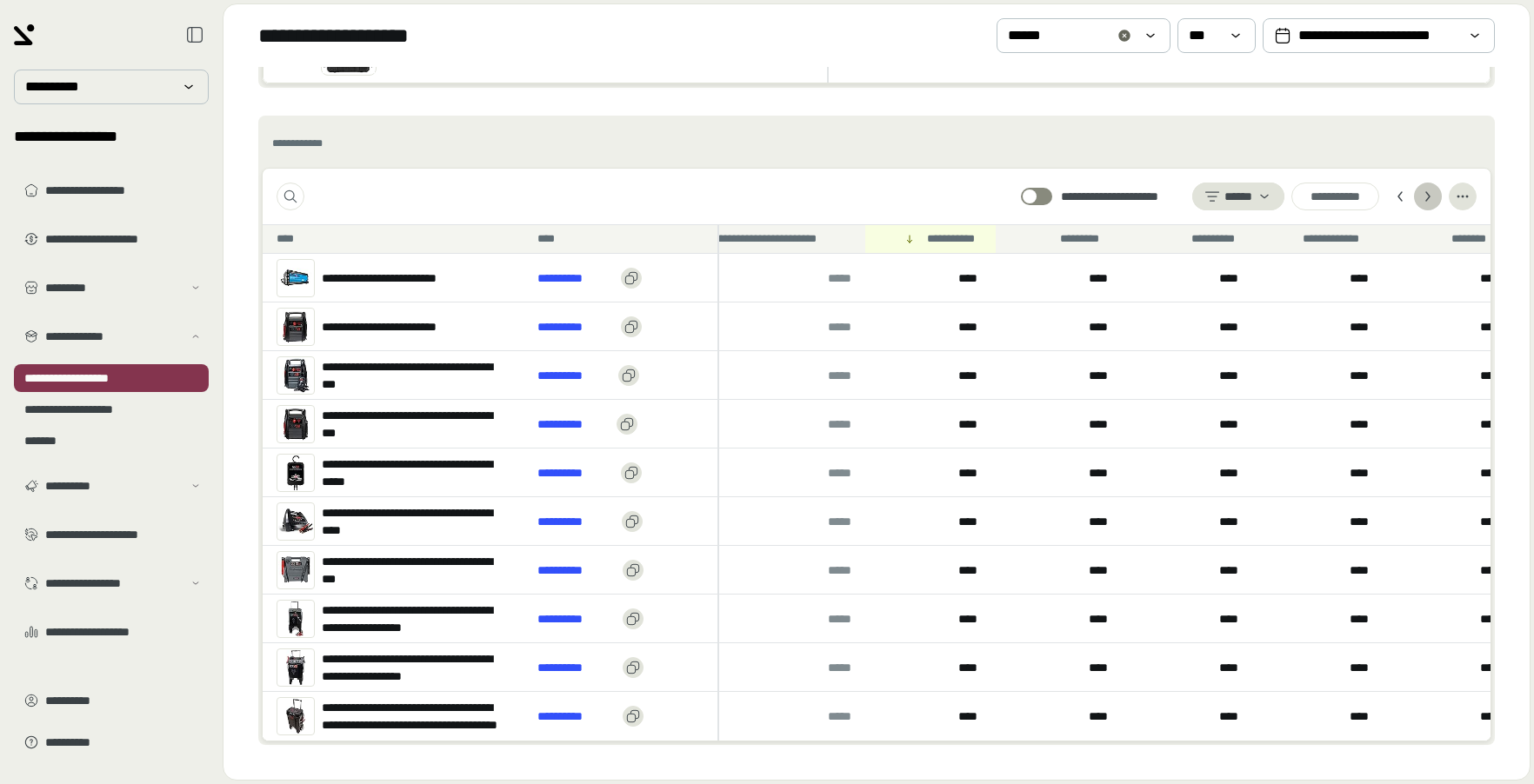click 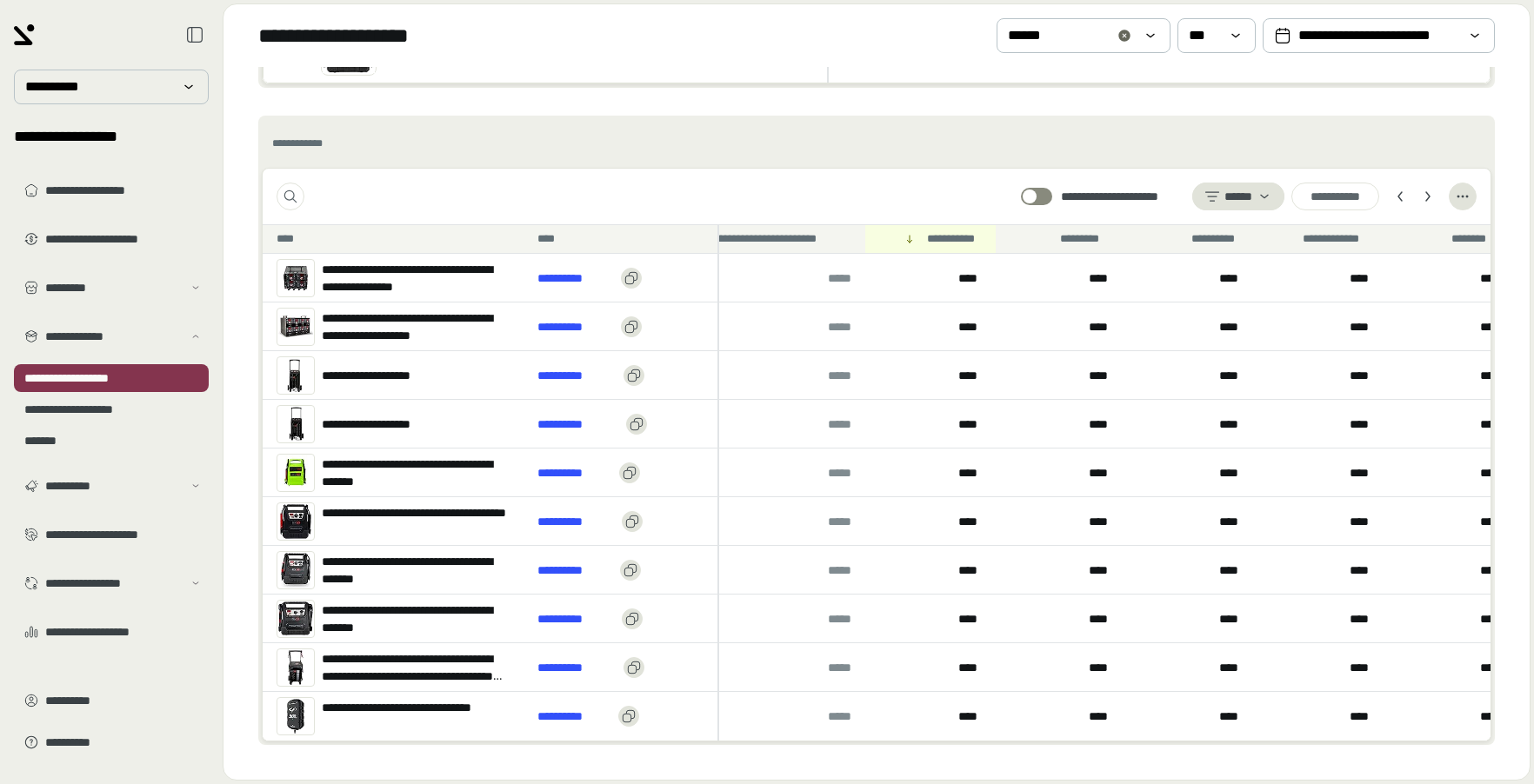 click at bounding box center (1428, 196) 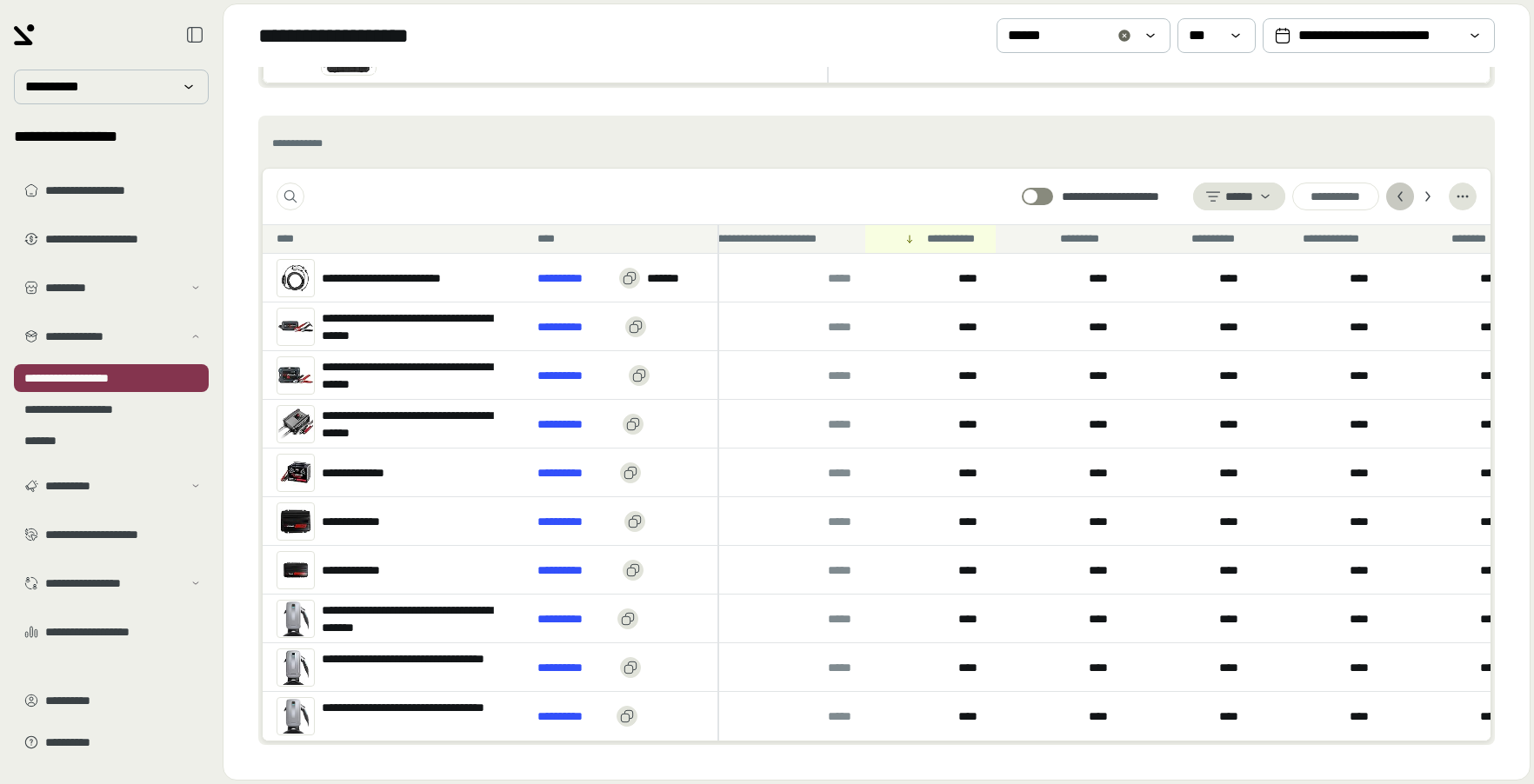 click 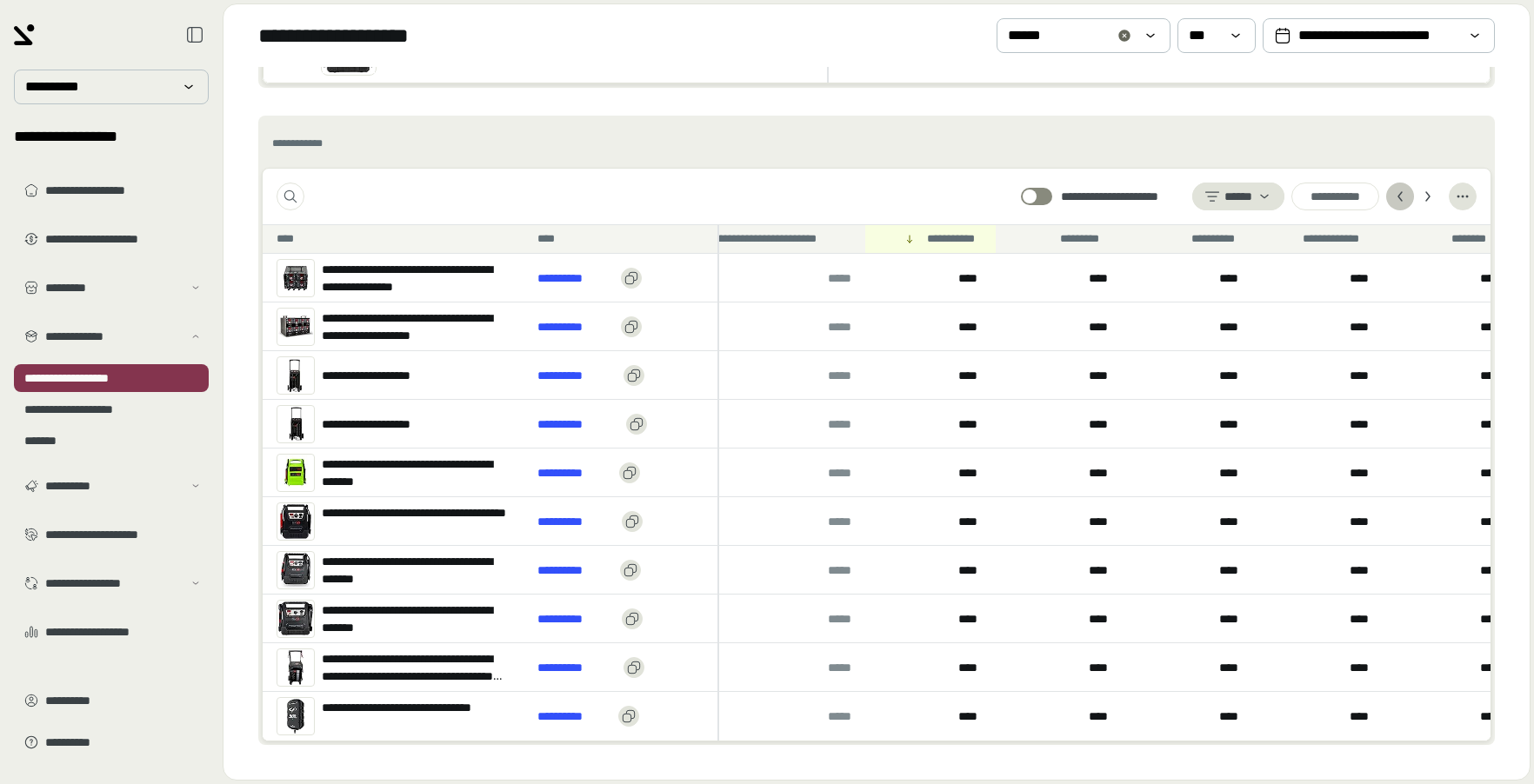 click 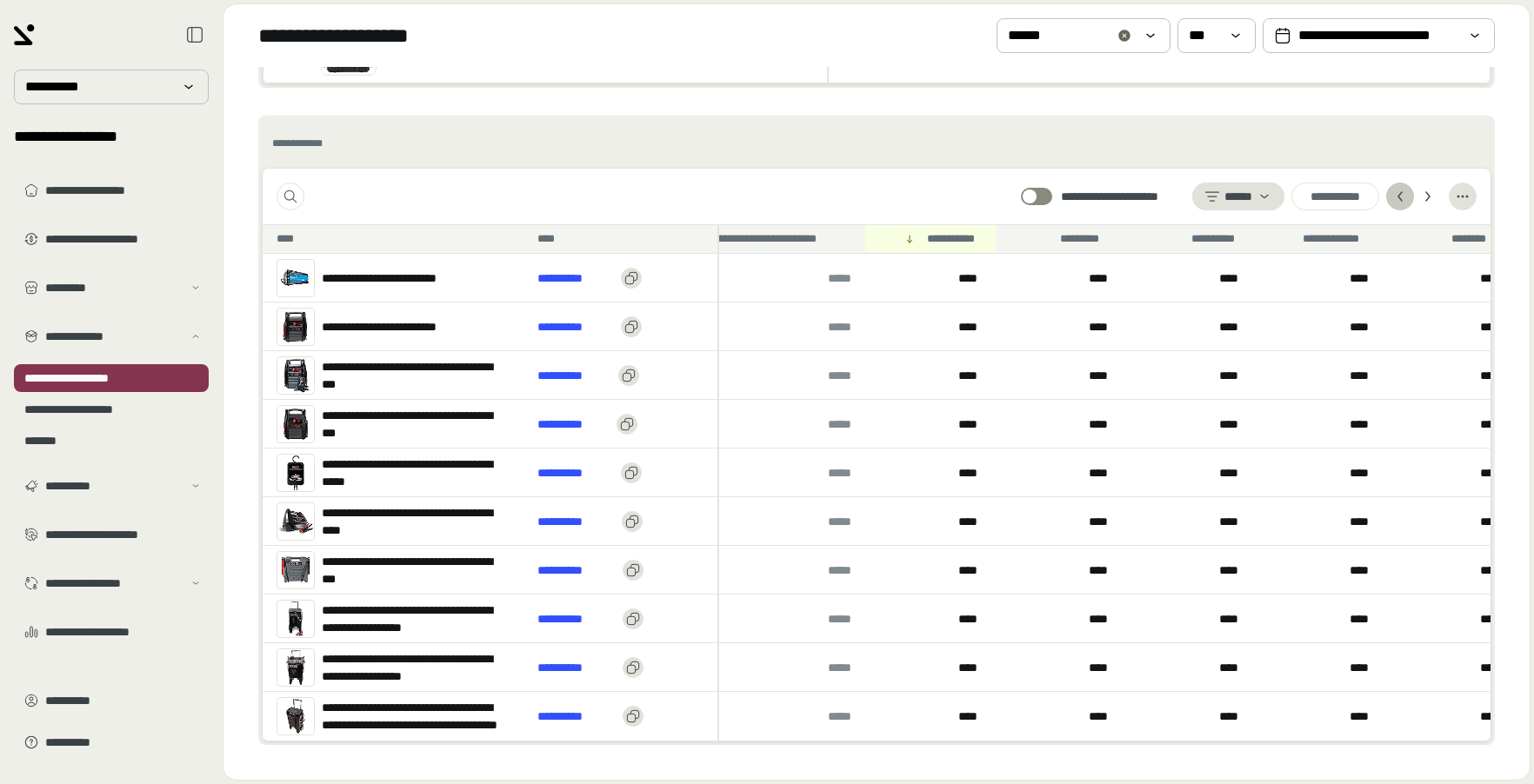 click 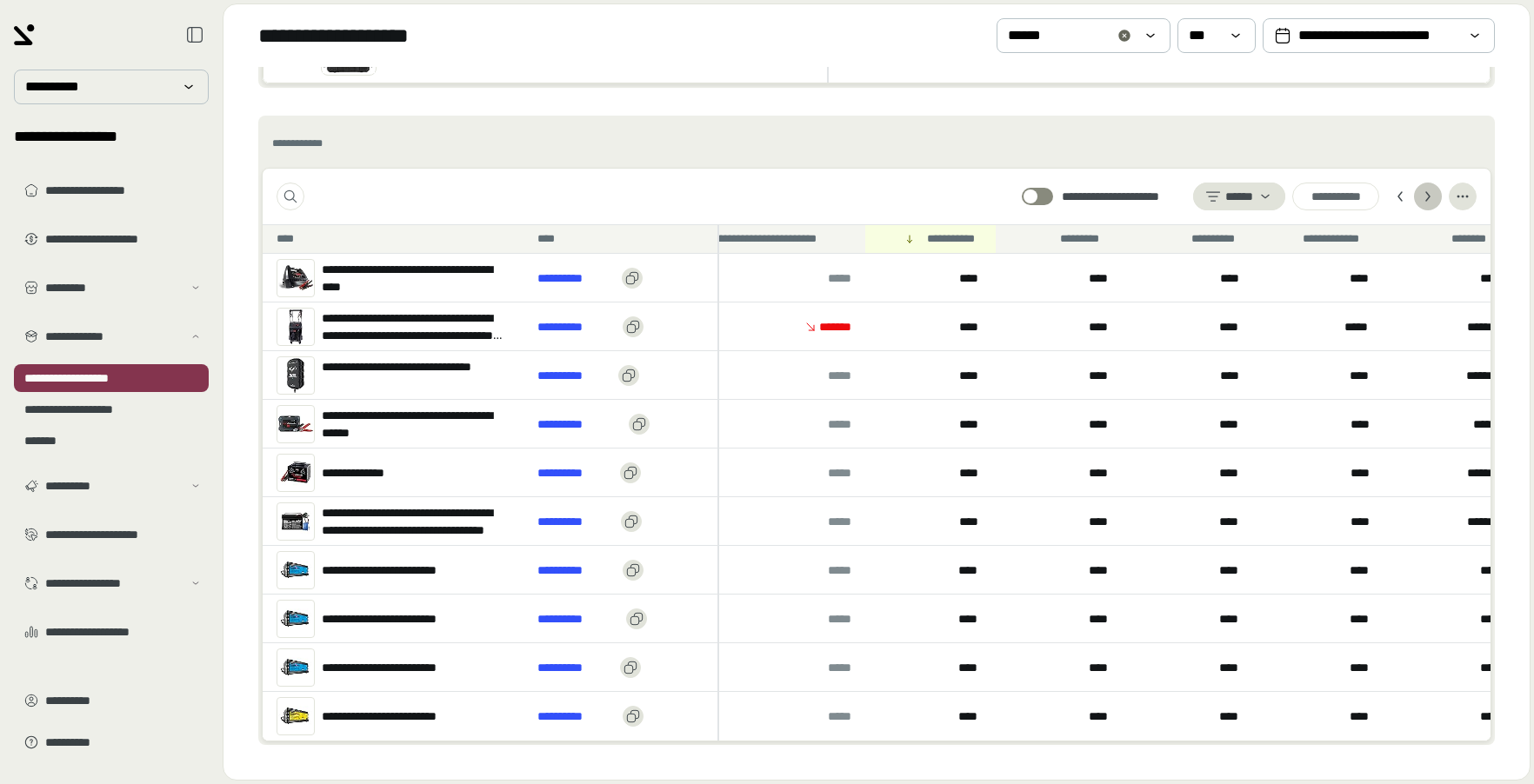 click 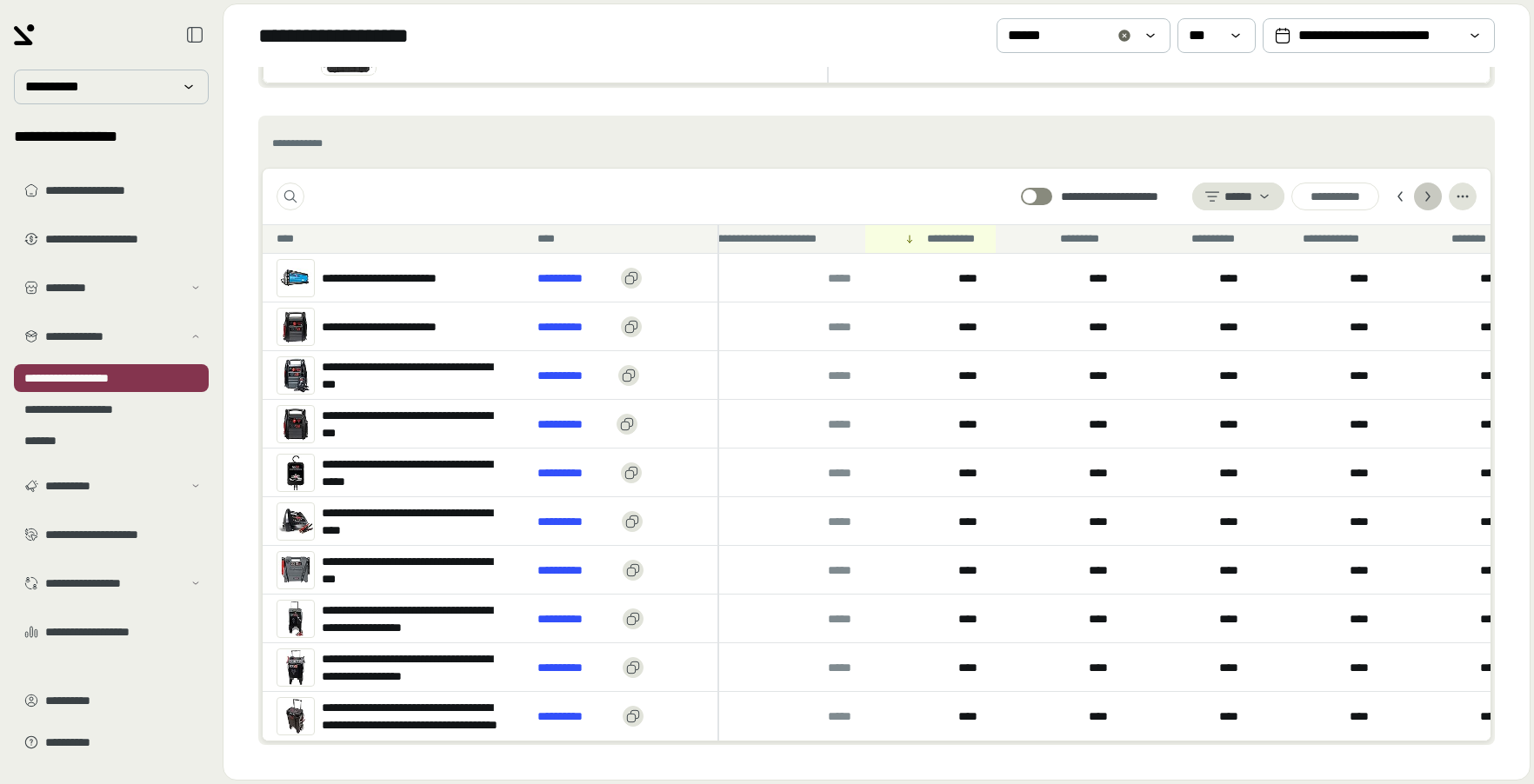 click 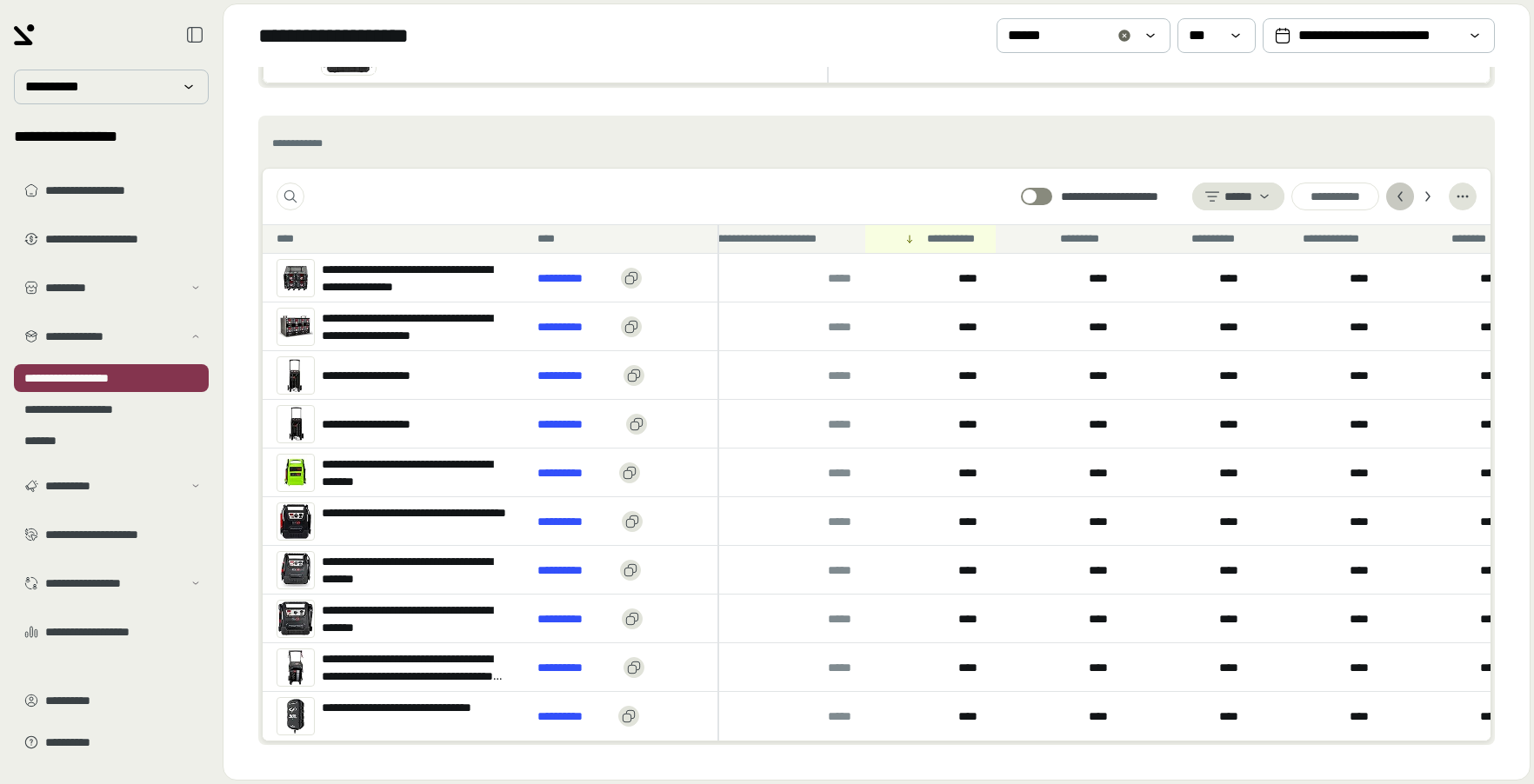 click 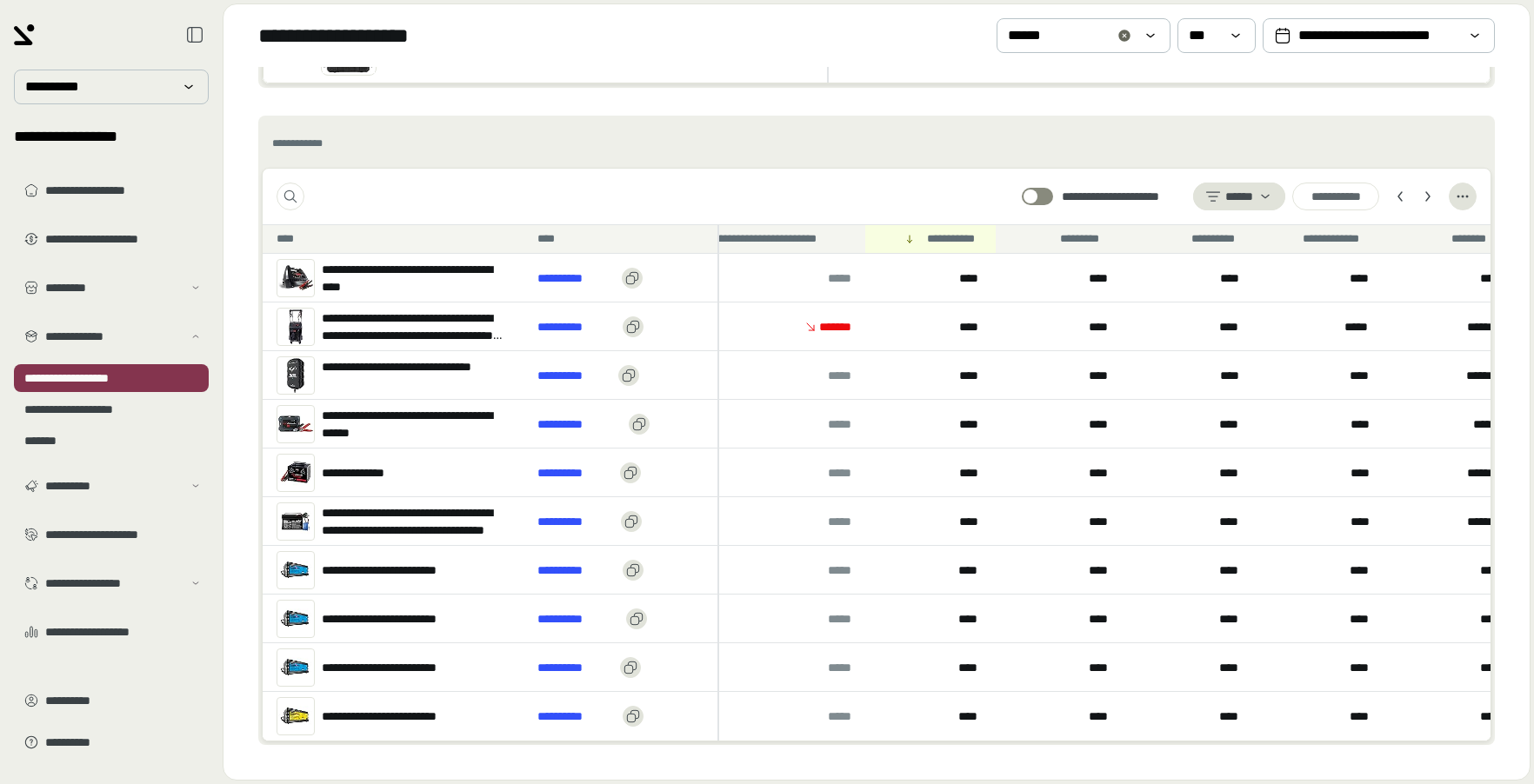 click on "**********" at bounding box center (1248, 196) 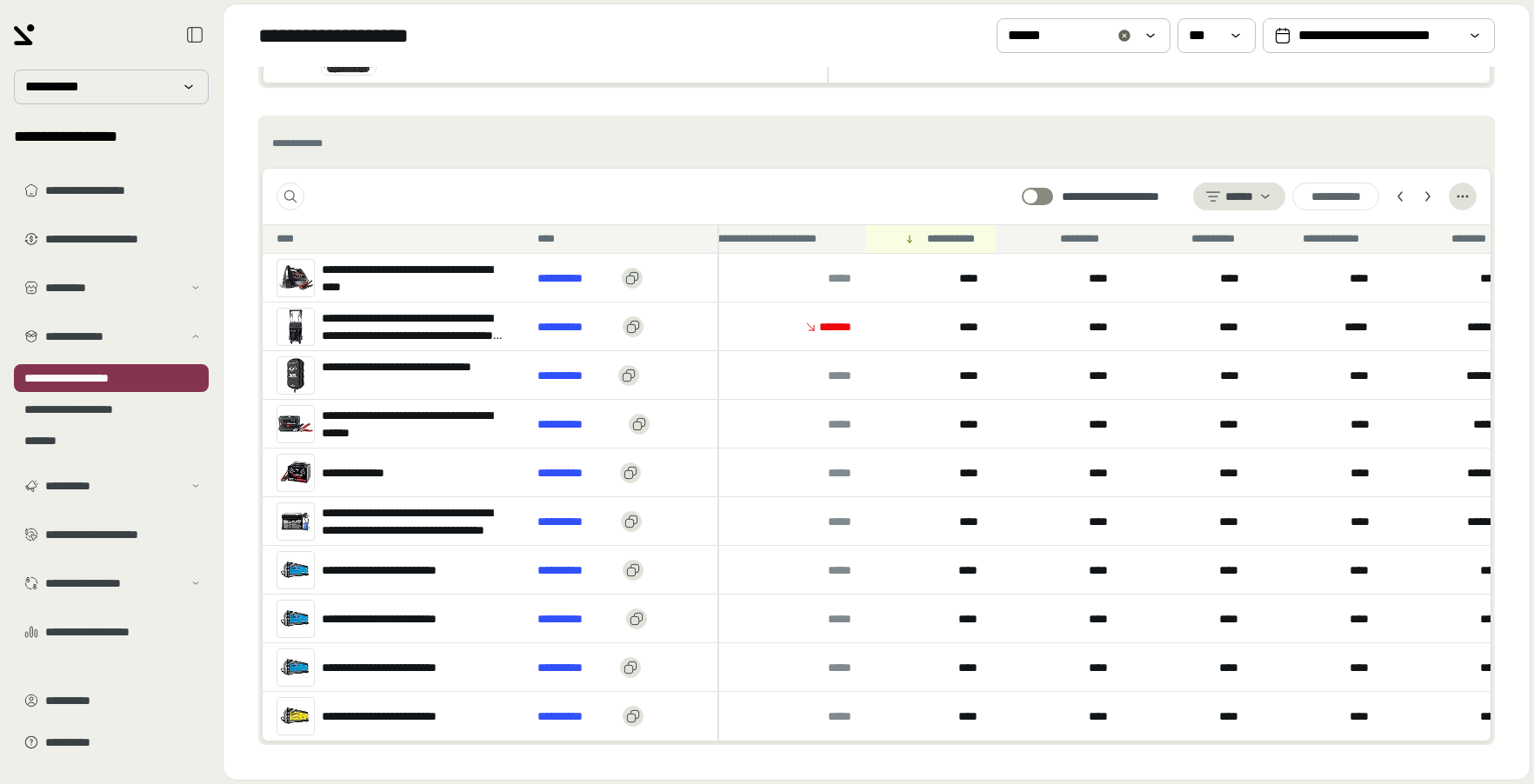 click on "**********" at bounding box center (1248, 196) 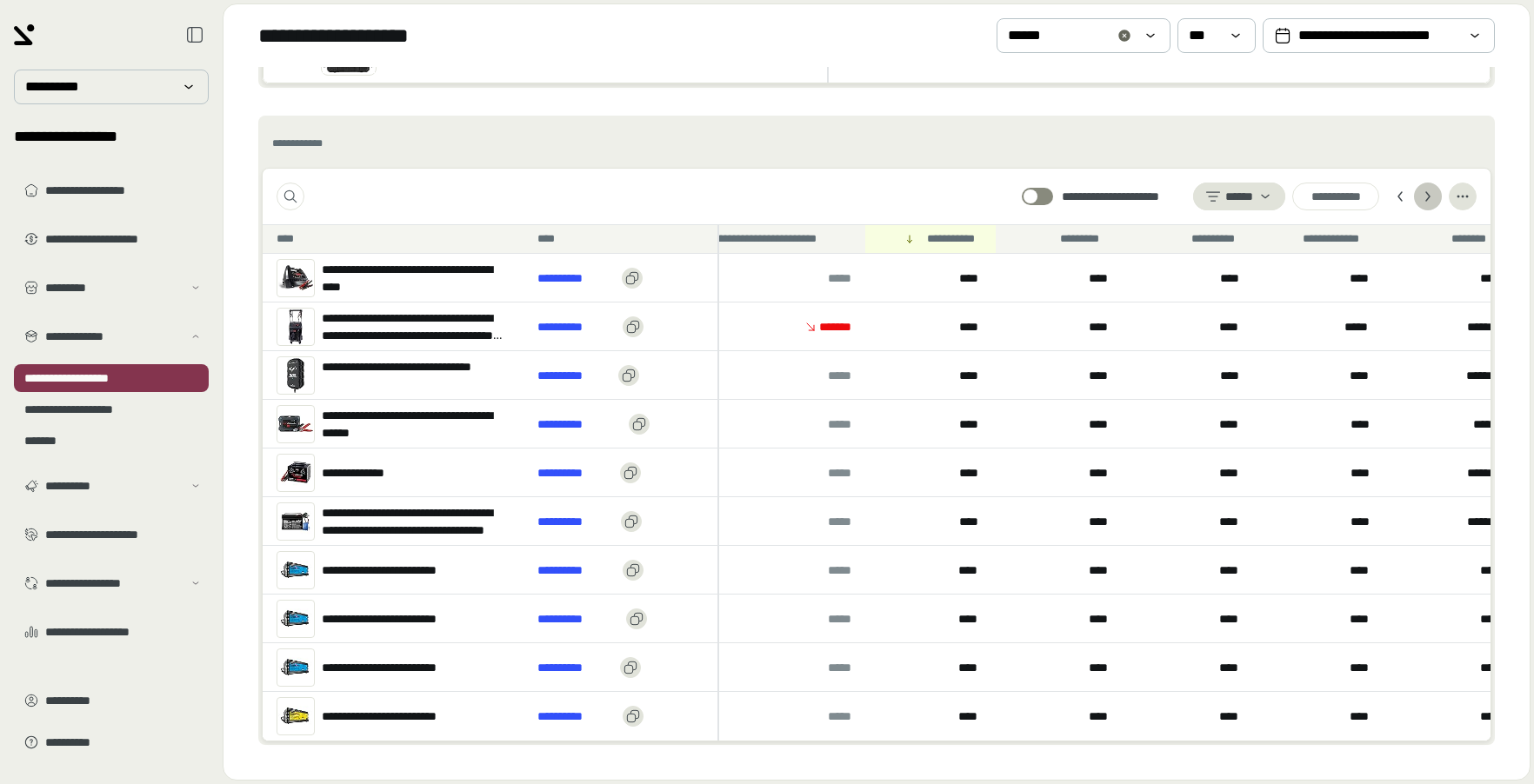 click at bounding box center (1428, 196) 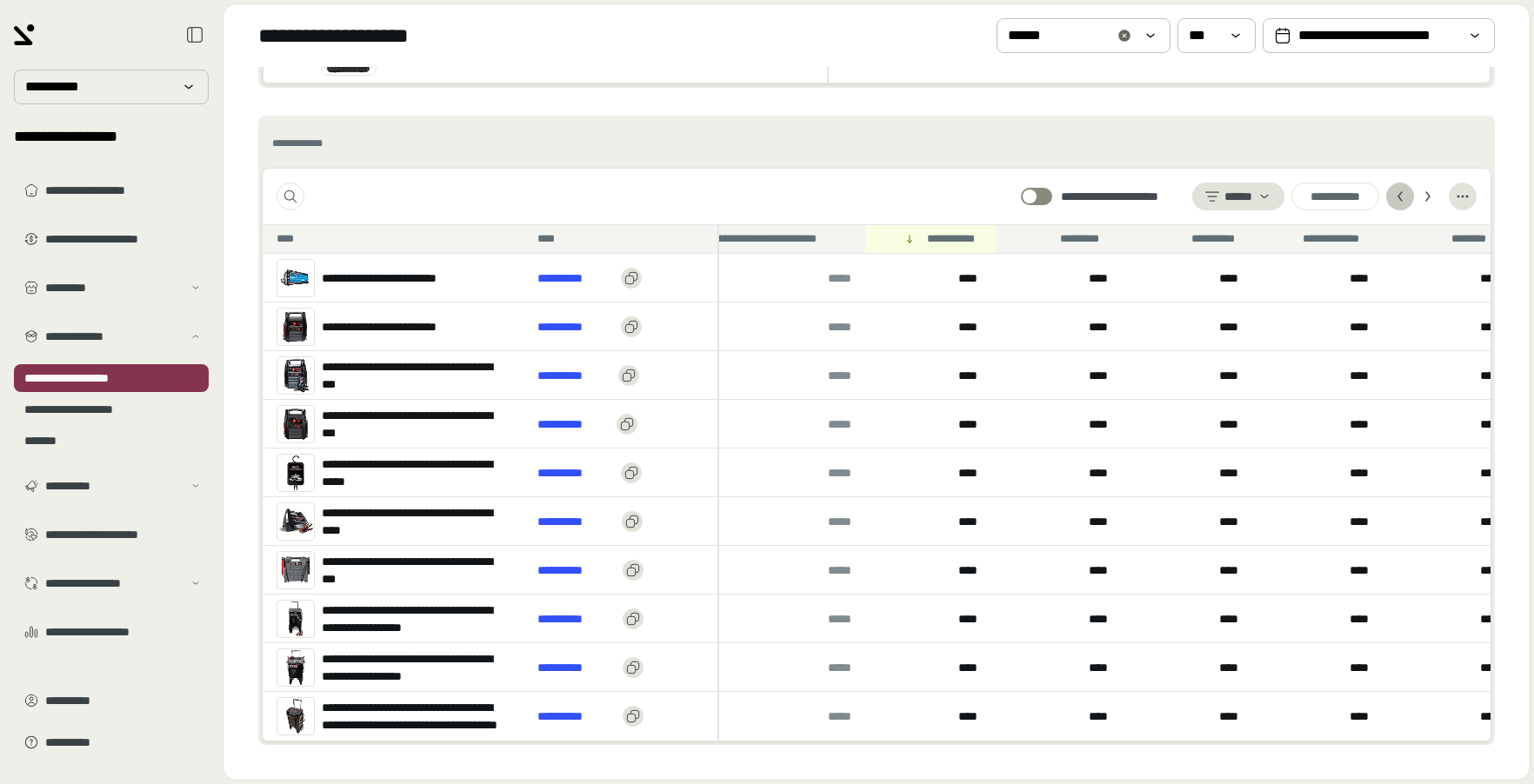 click 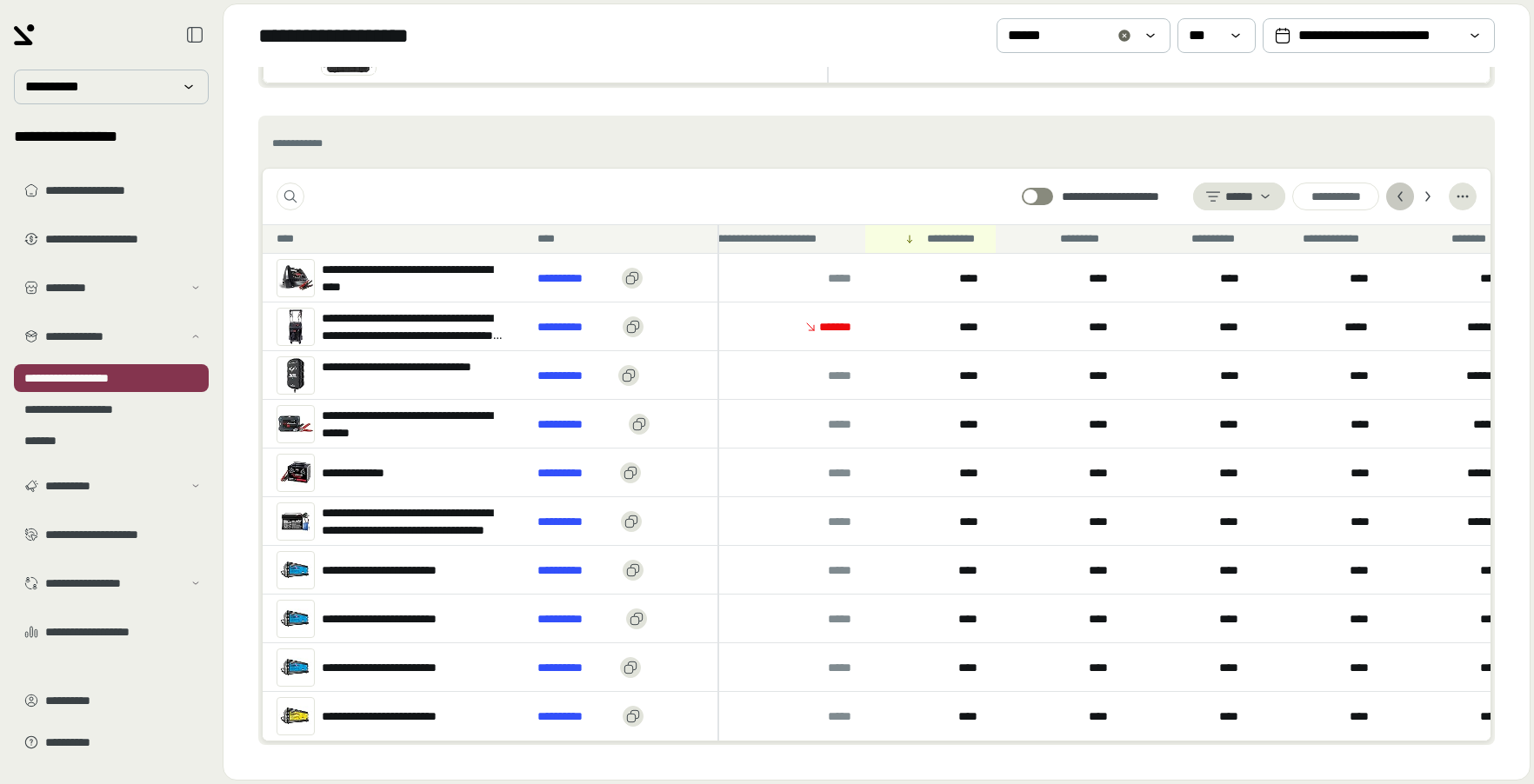 click 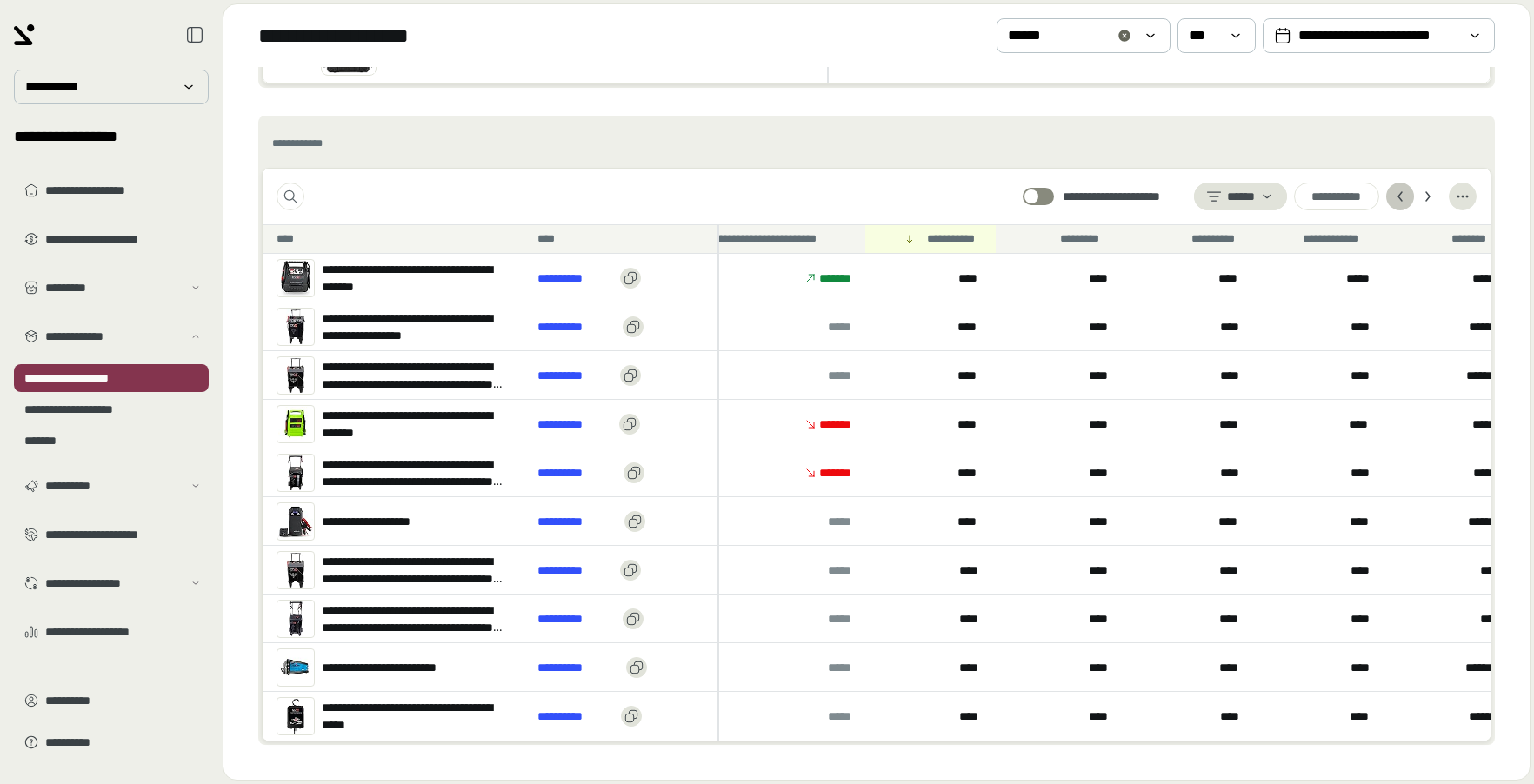 click 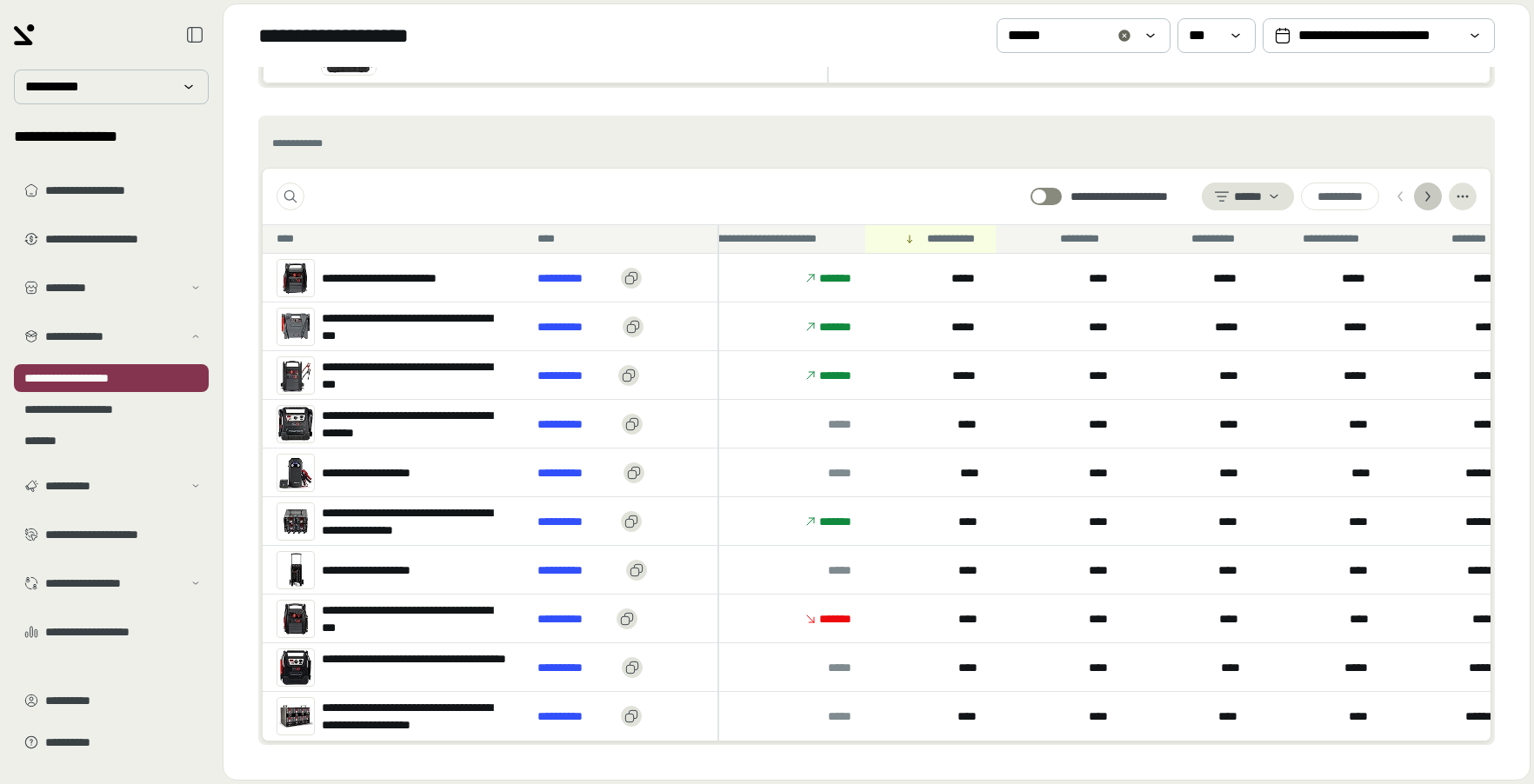 click 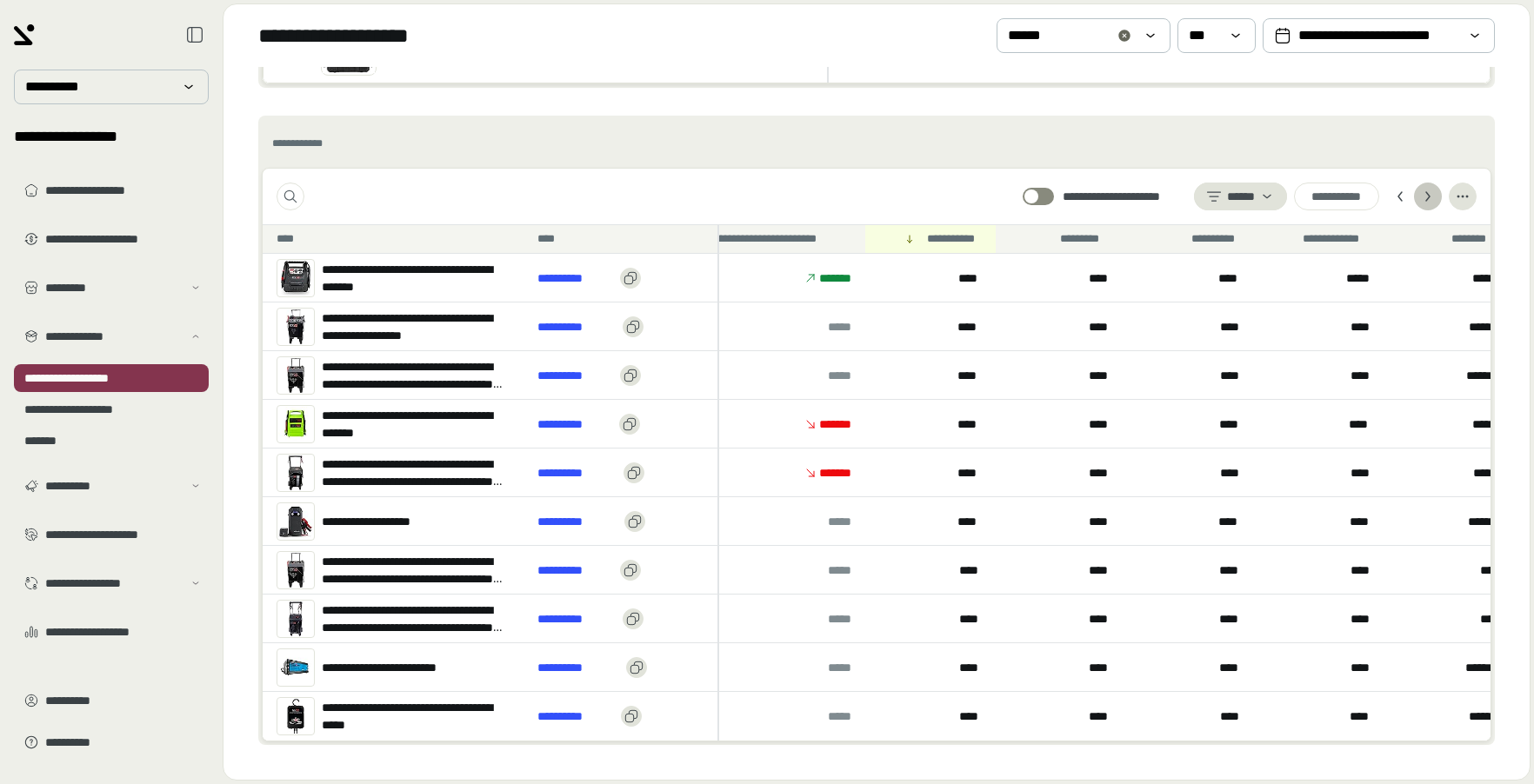 click 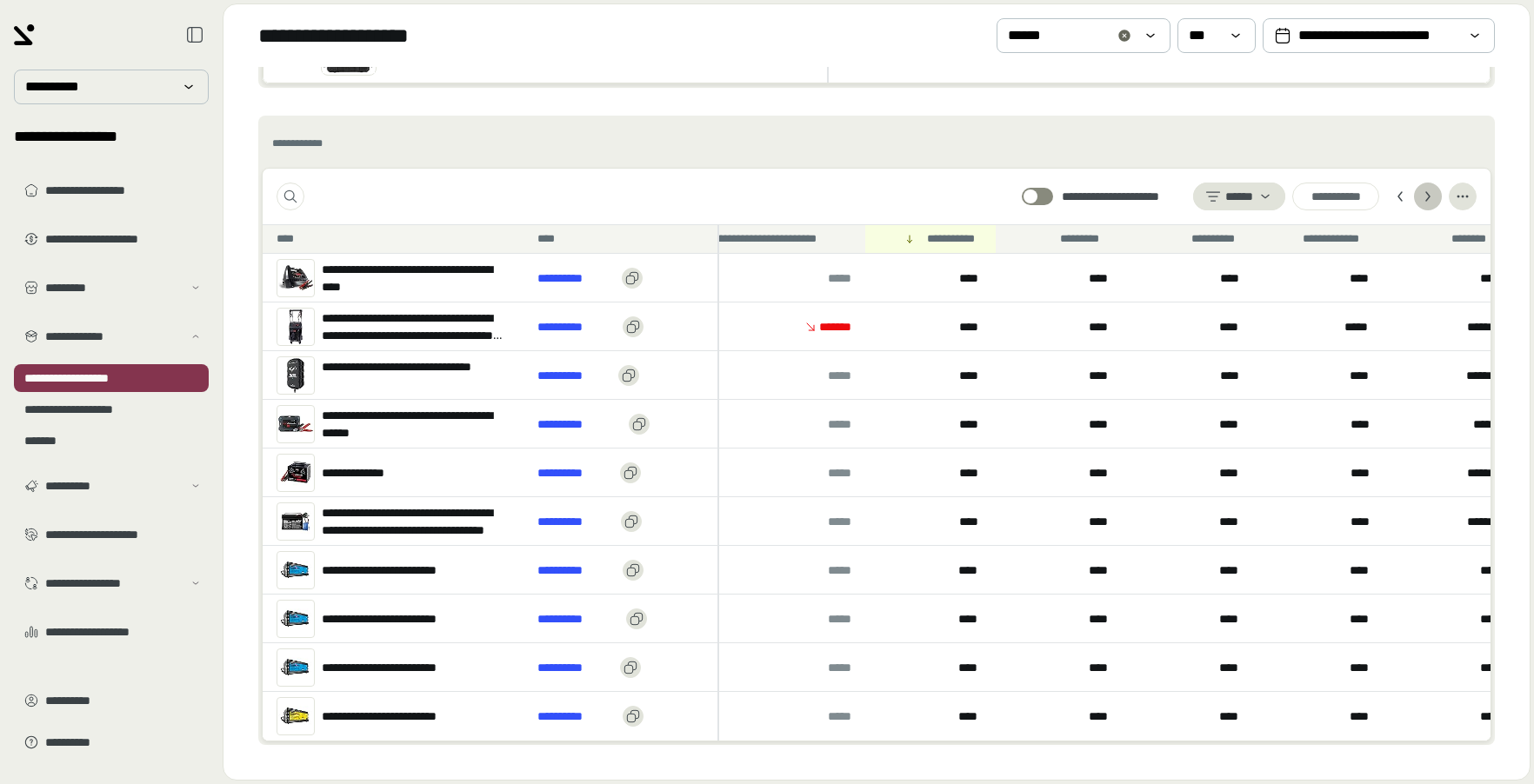 click 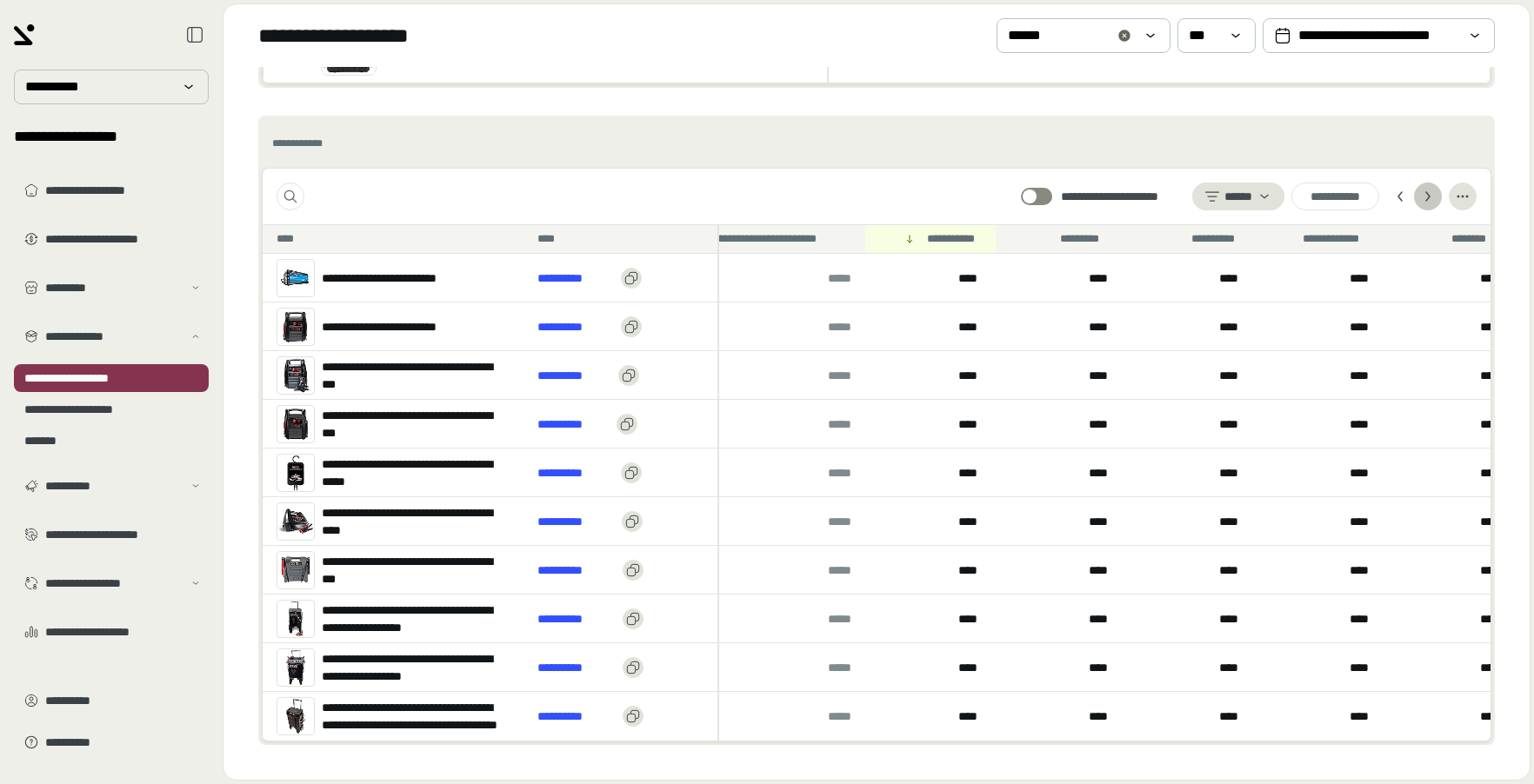 click 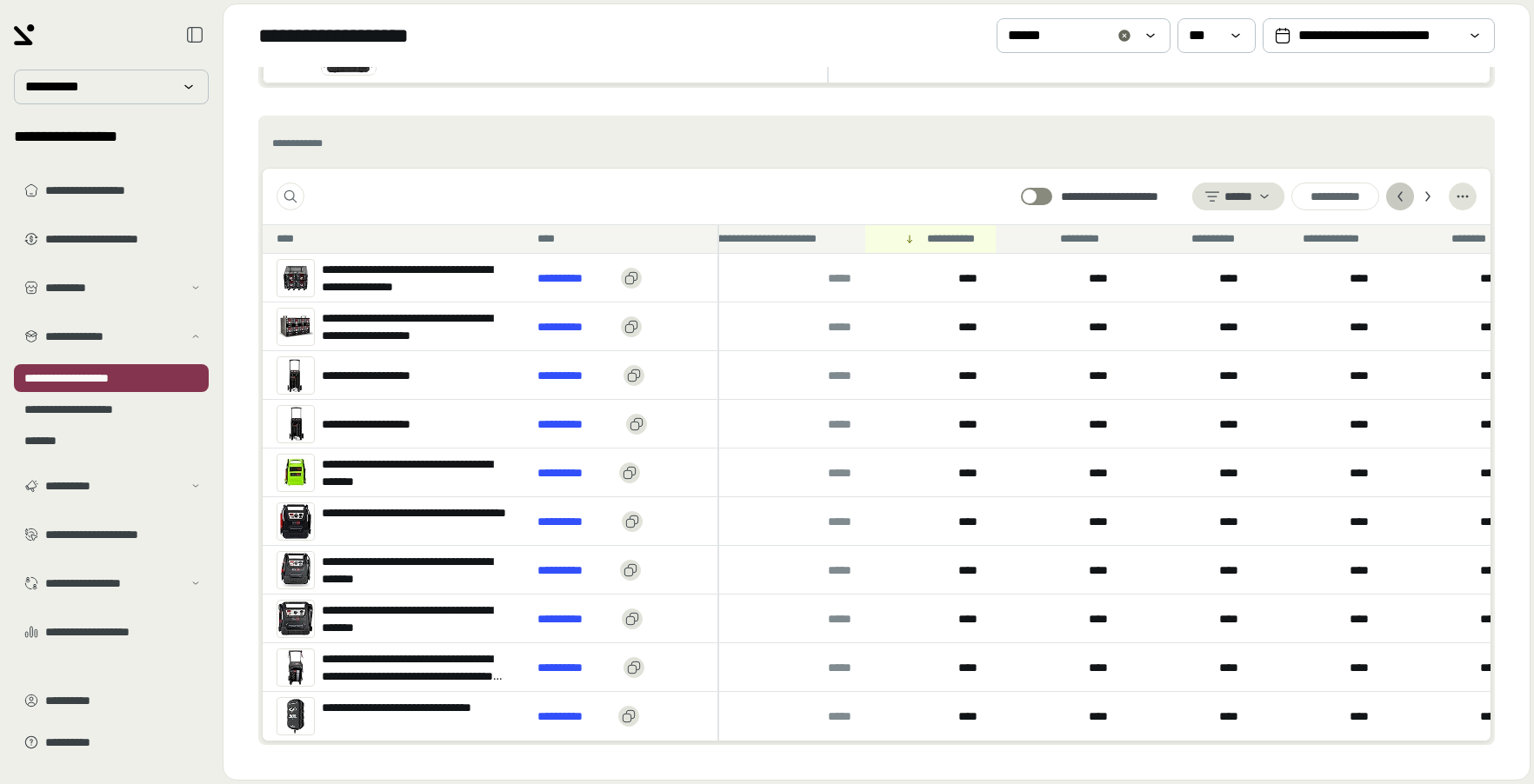 click 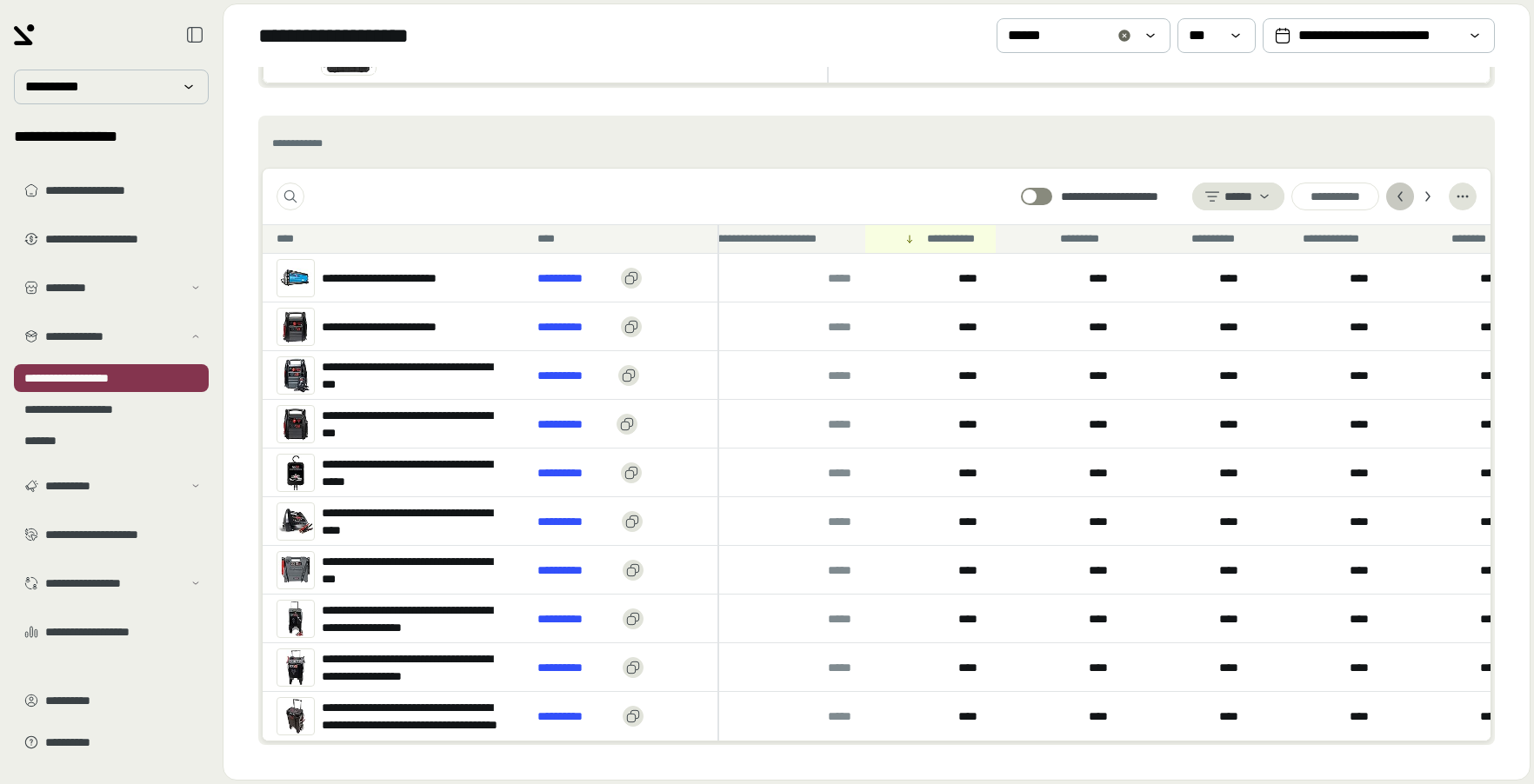 click 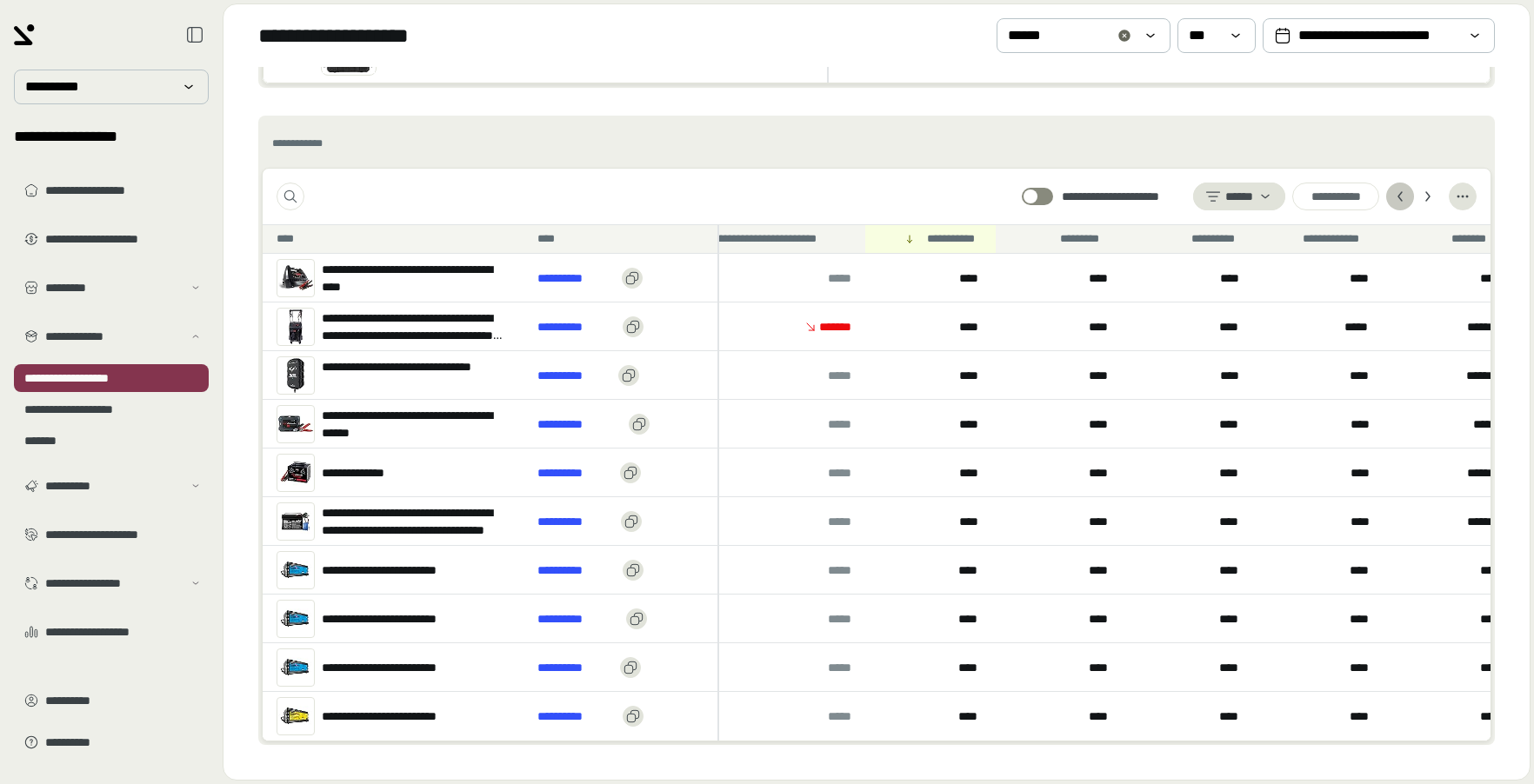 click 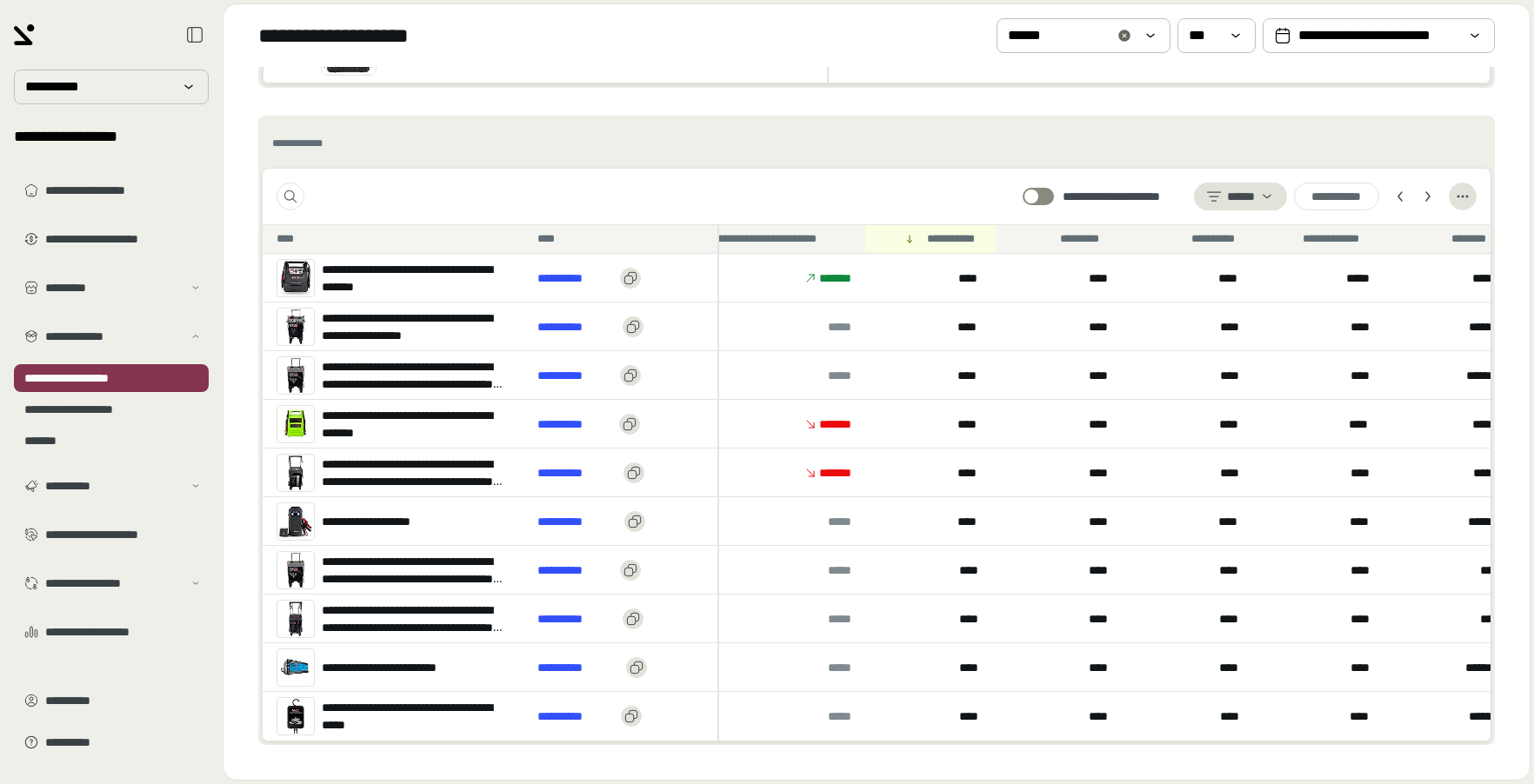type 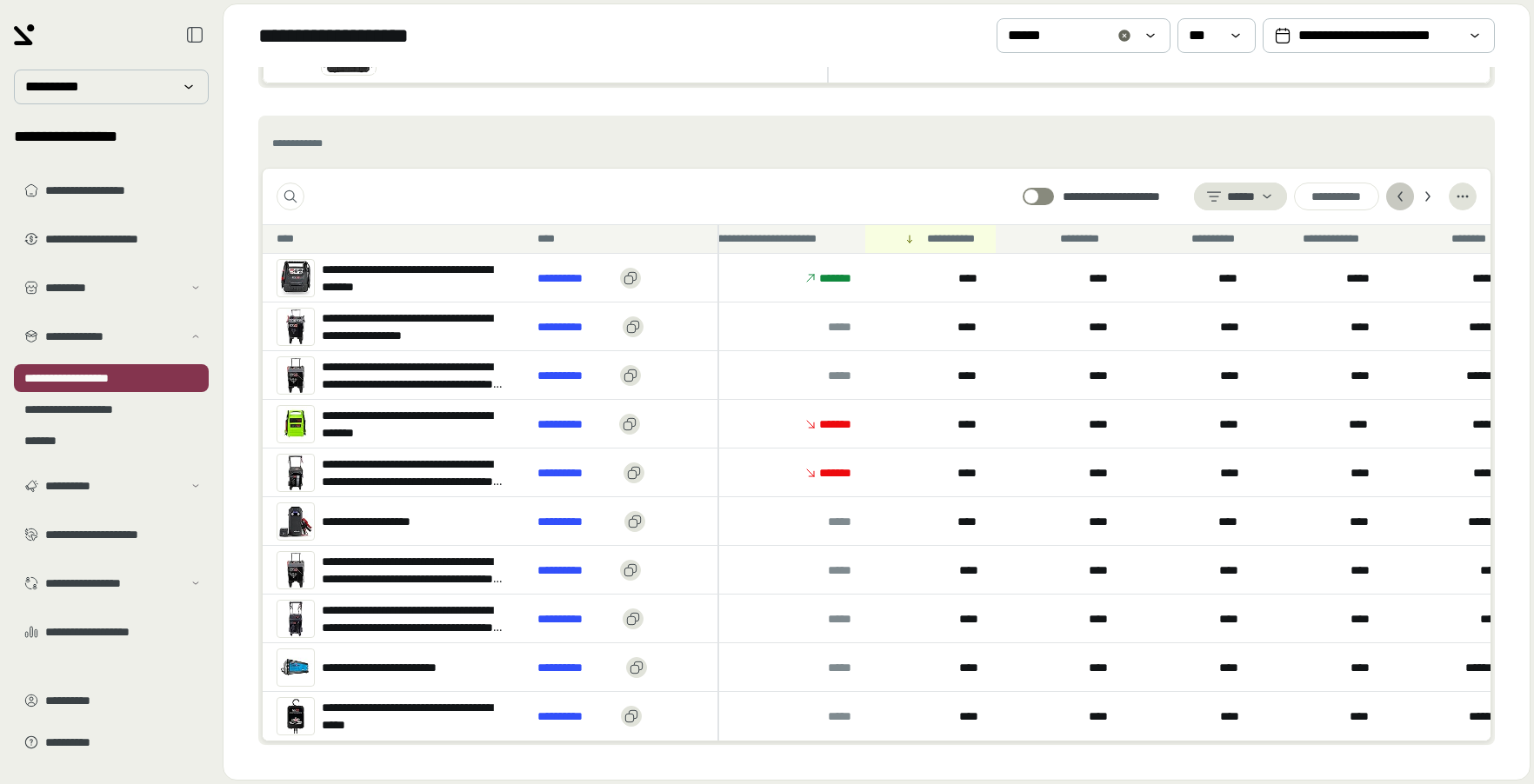 click 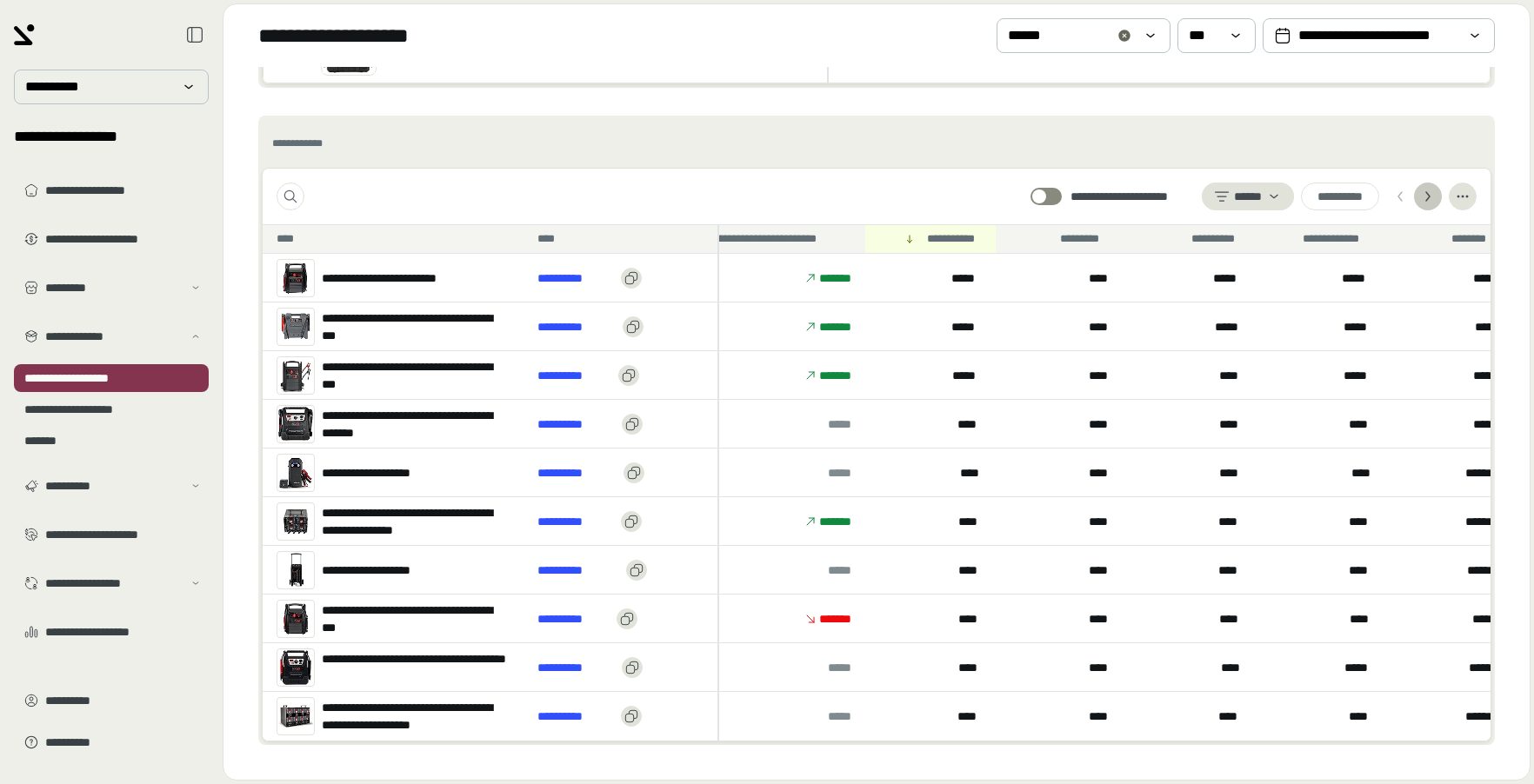 click 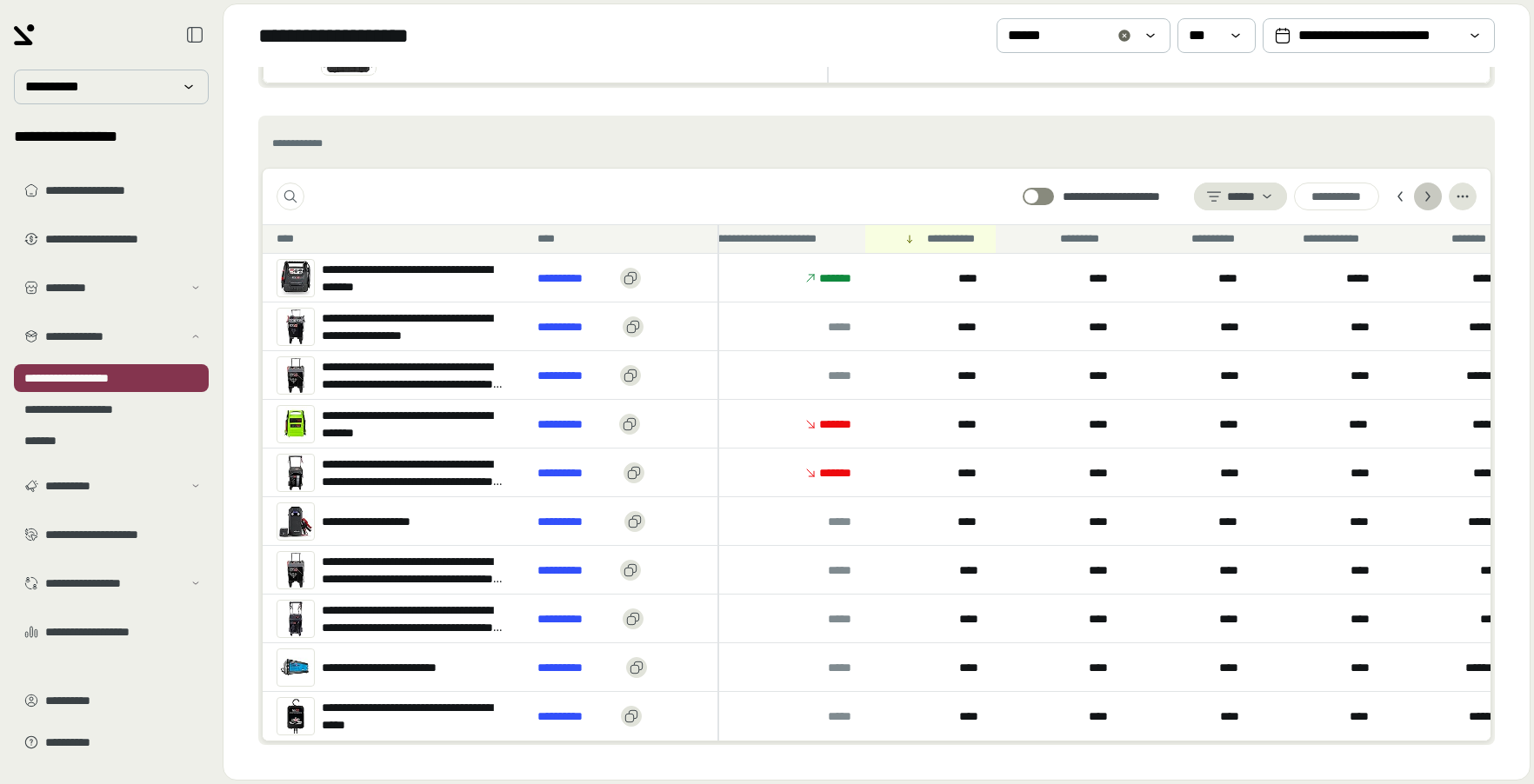 click 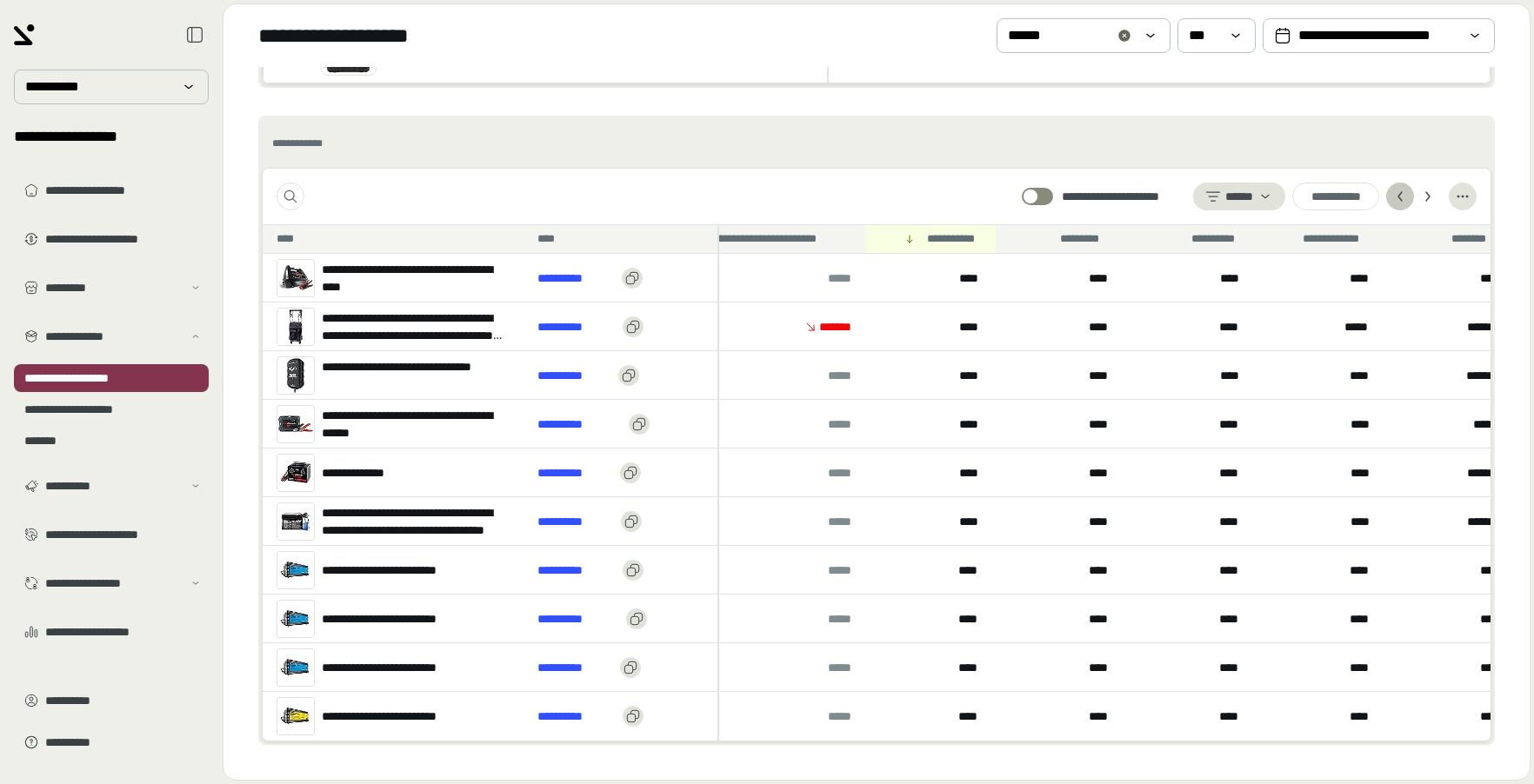 click 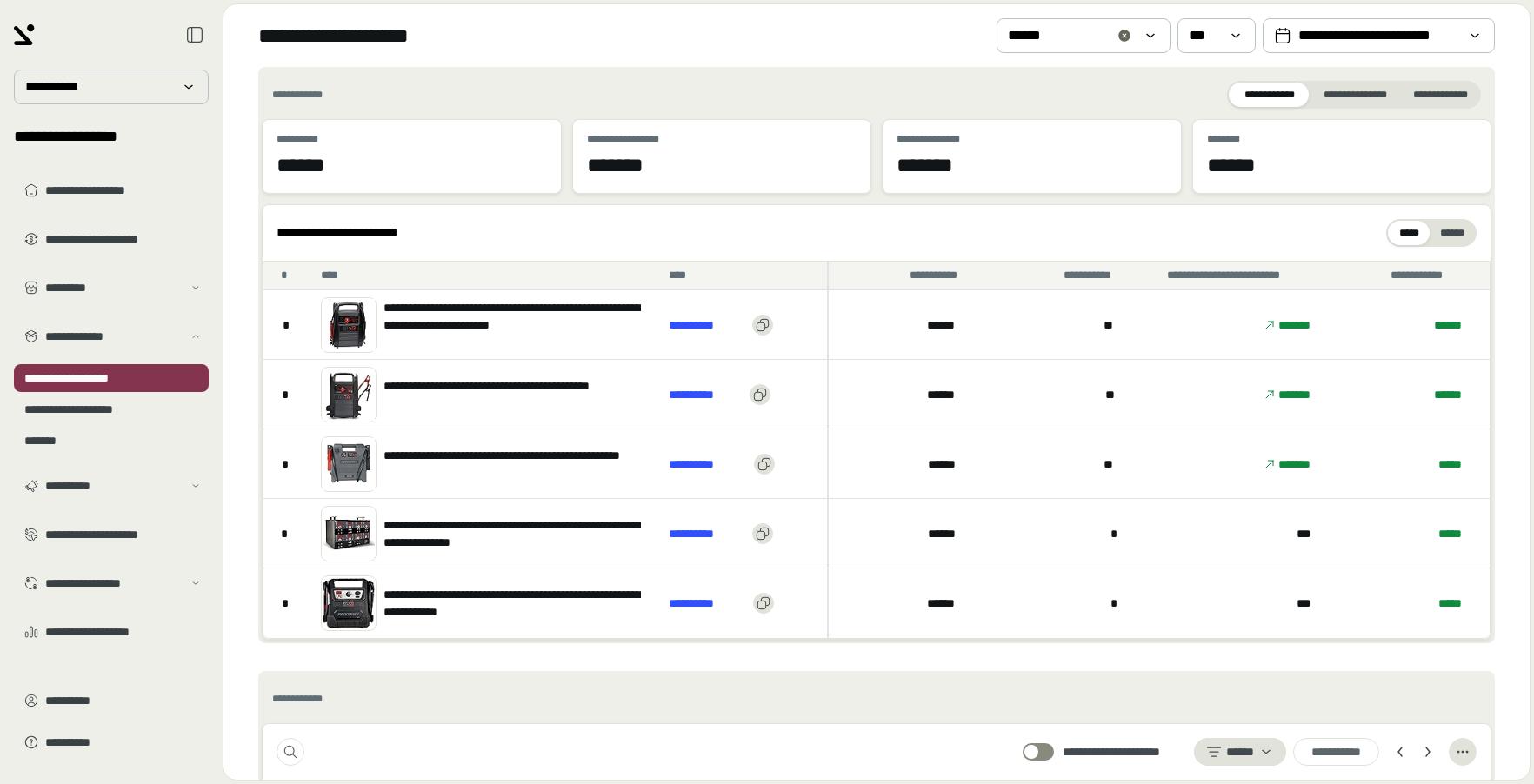 scroll, scrollTop: 0, scrollLeft: 0, axis: both 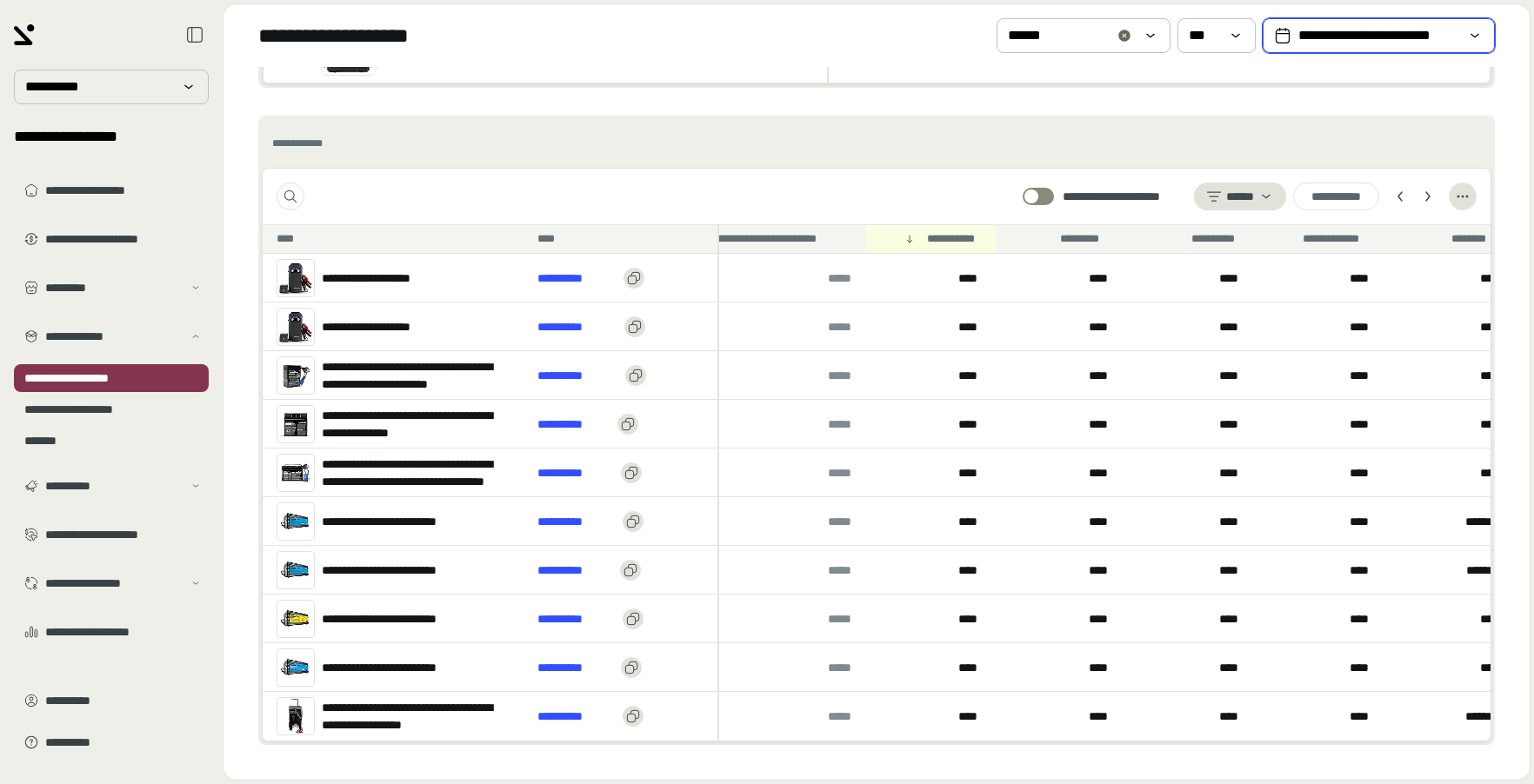 click on "**********" at bounding box center (1378, 36) 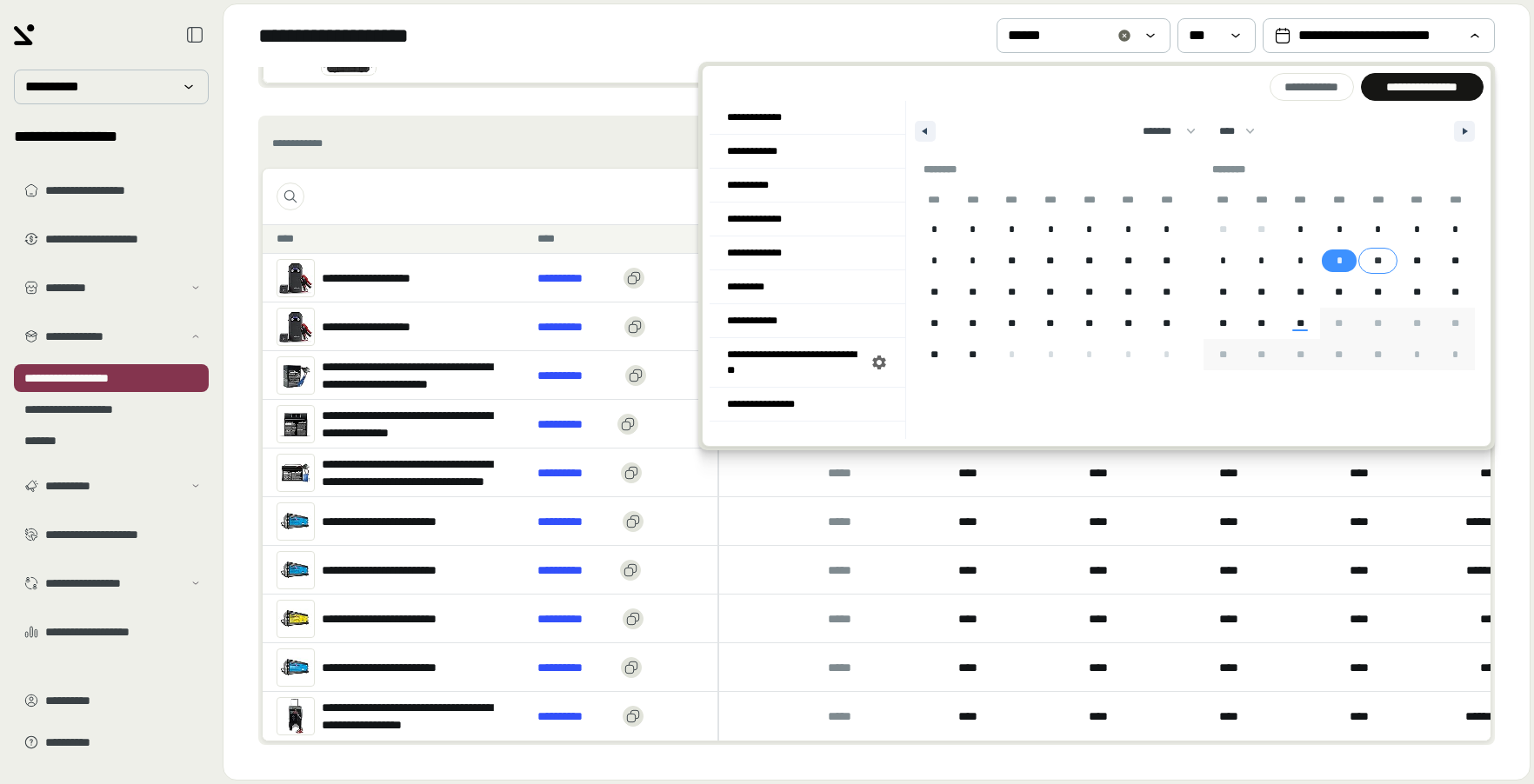 click on "**" at bounding box center (1377, 261) 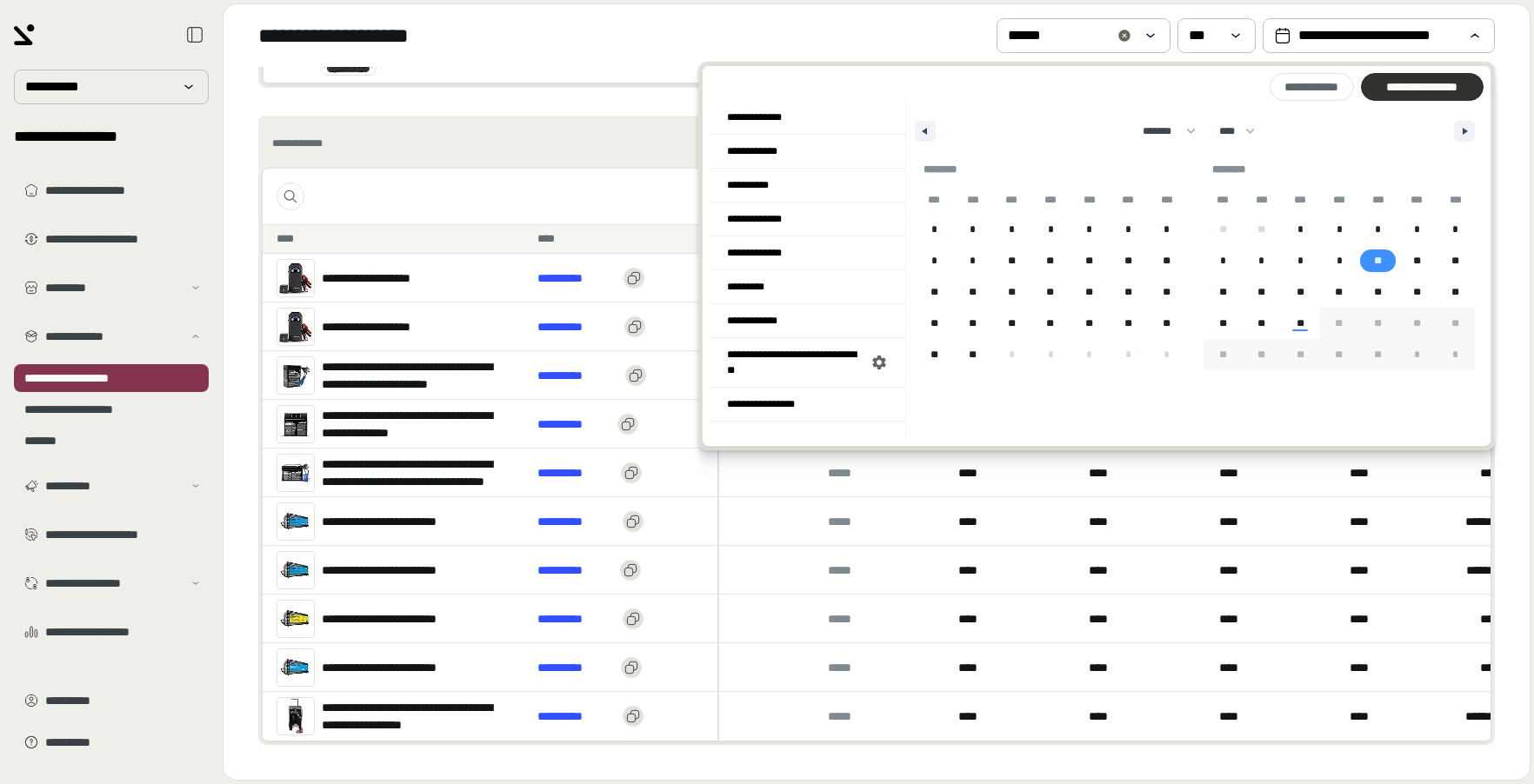 click on "**********" at bounding box center [1422, 87] 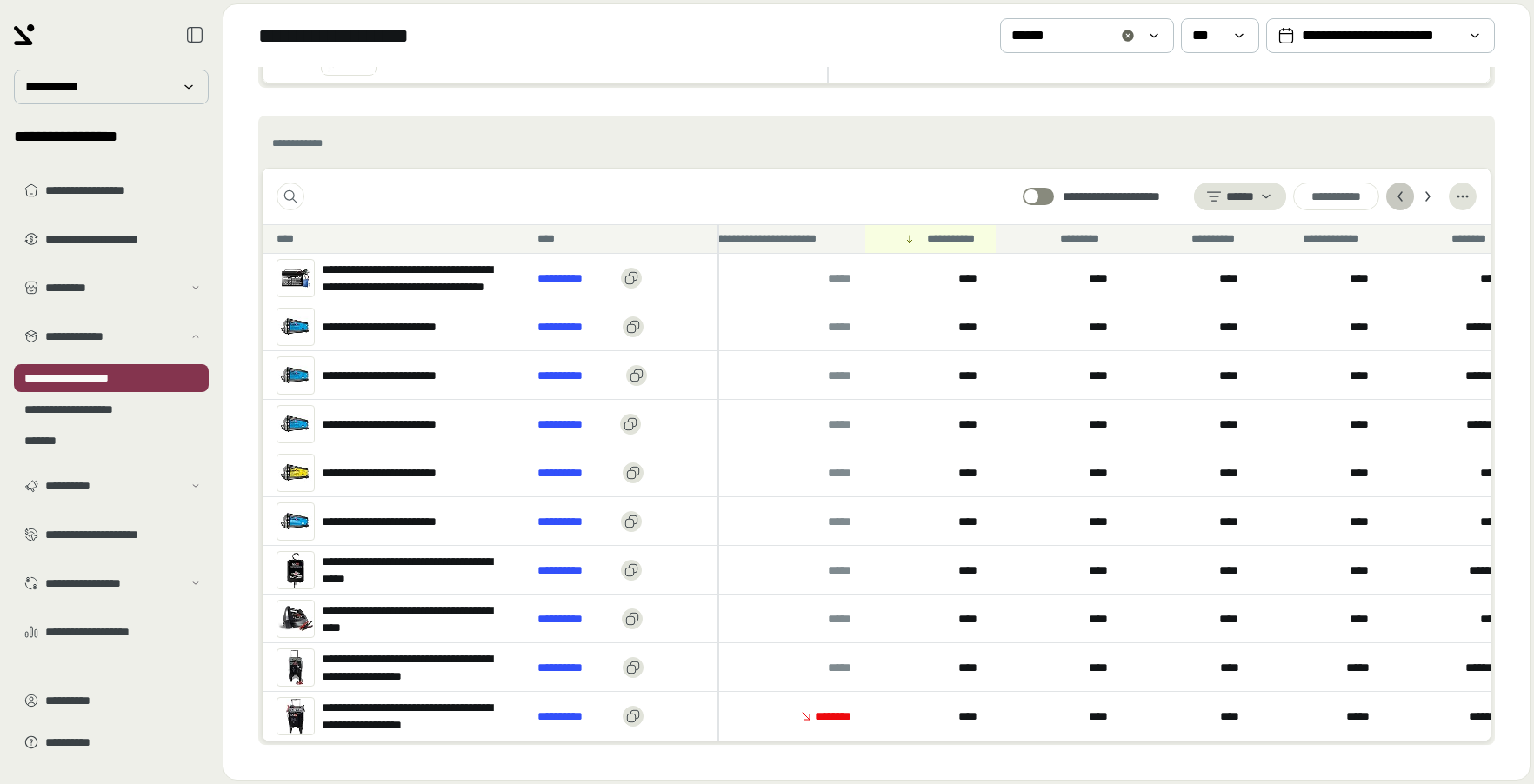 click 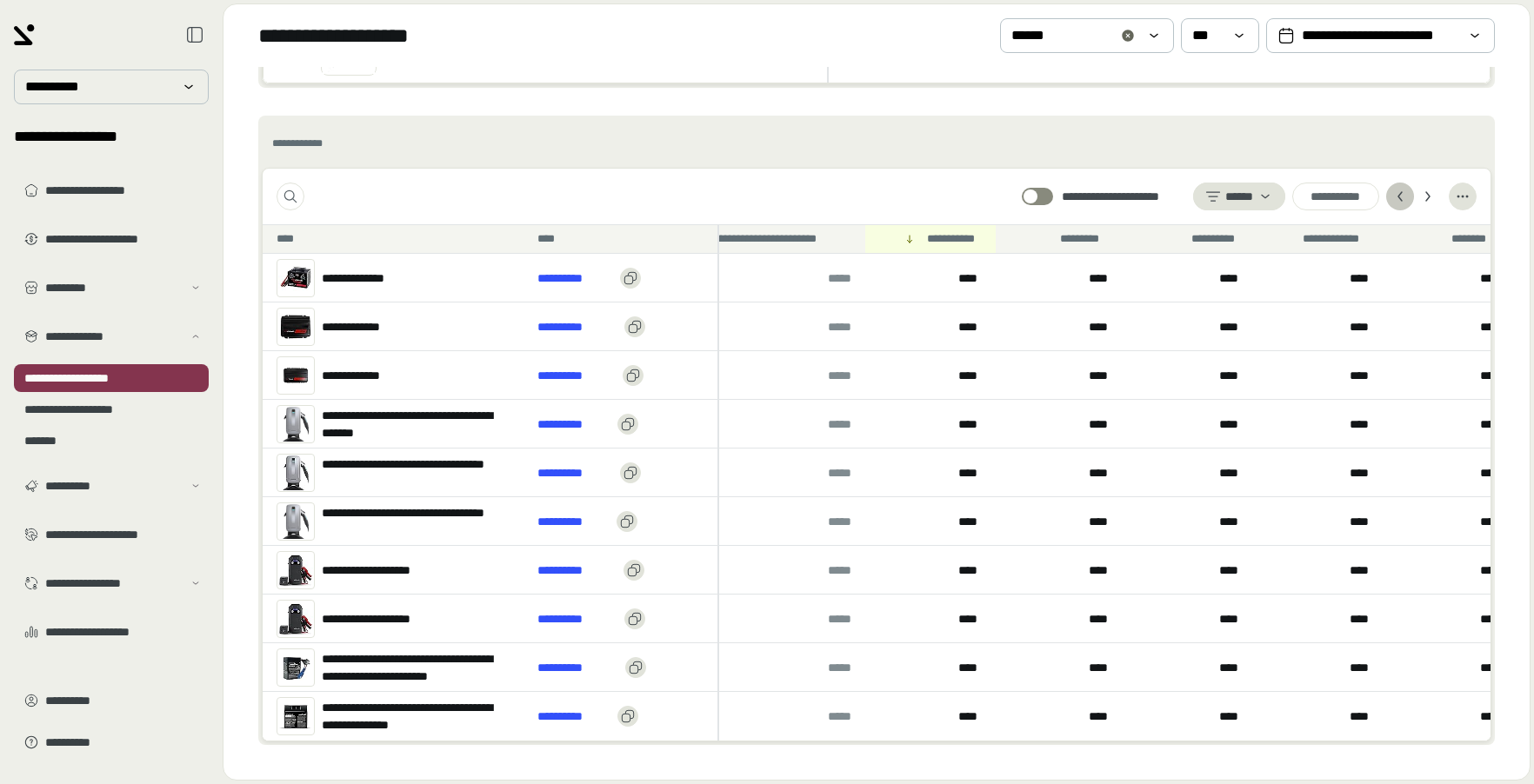 click 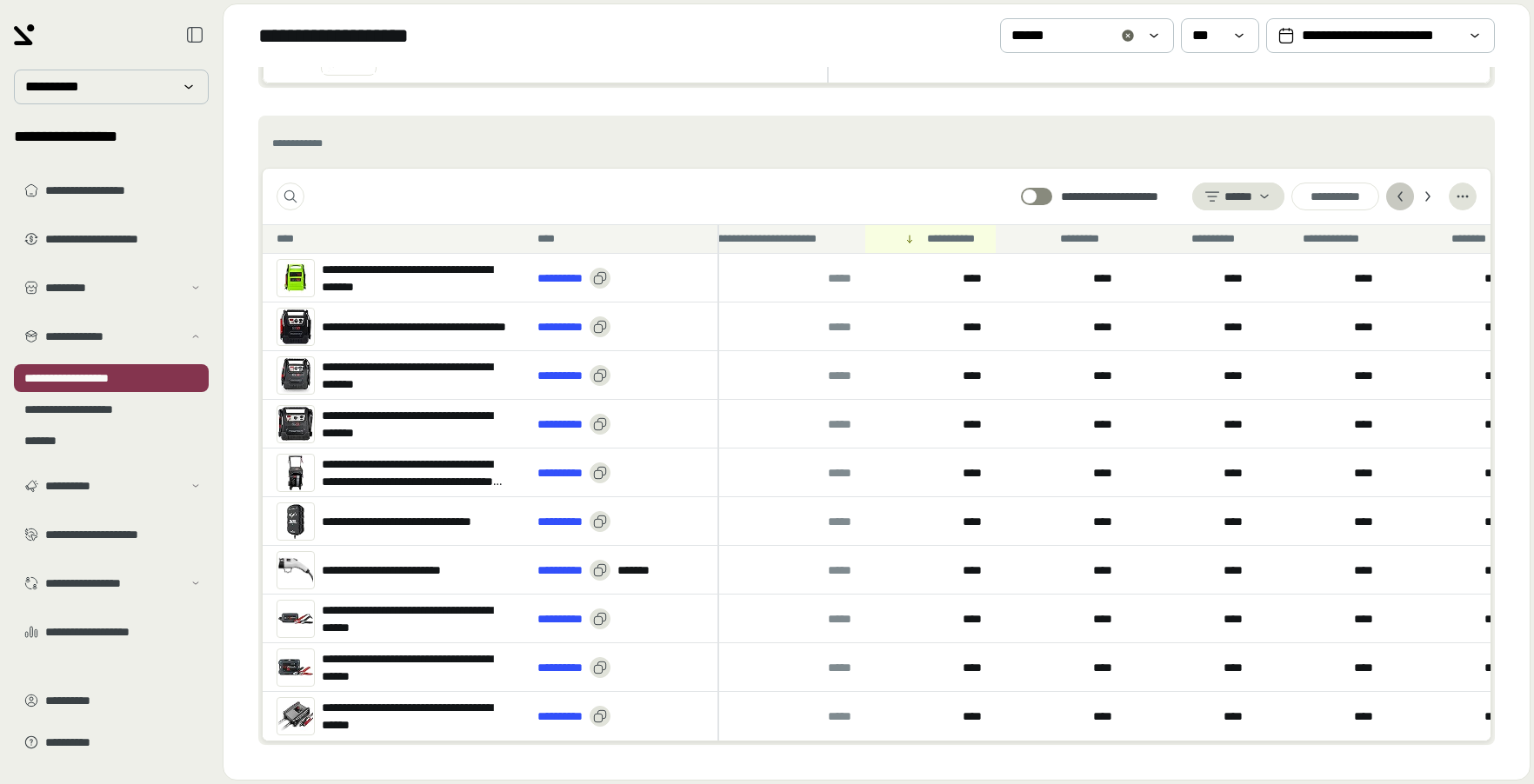 click 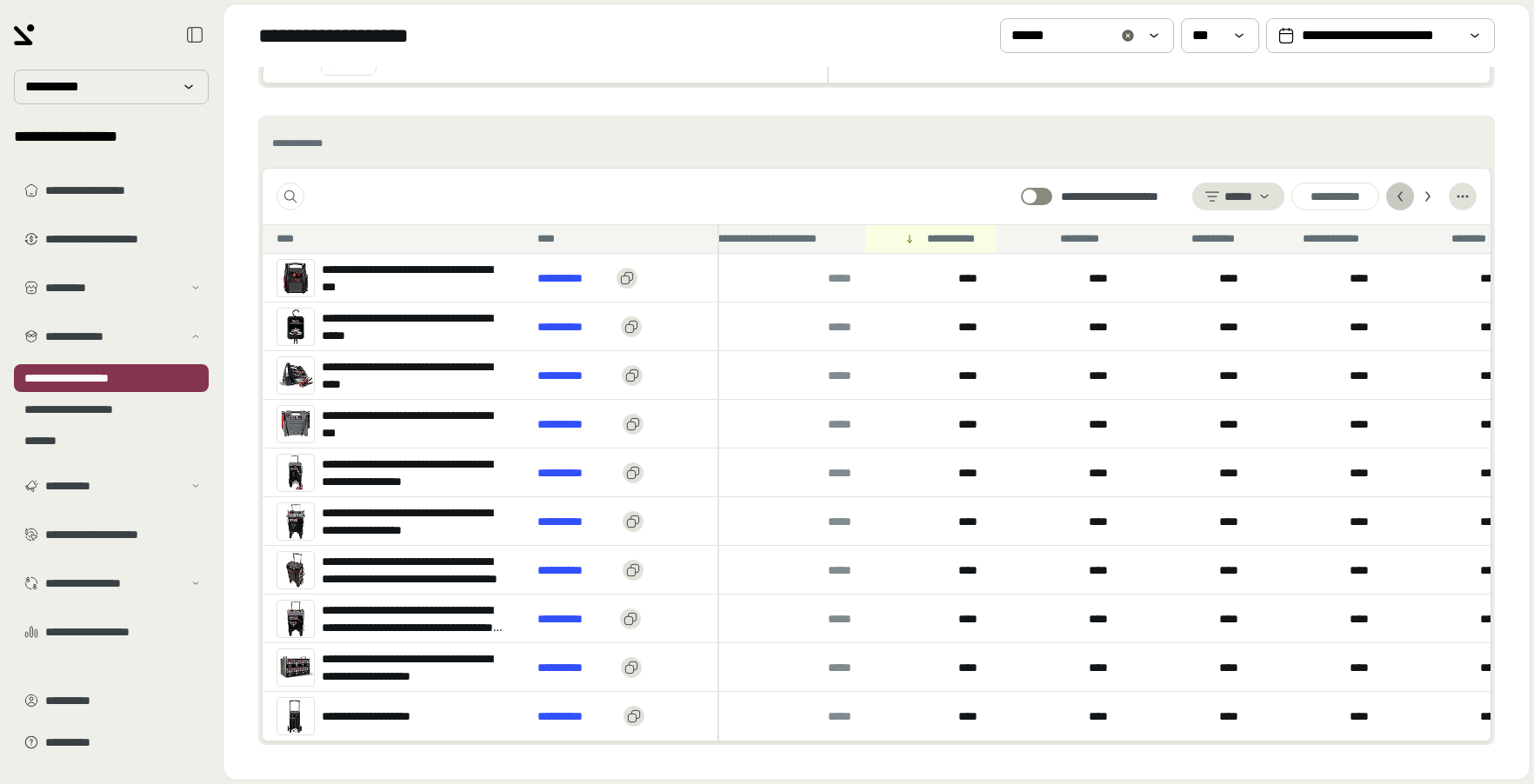 click 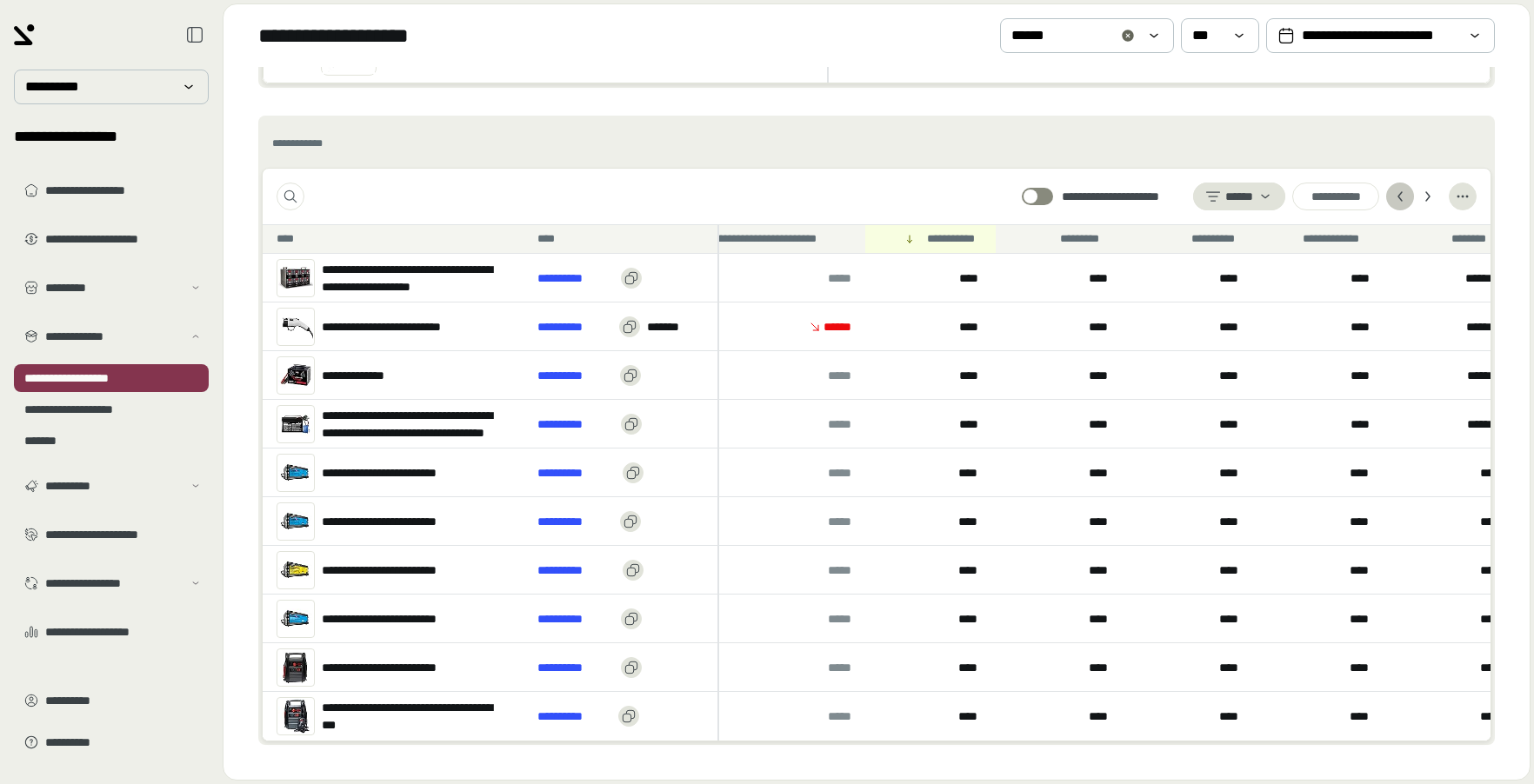 click 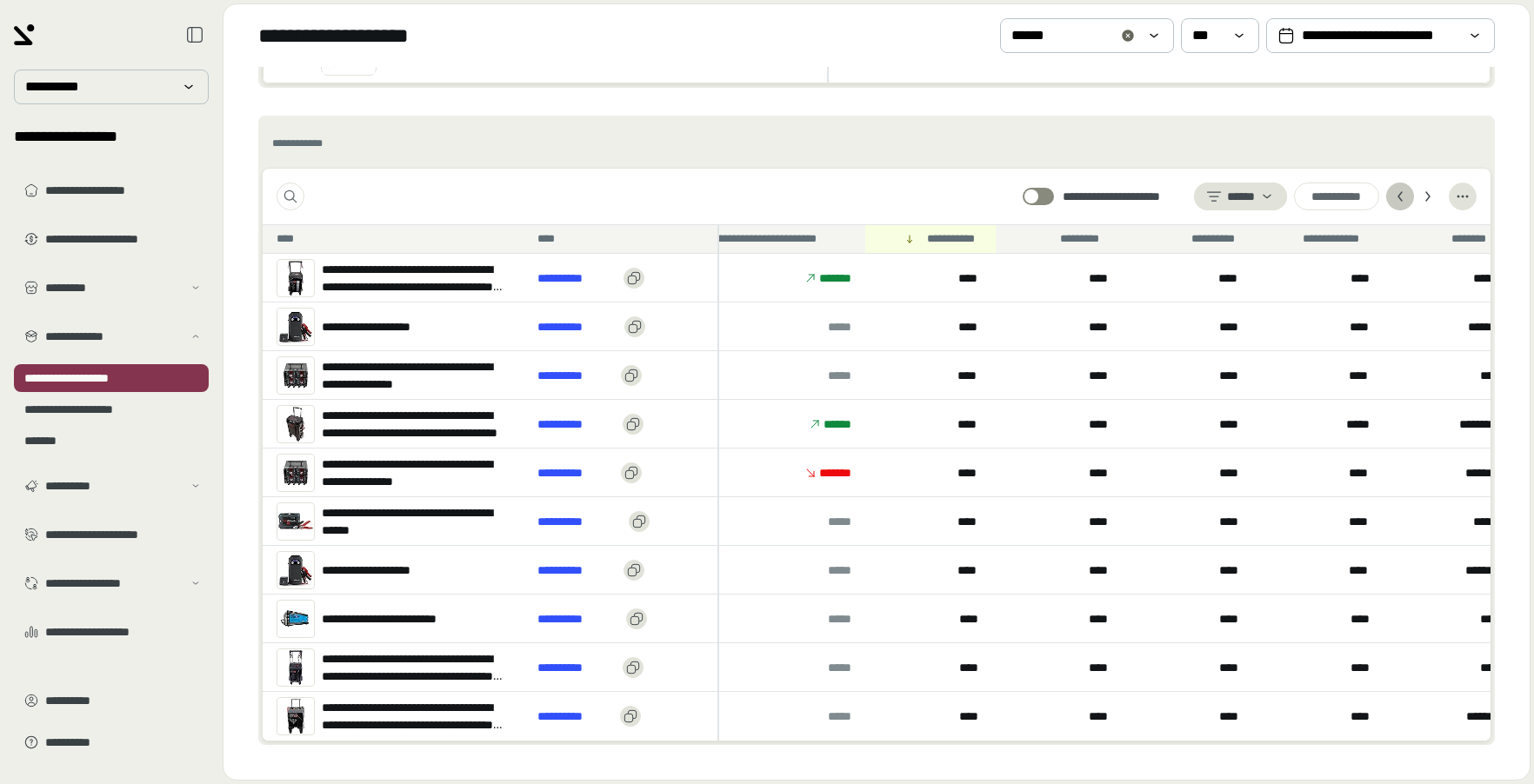 click 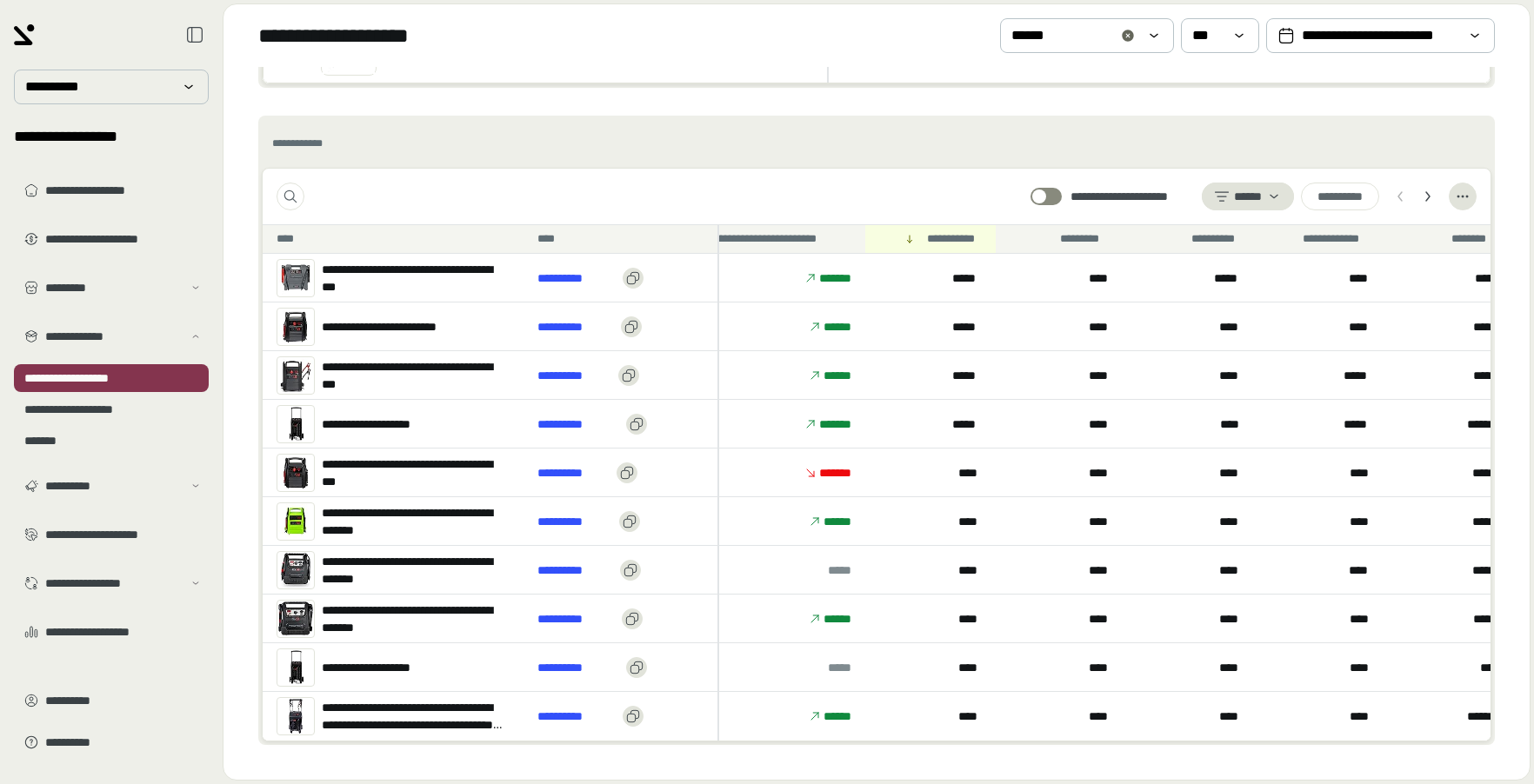click 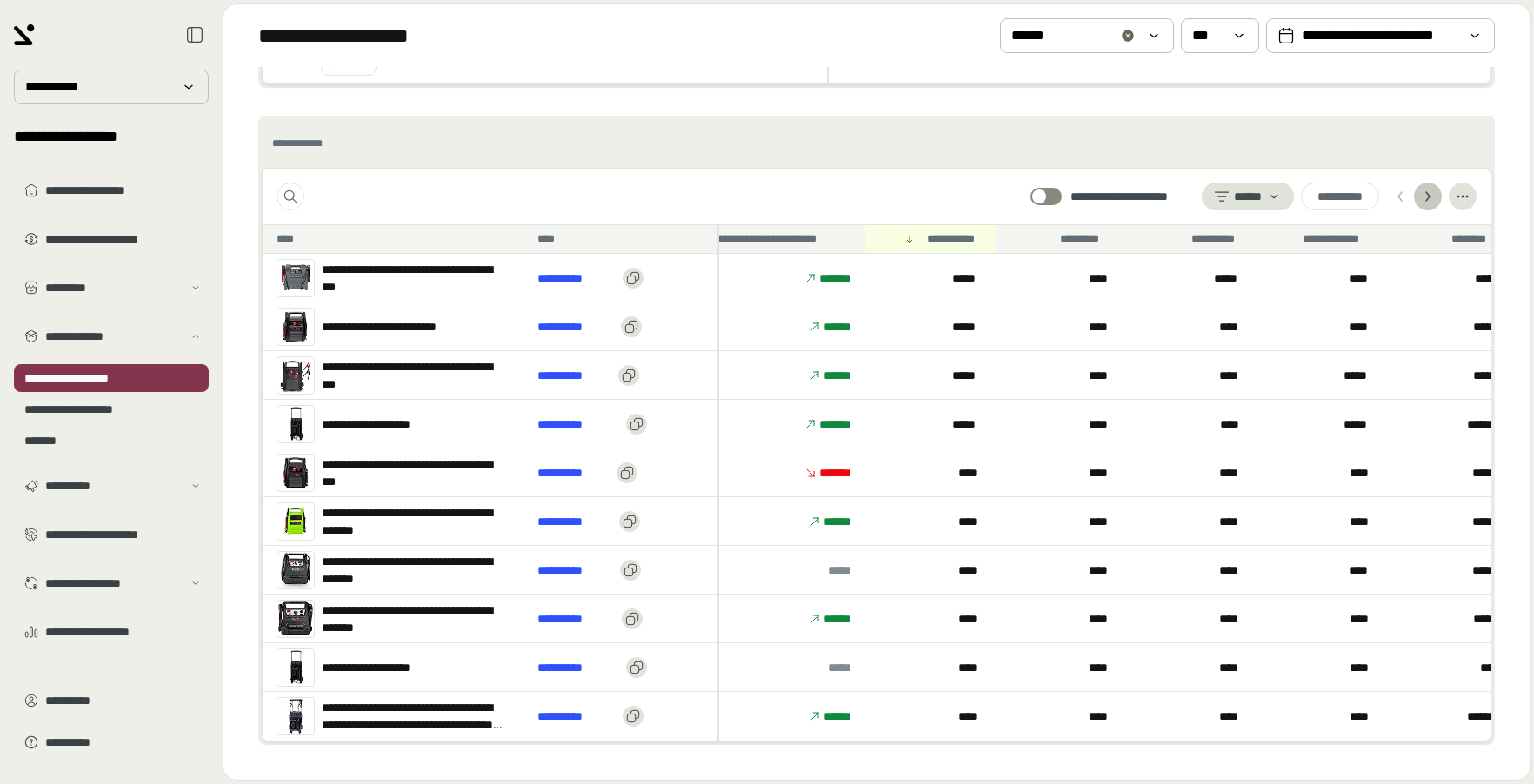 click 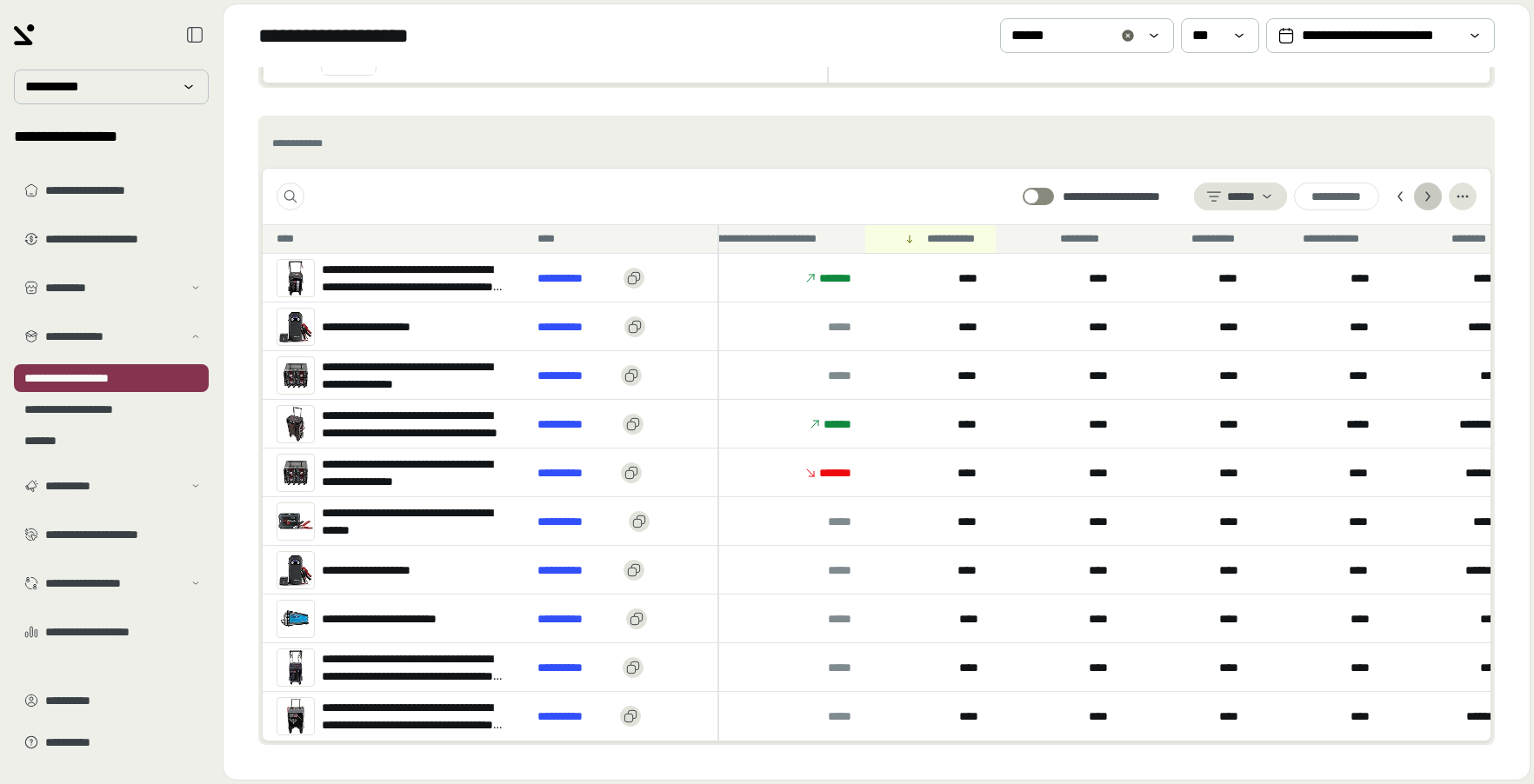 click 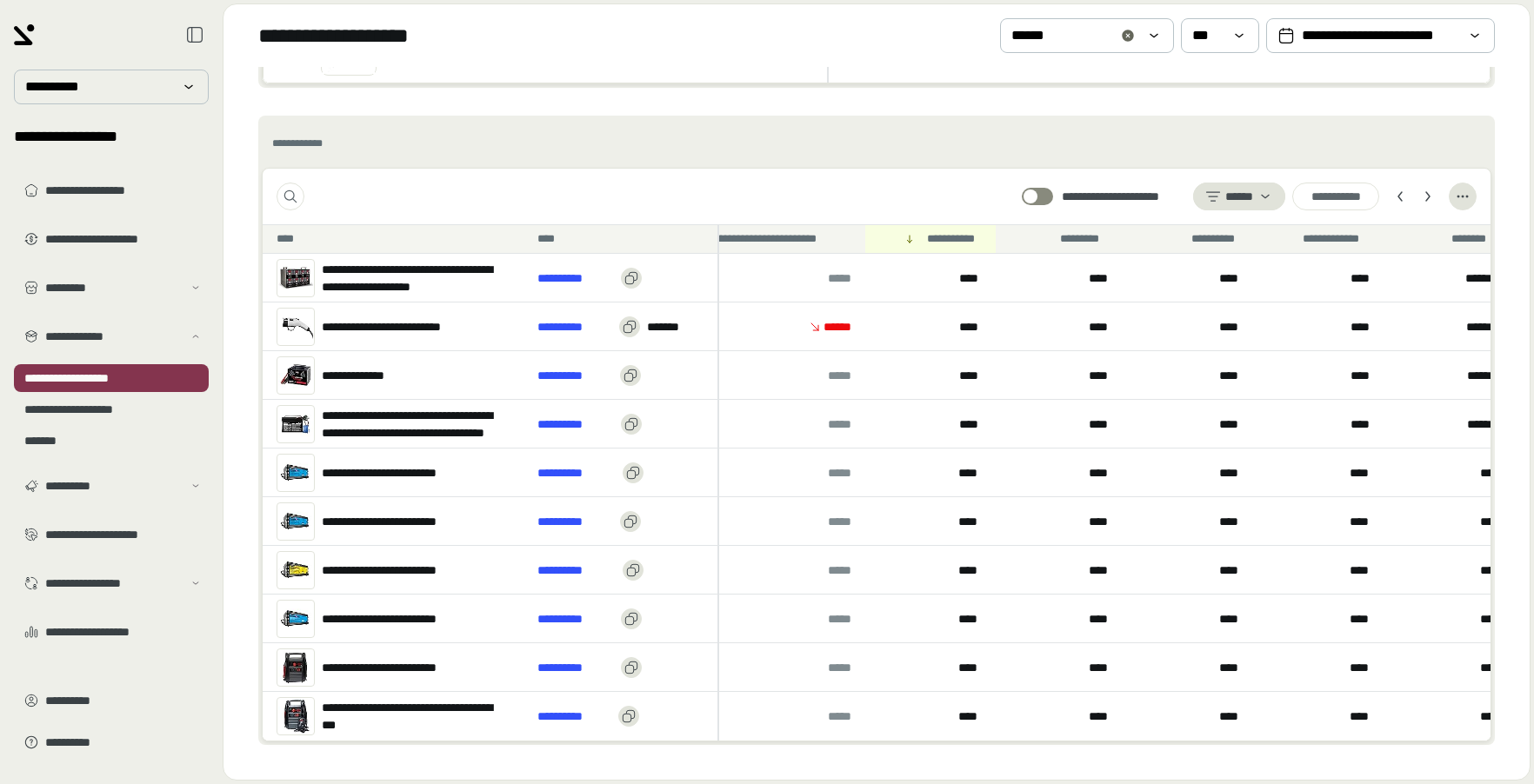 type 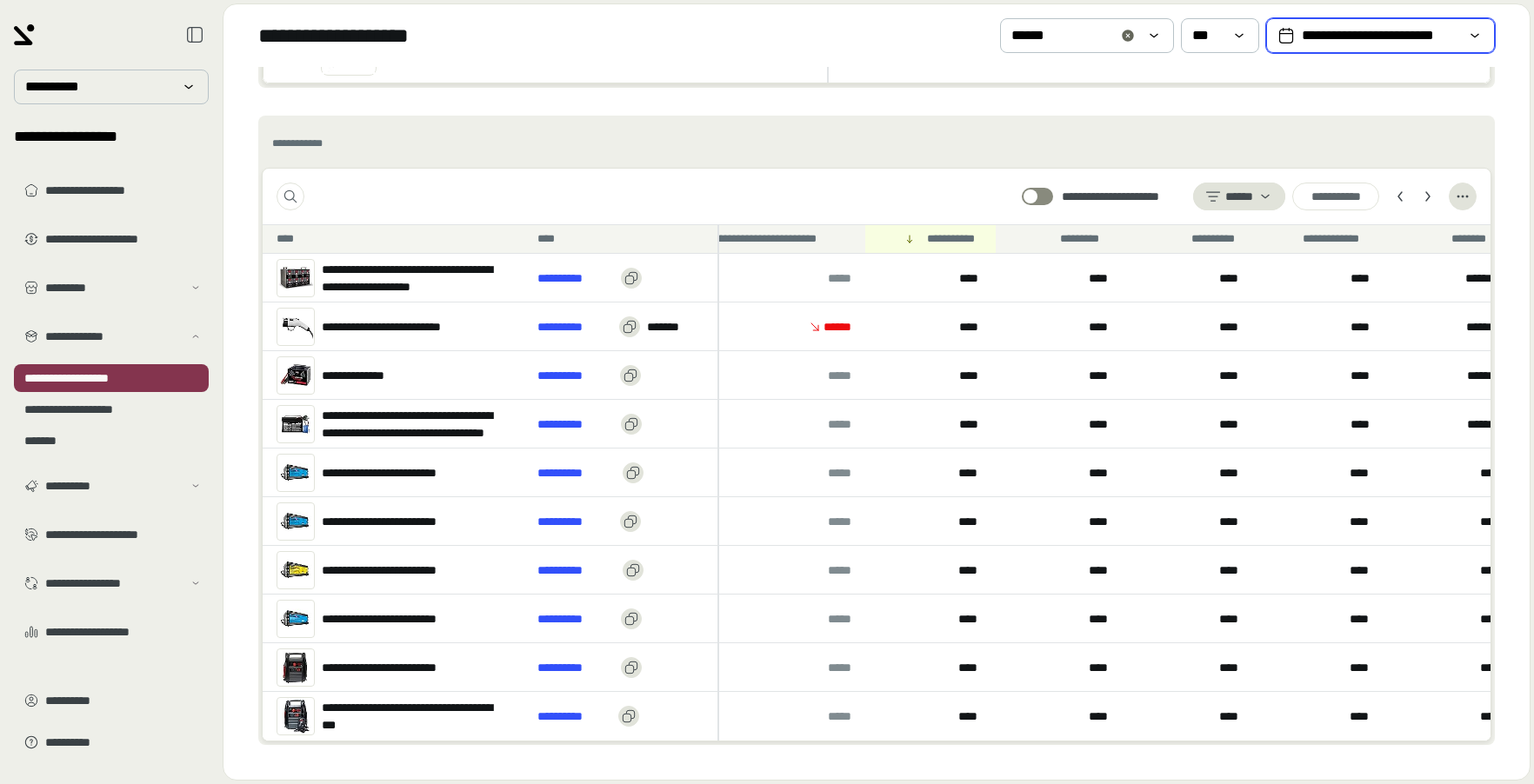 click on "**********" at bounding box center (1380, 36) 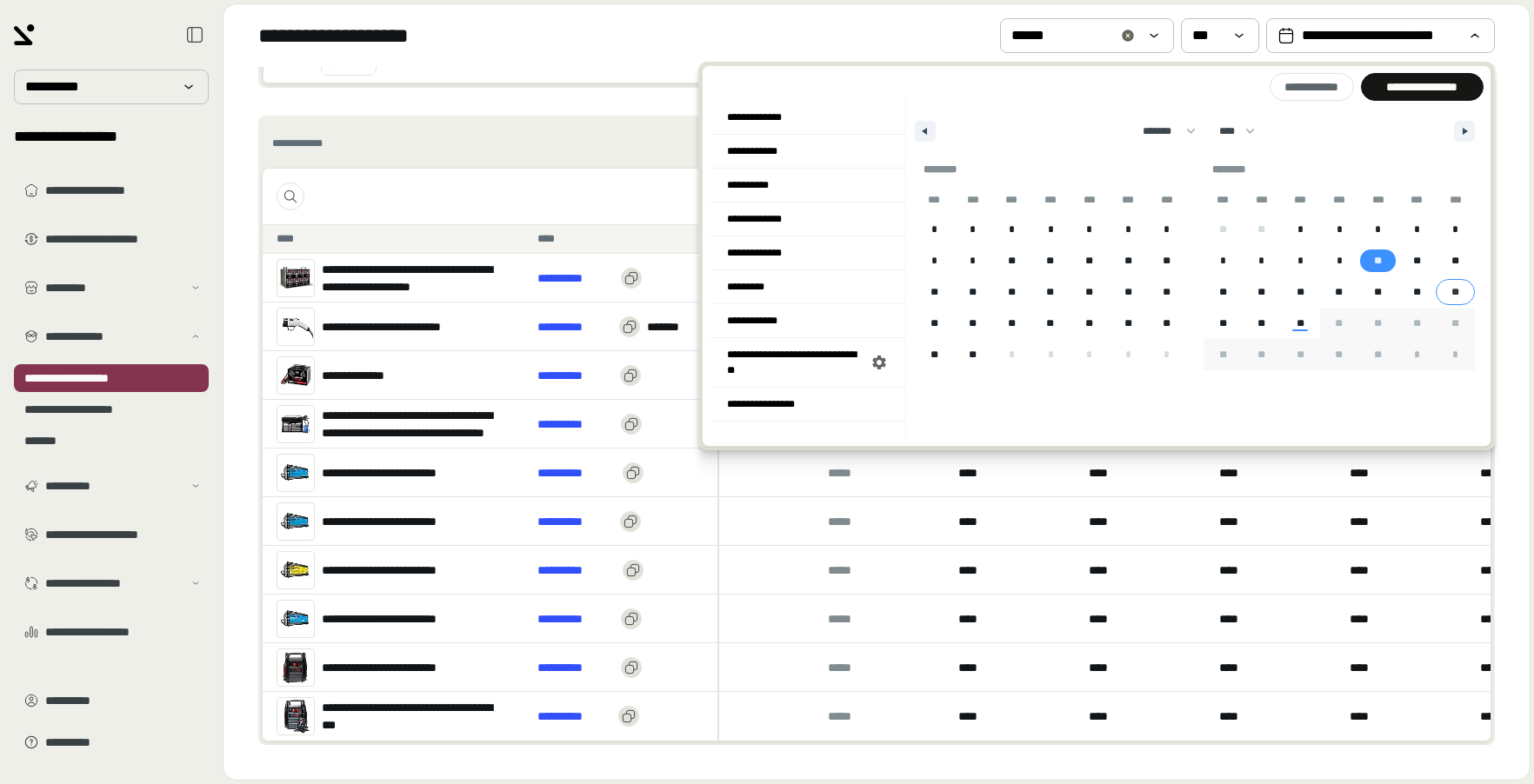 click on "**" at bounding box center [1416, 261] 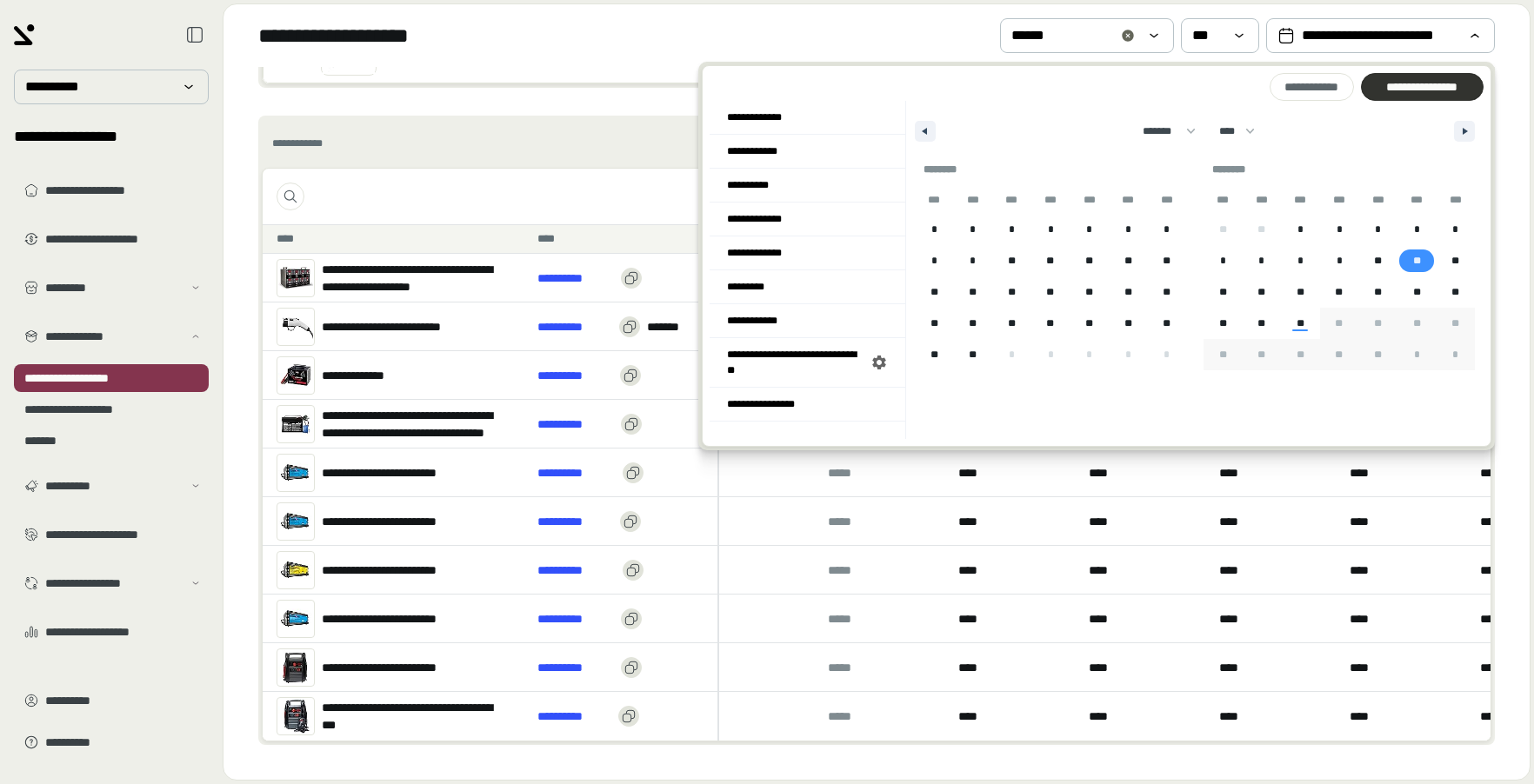 click on "**********" at bounding box center (1422, 87) 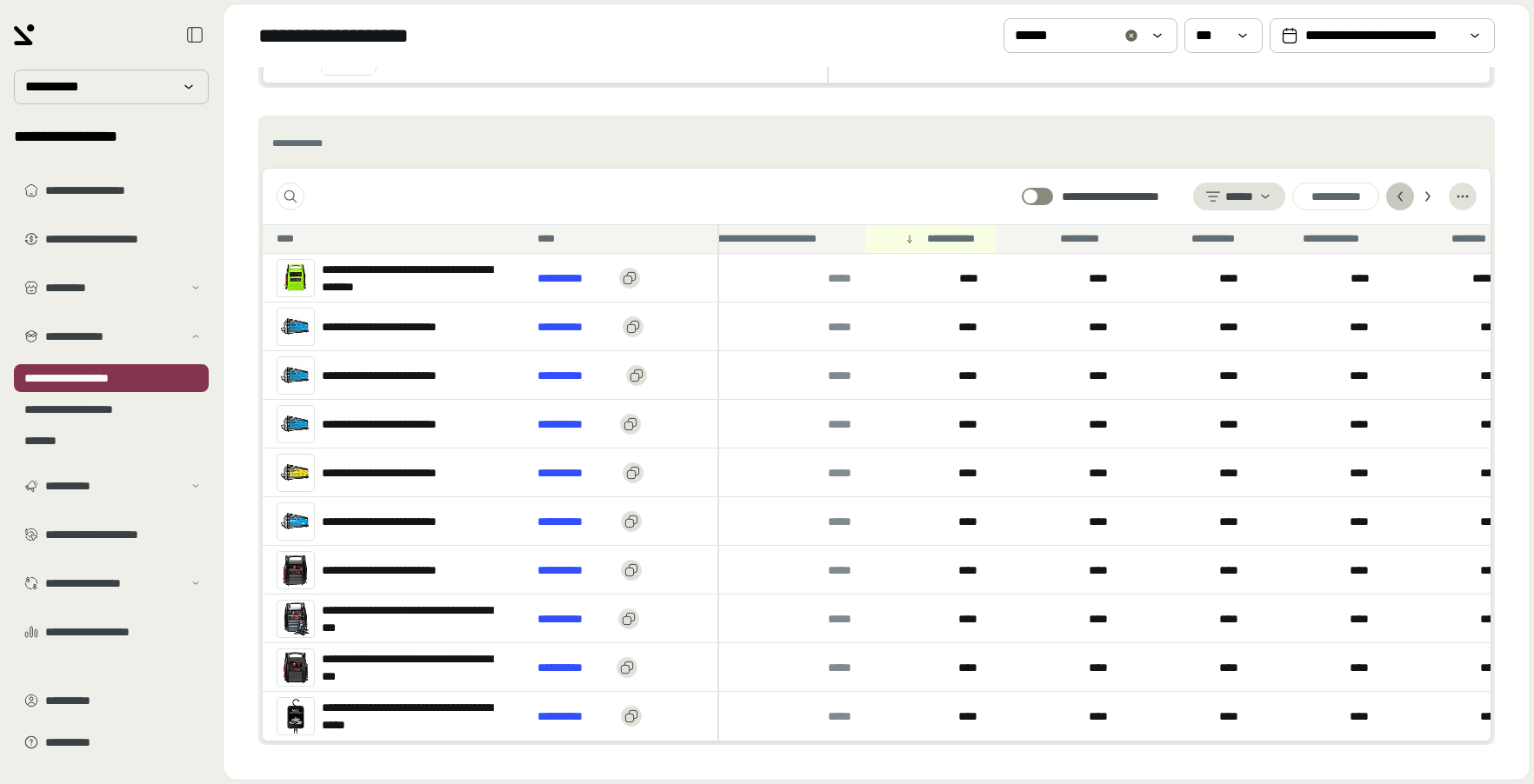click 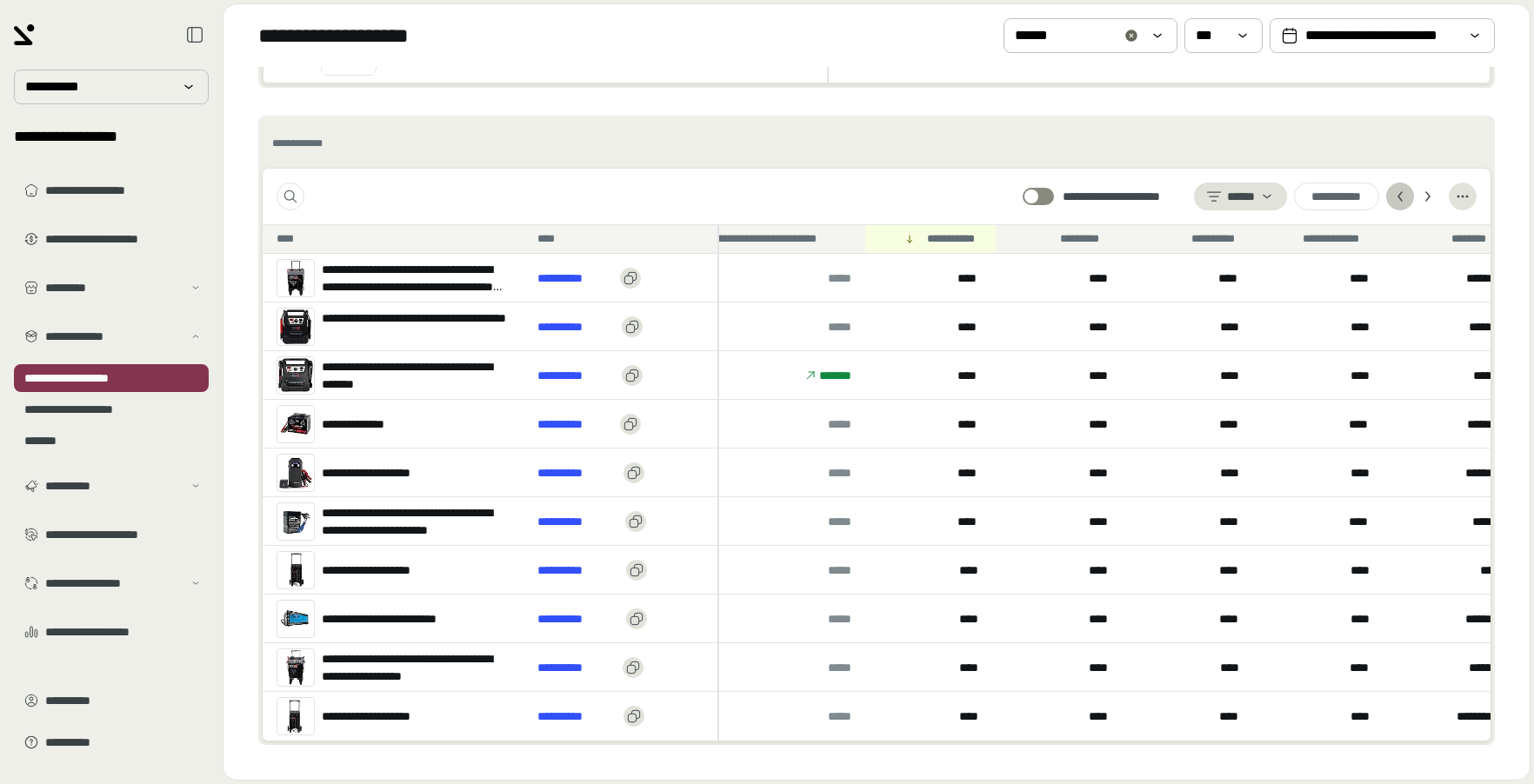 click 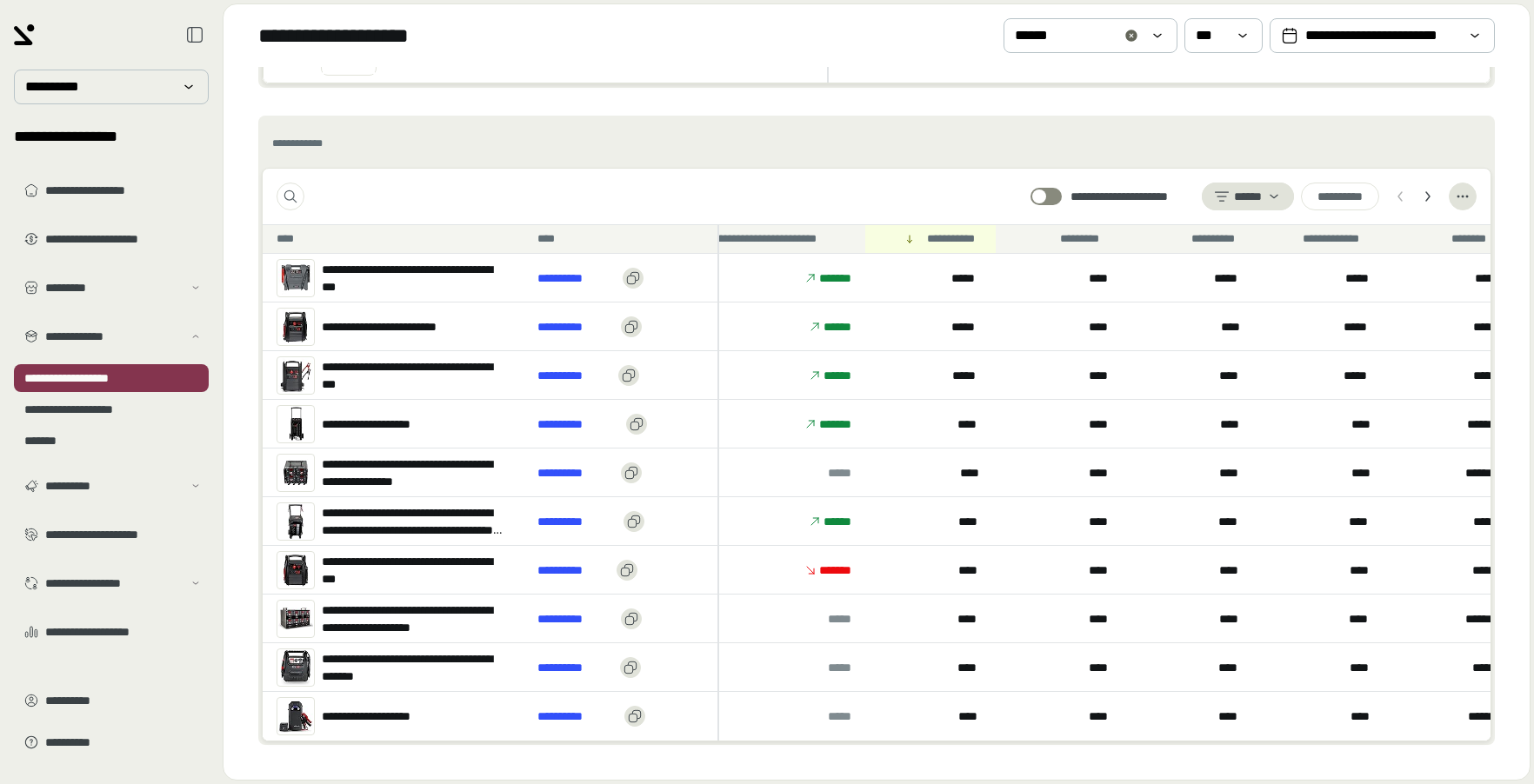 click 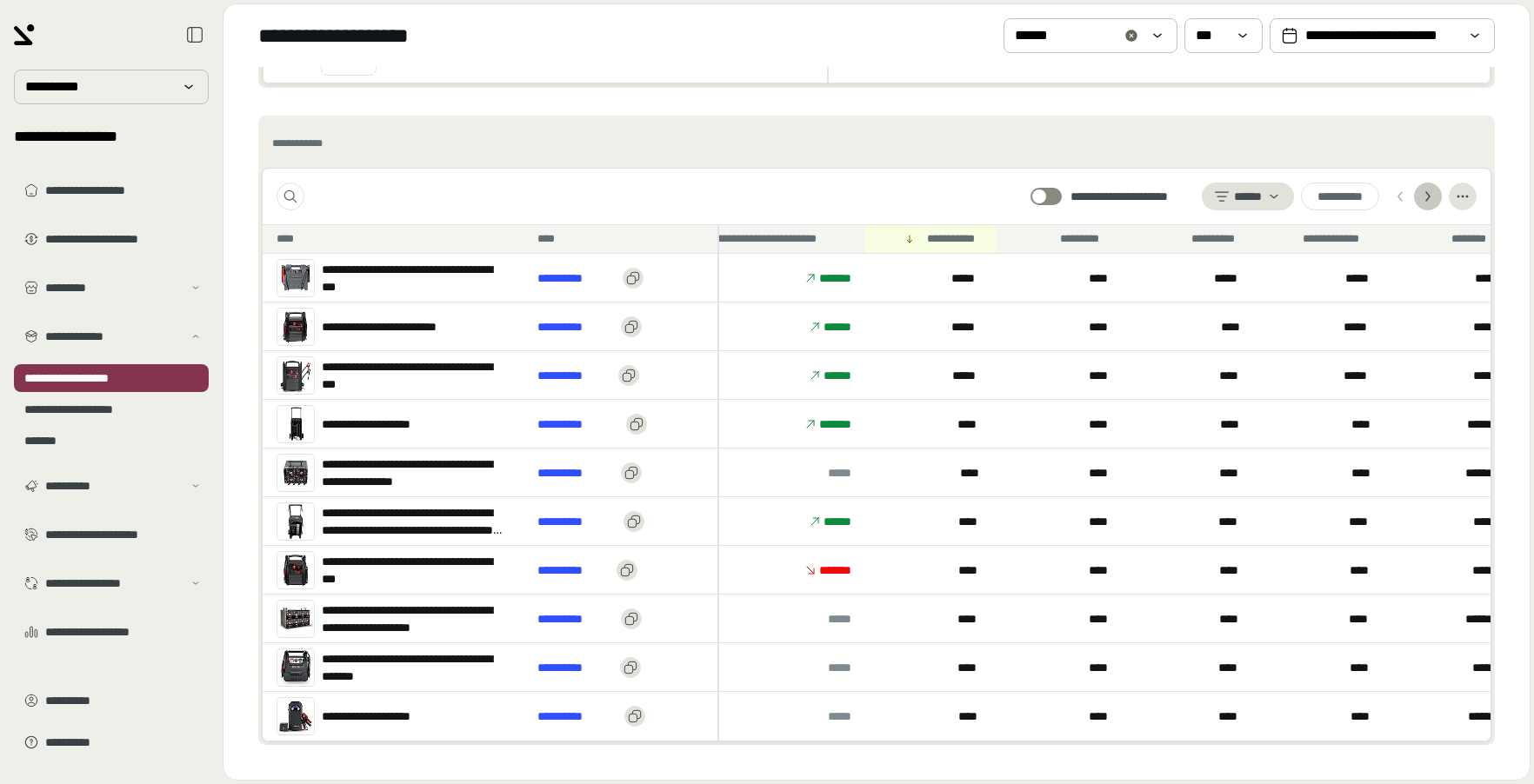 click 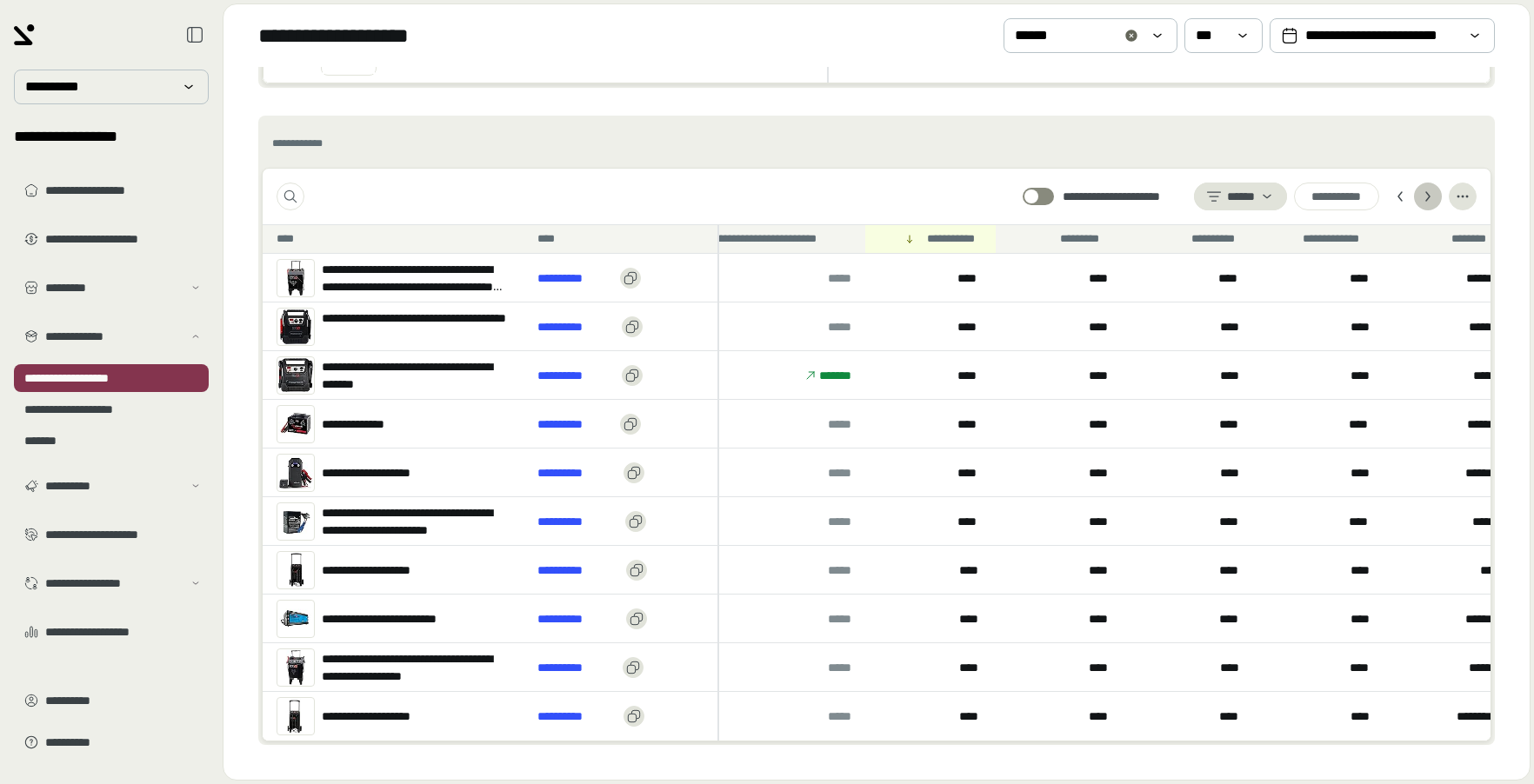 click 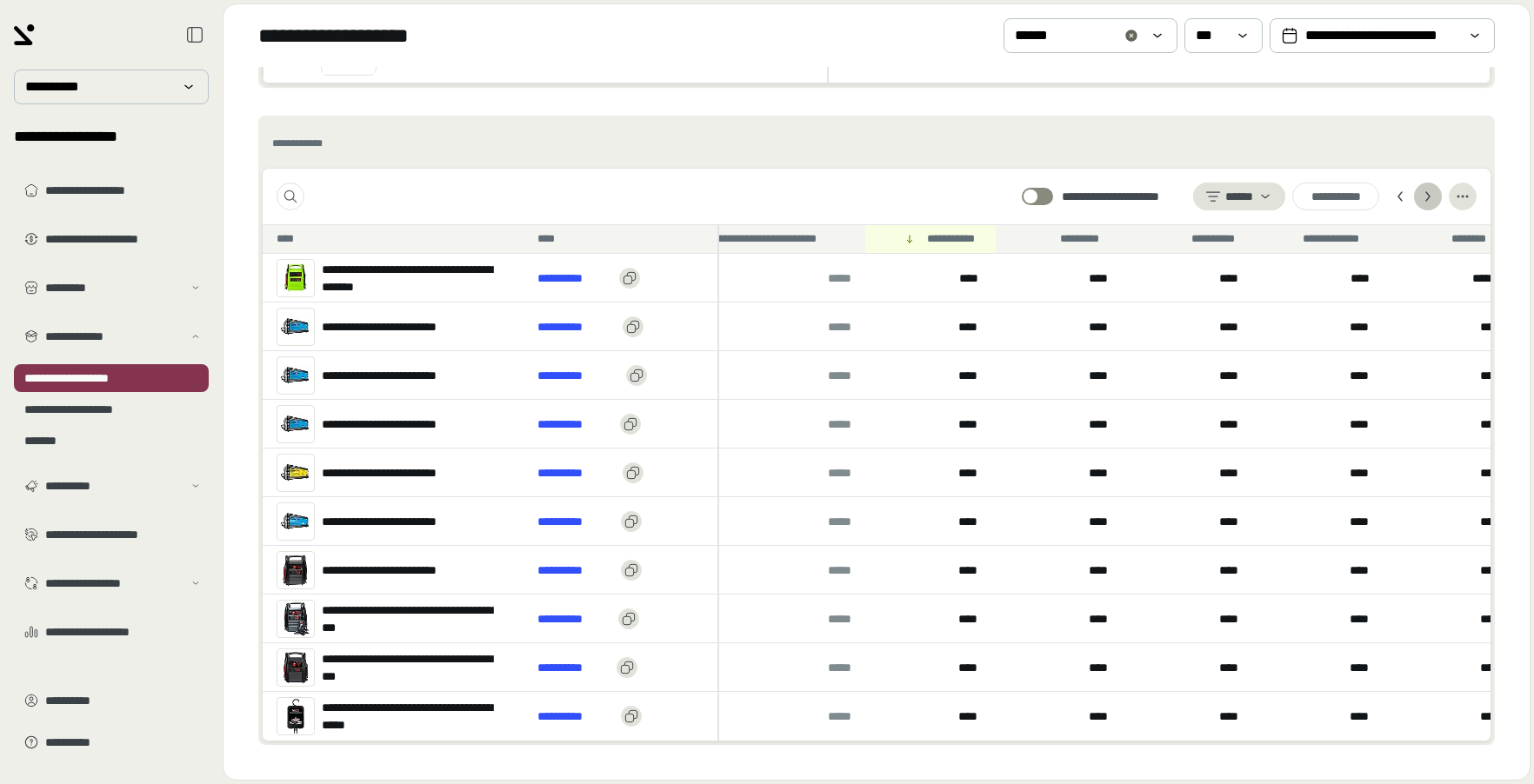 click 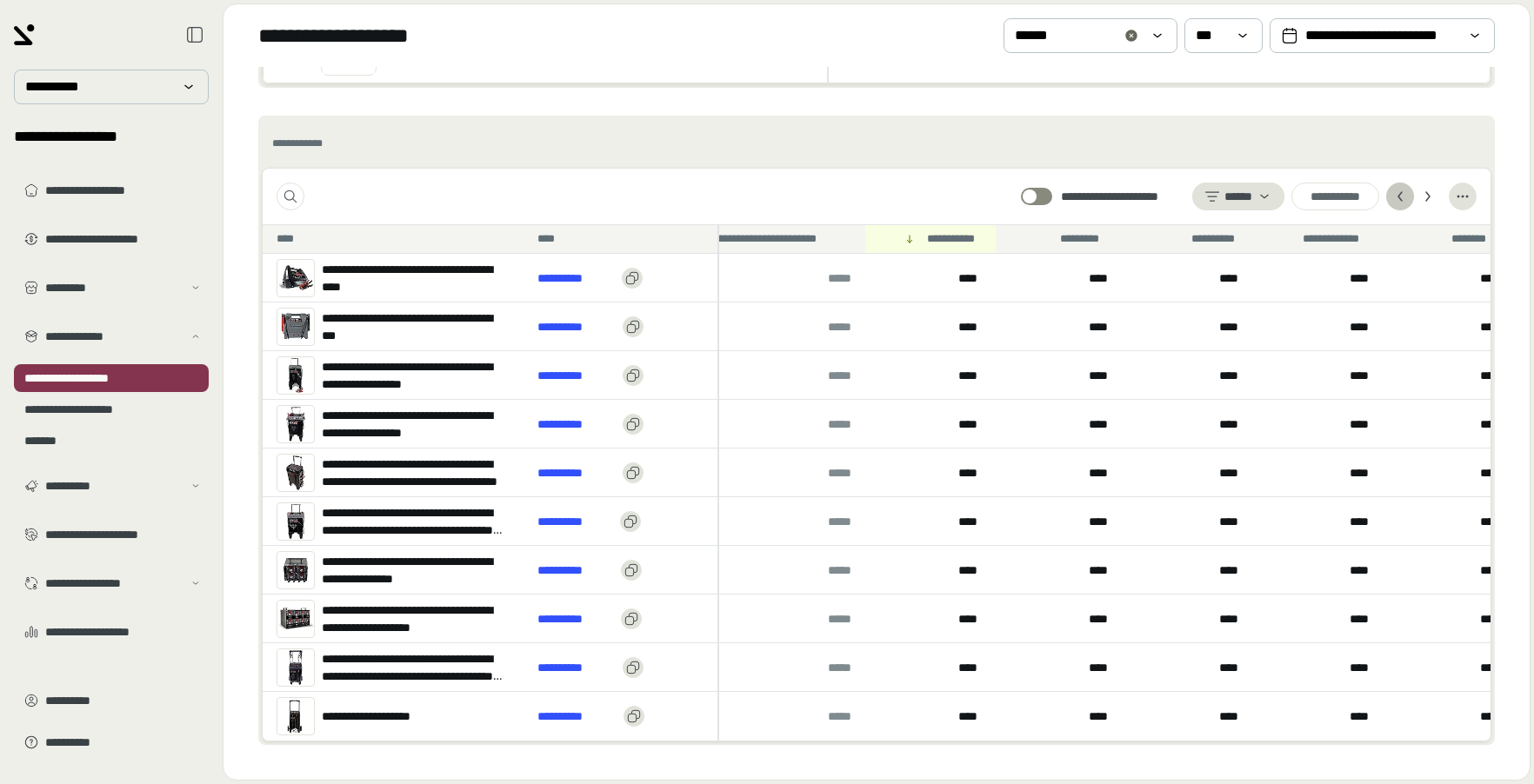 click 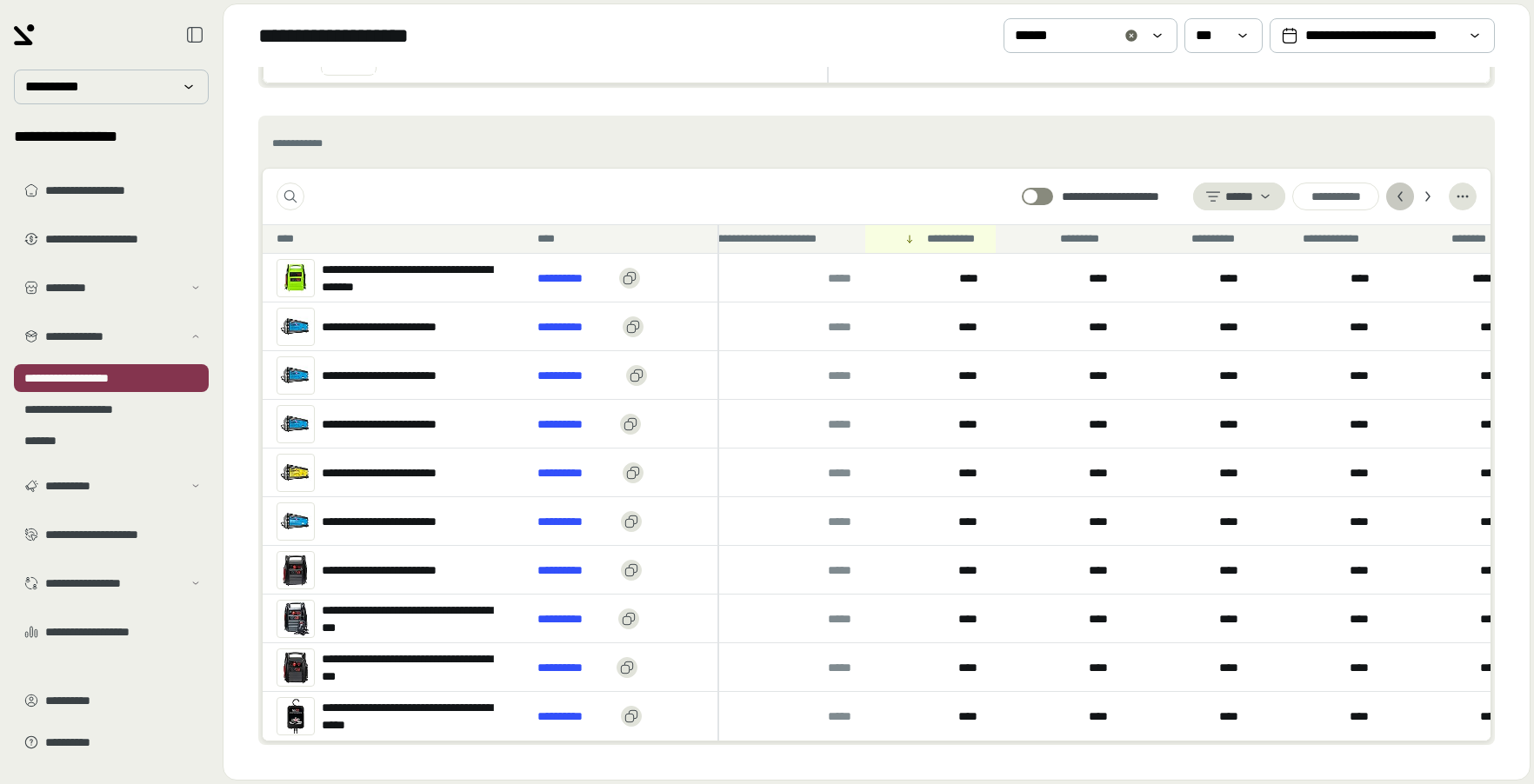 click 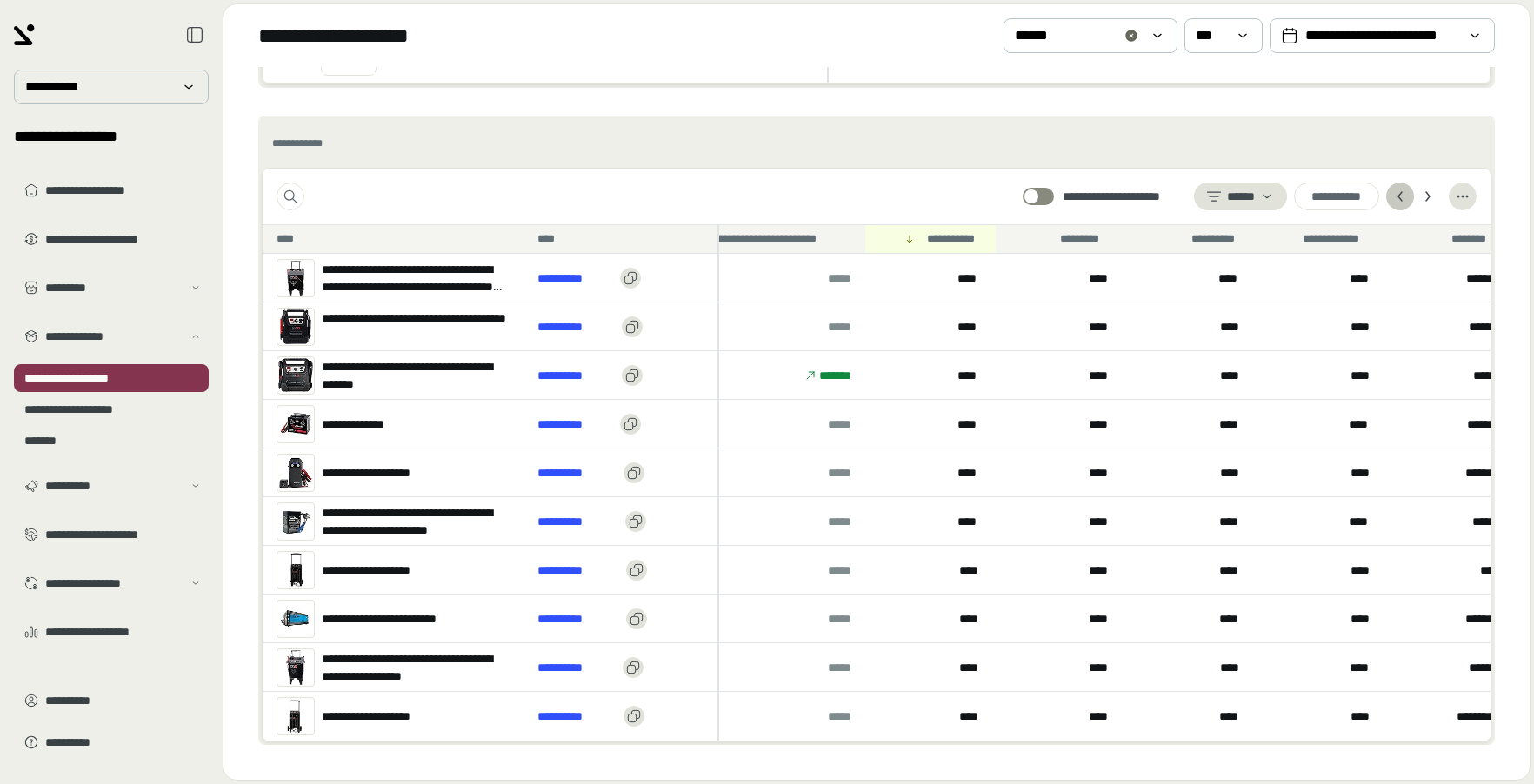 click 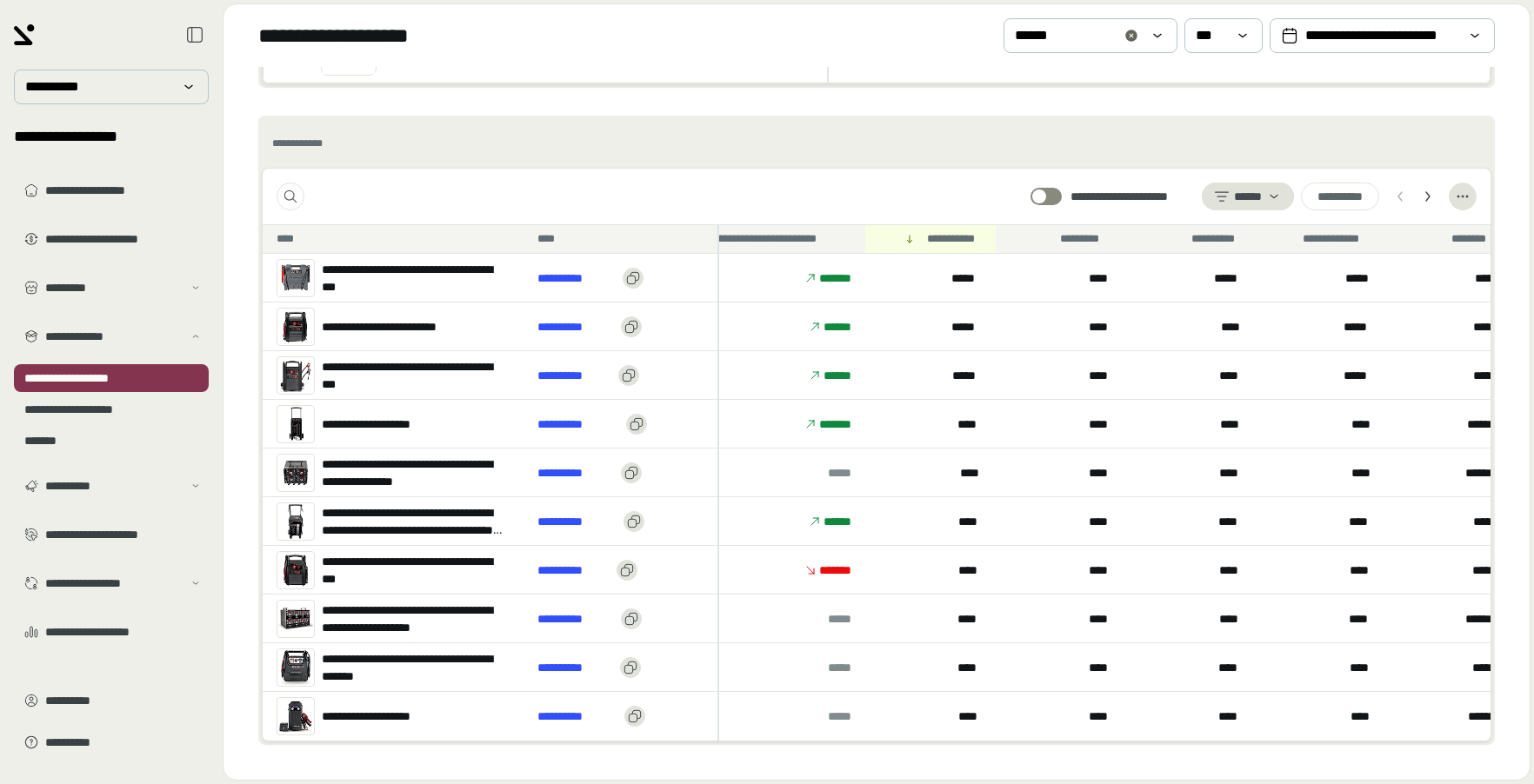 type 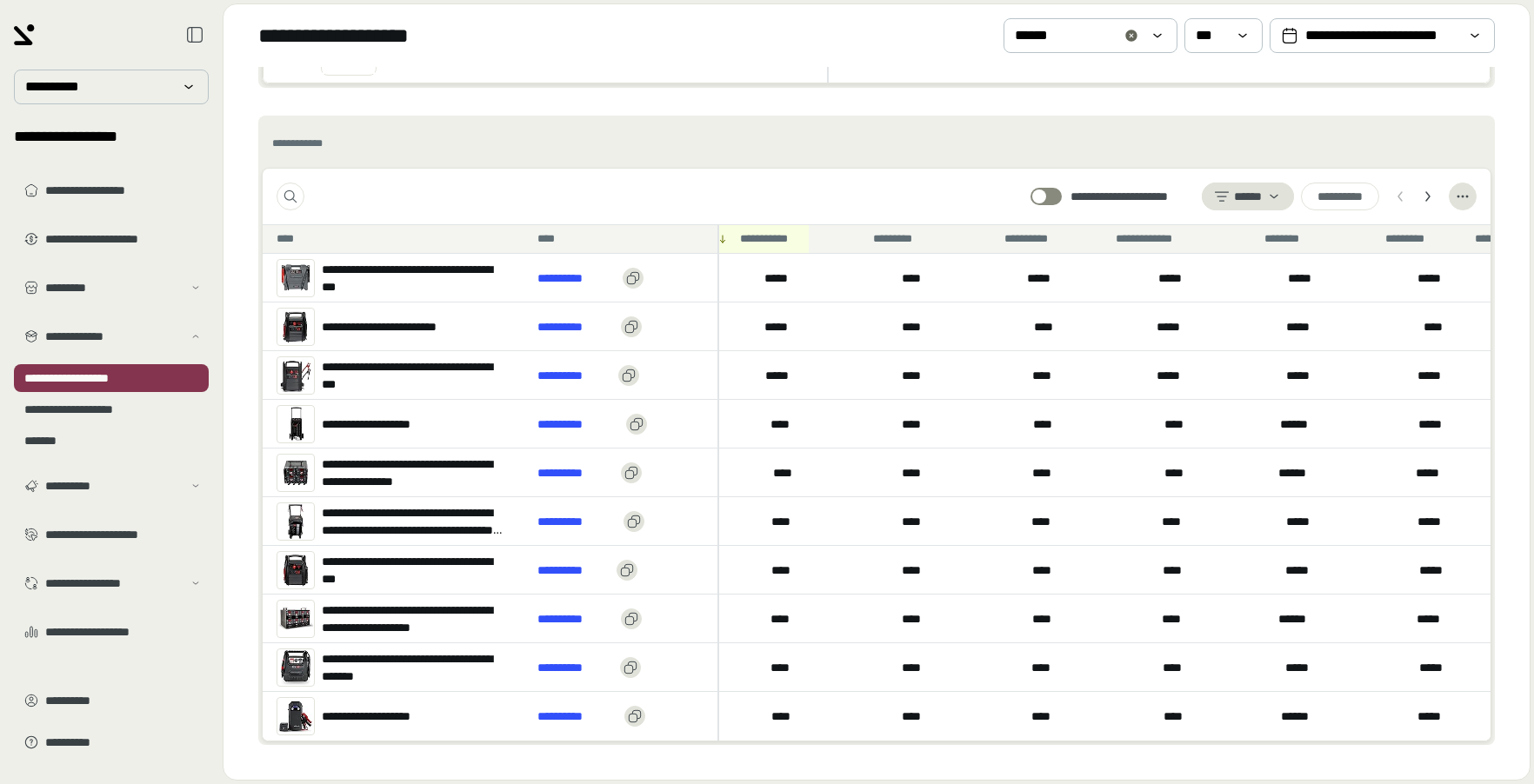 scroll, scrollTop: 0, scrollLeft: 1390, axis: horizontal 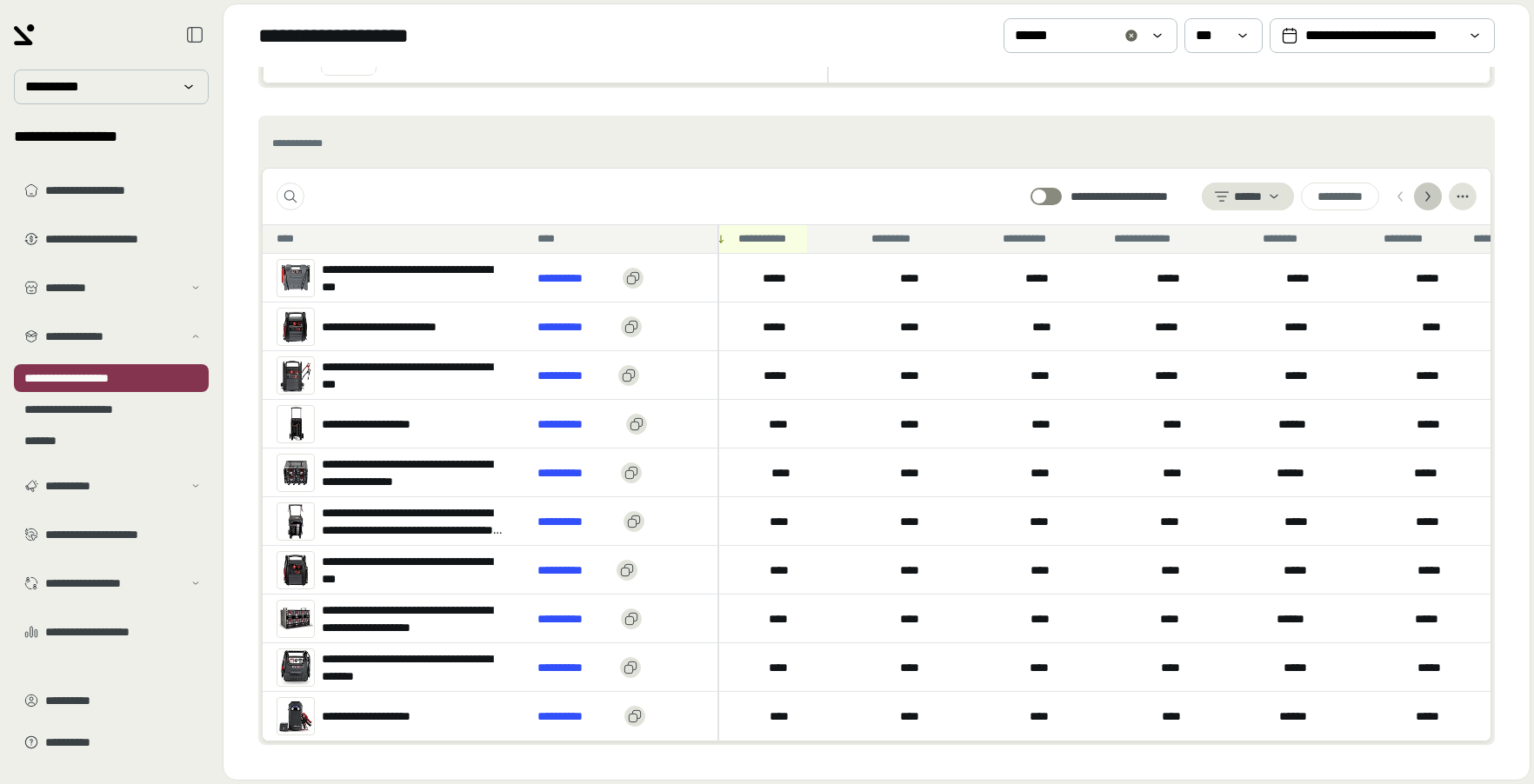 click 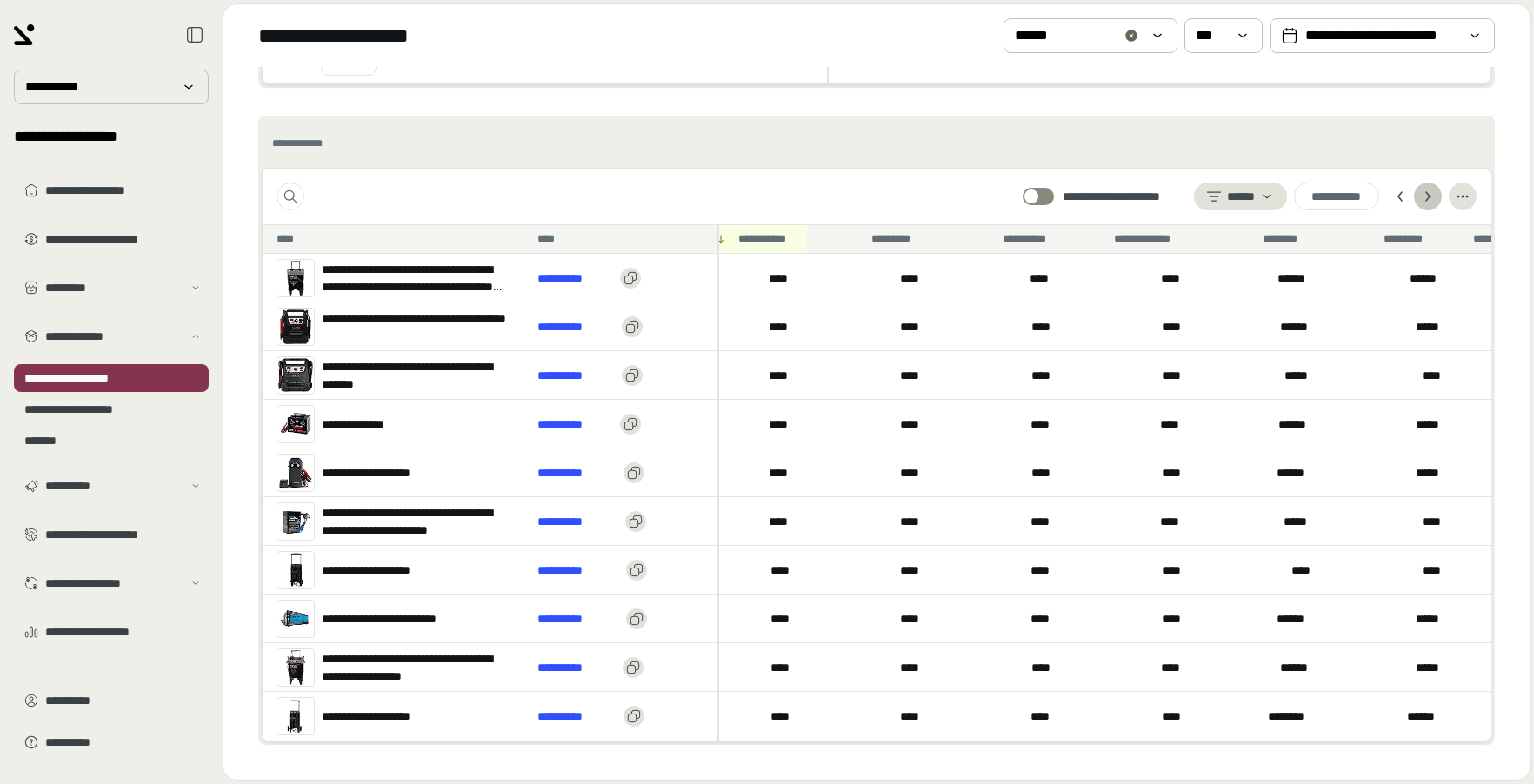 click 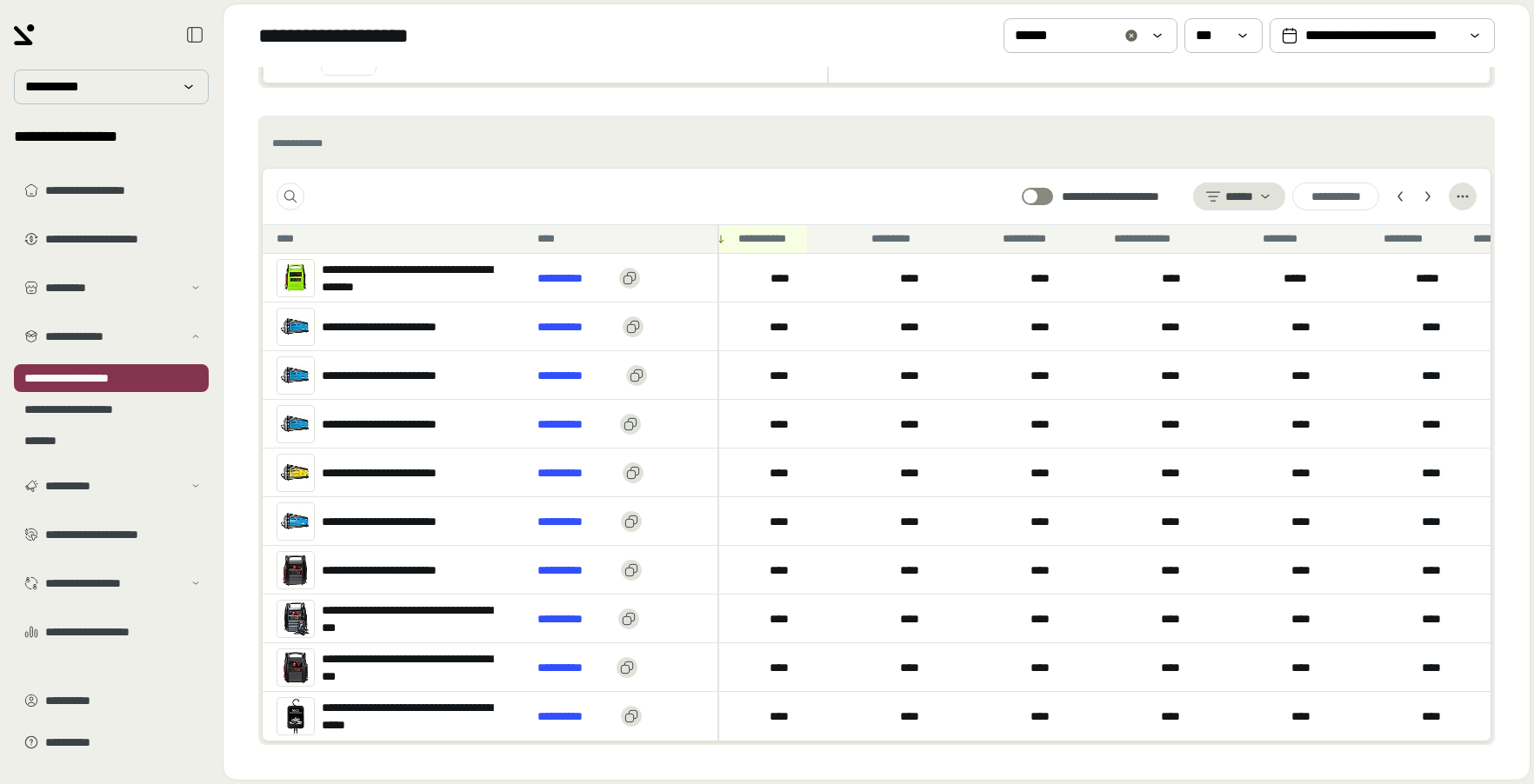 click on "**********" at bounding box center (877, 196) 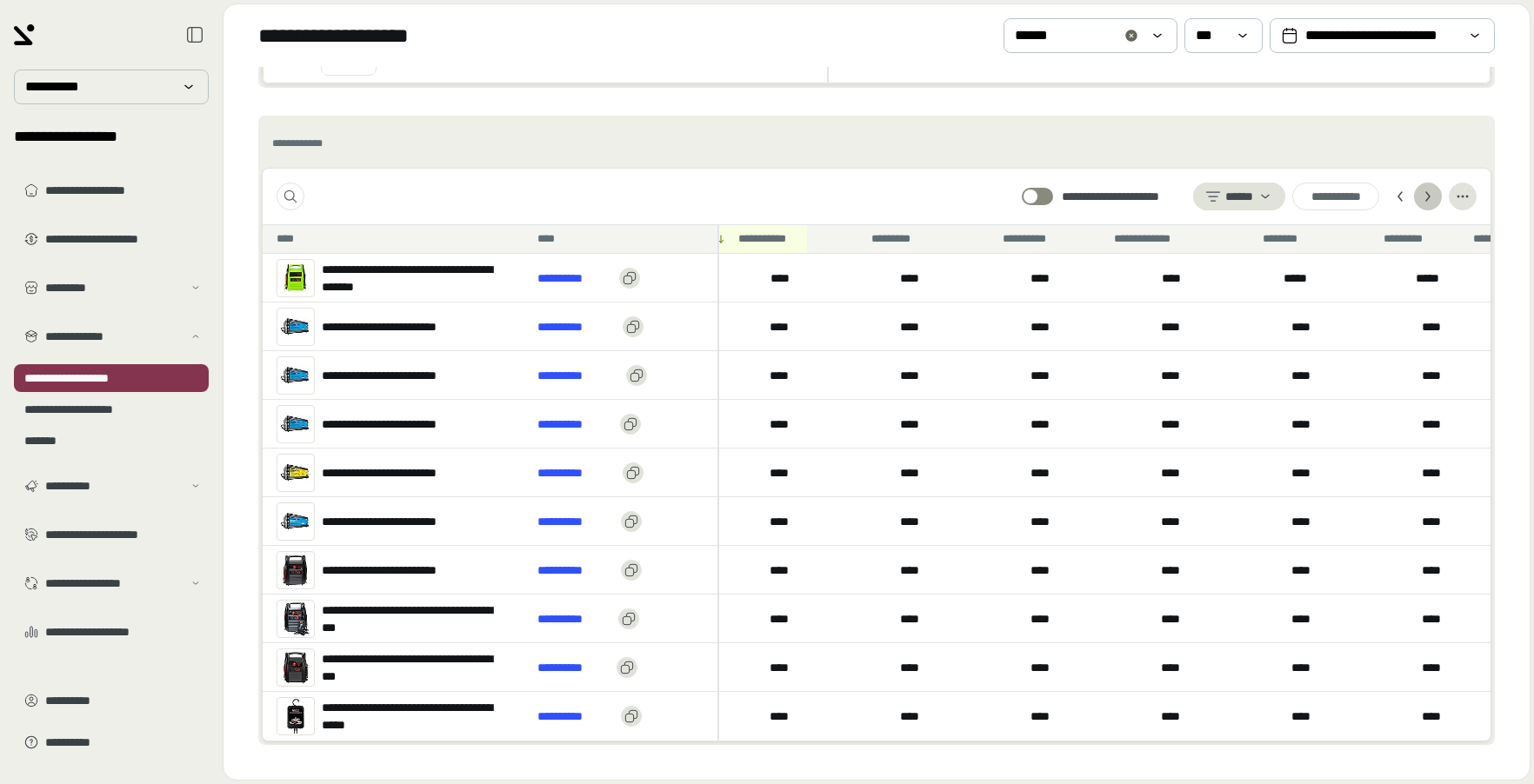 click 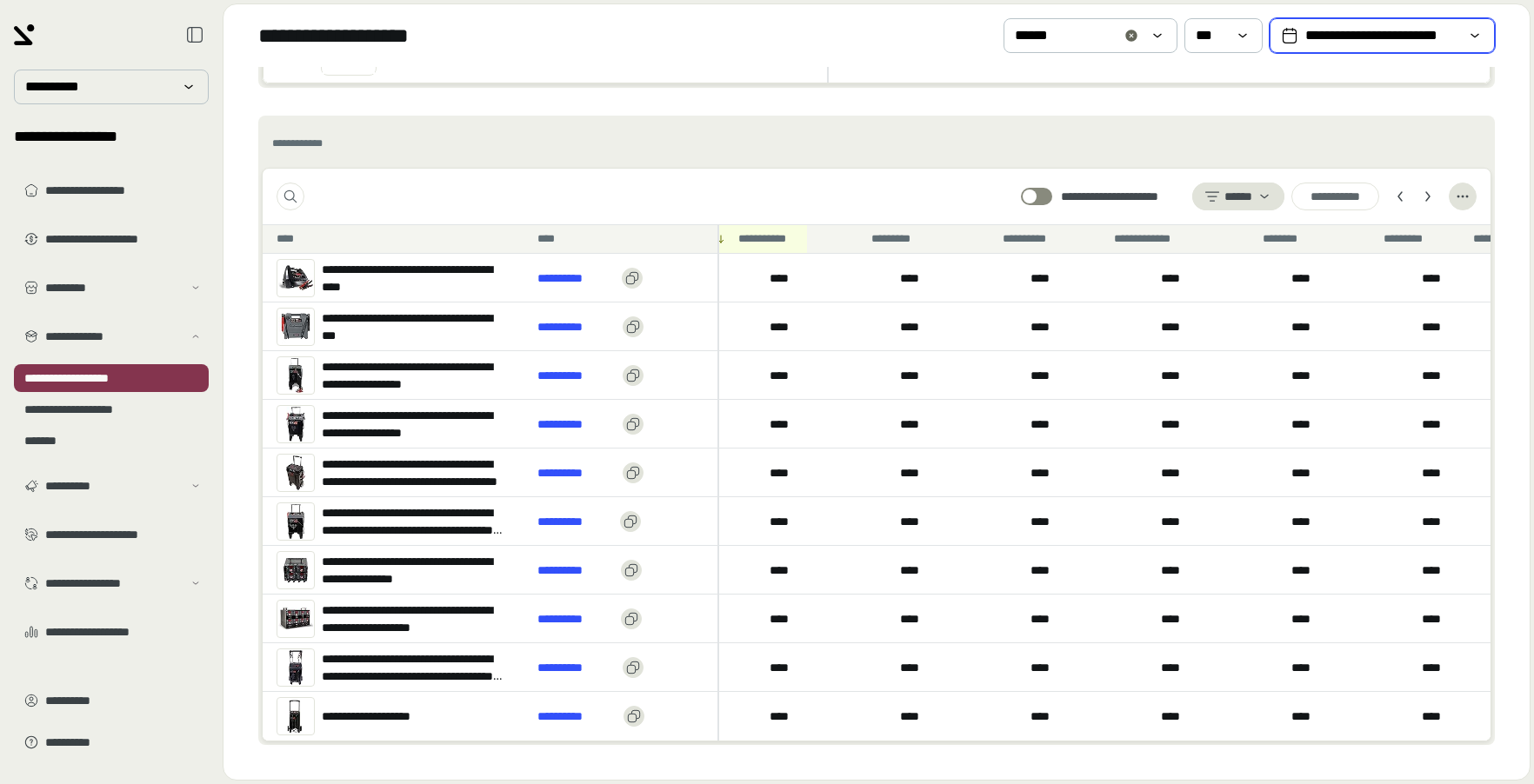 click 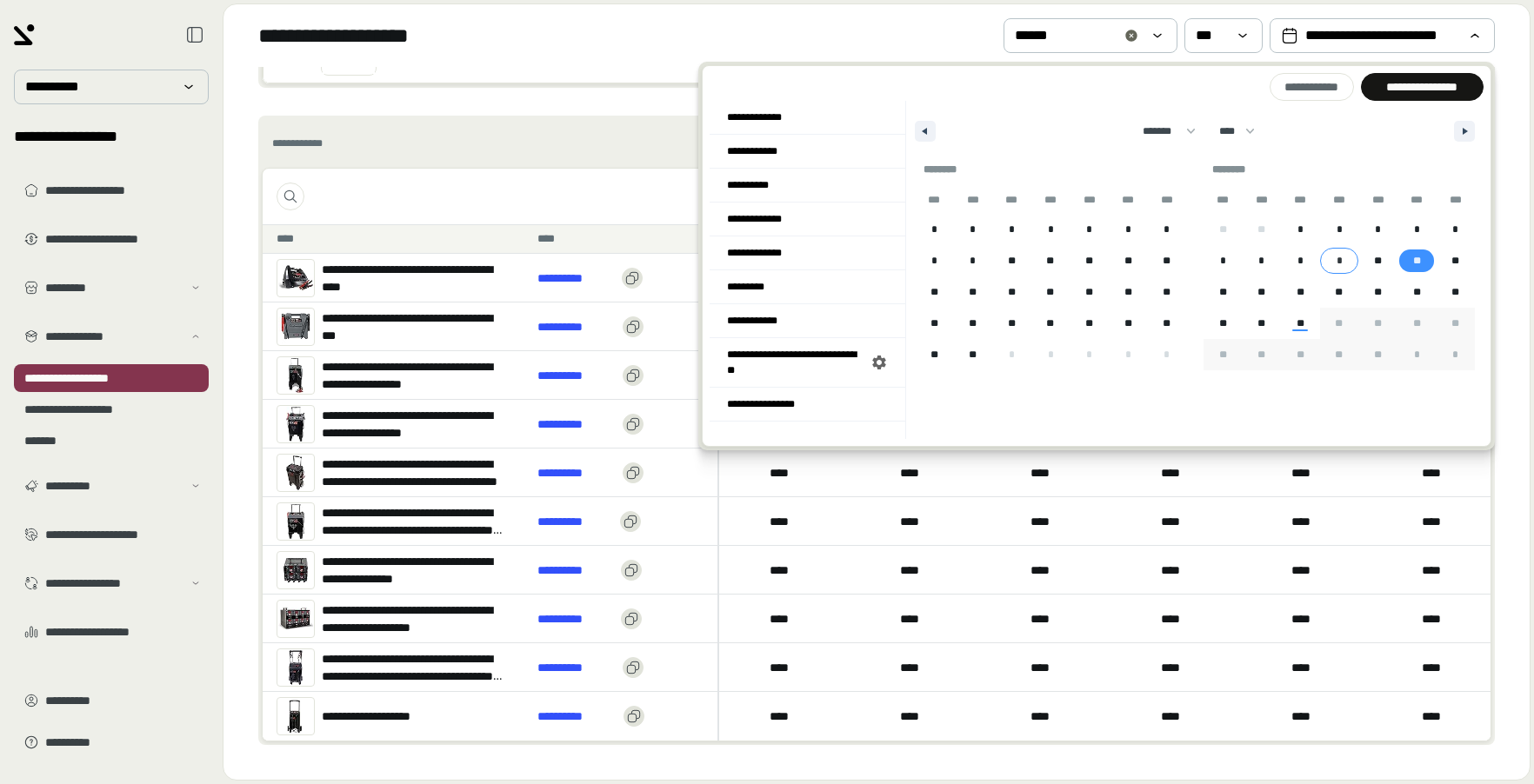 click on "*" at bounding box center [1300, 261] 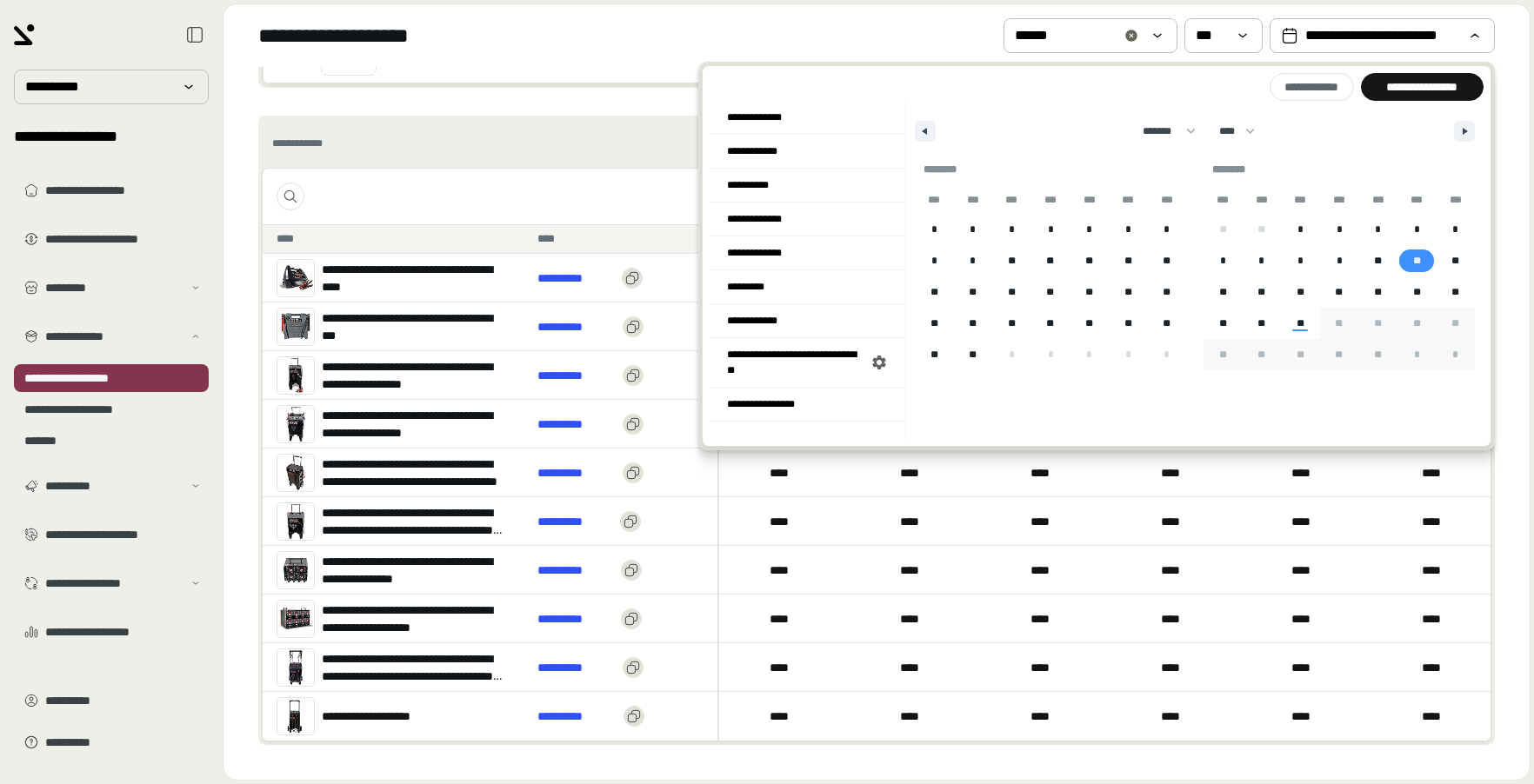 click on "**" at bounding box center [1416, 261] 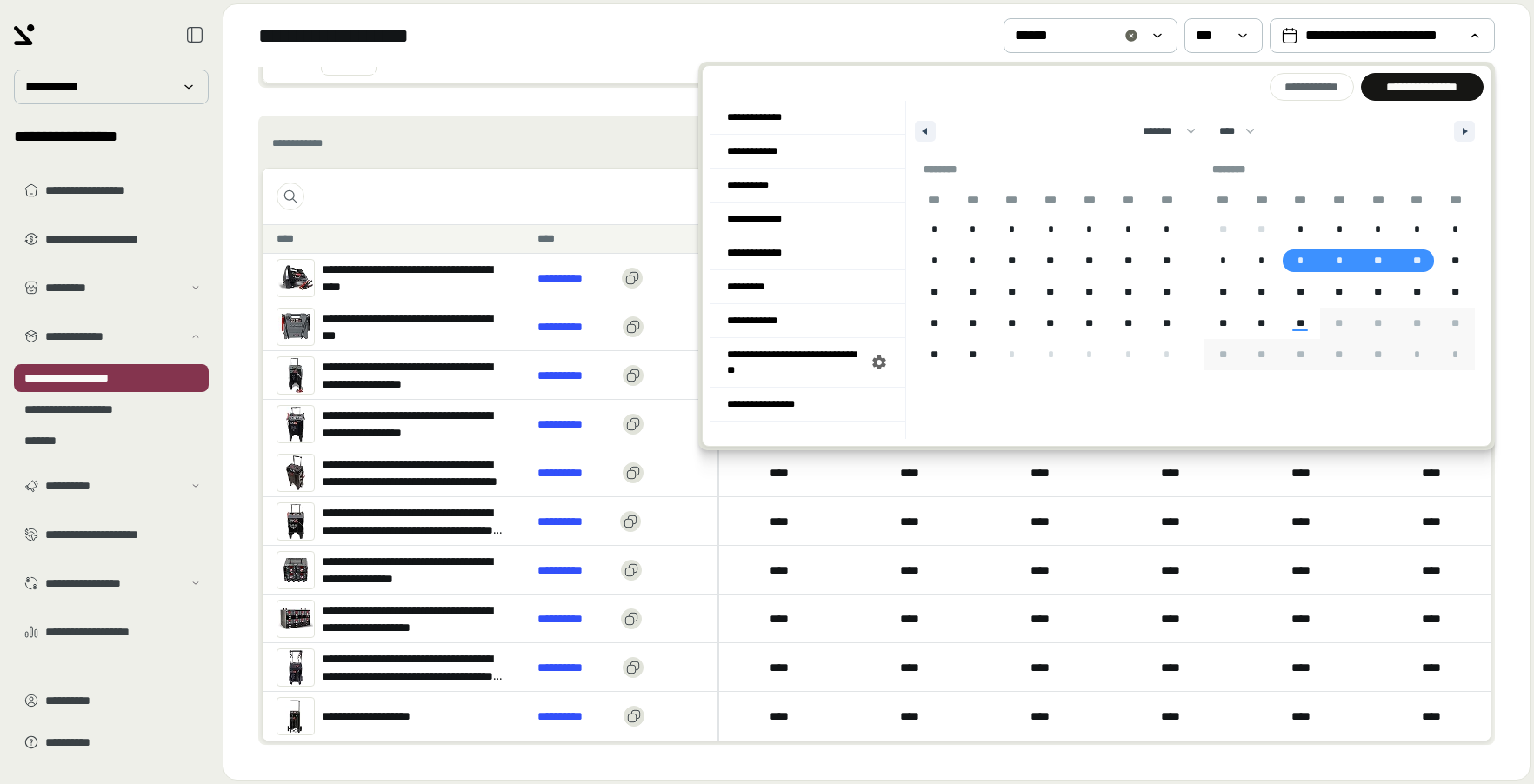 click on "**********" at bounding box center [1422, 87] 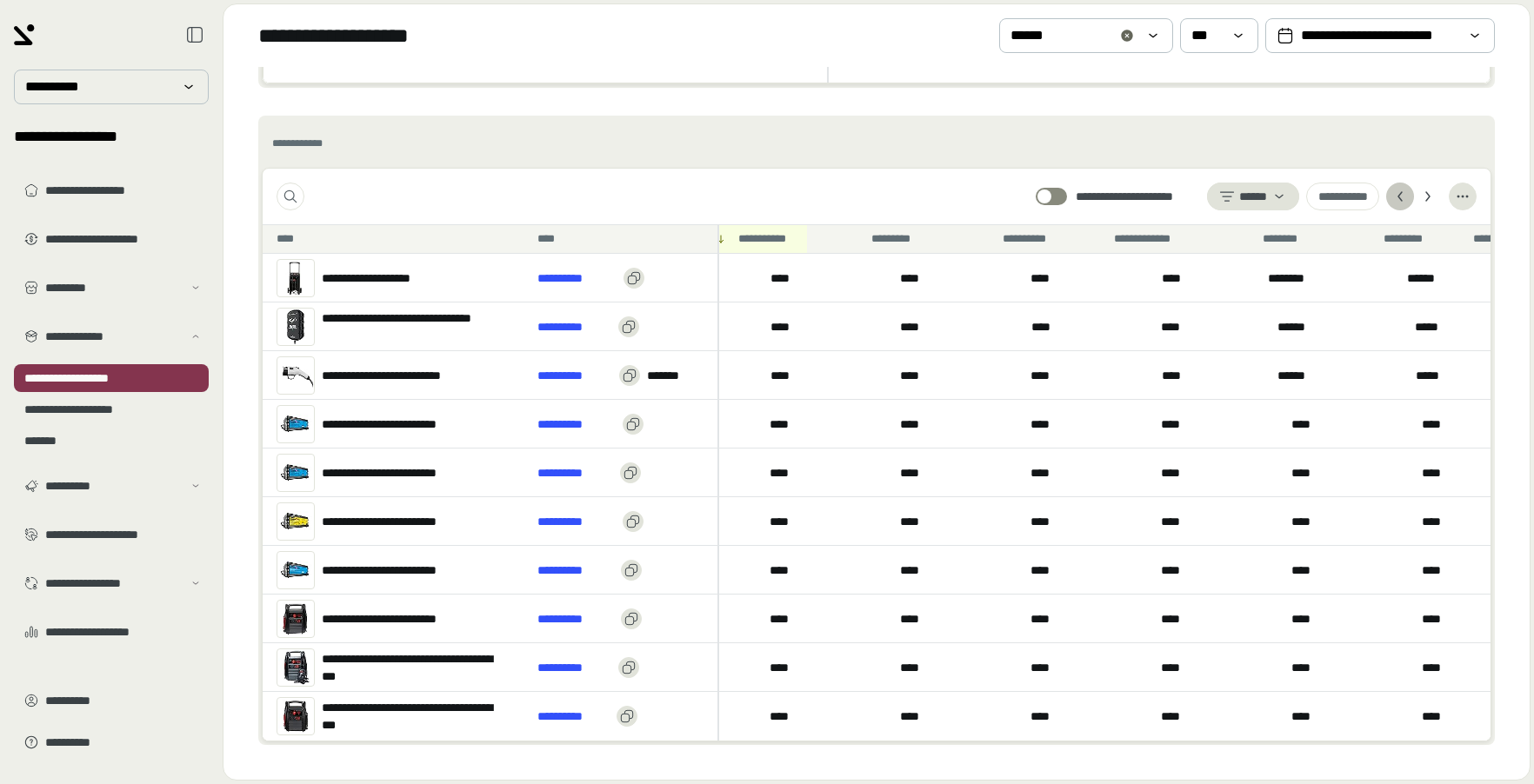 scroll, scrollTop: 0, scrollLeft: 1258, axis: horizontal 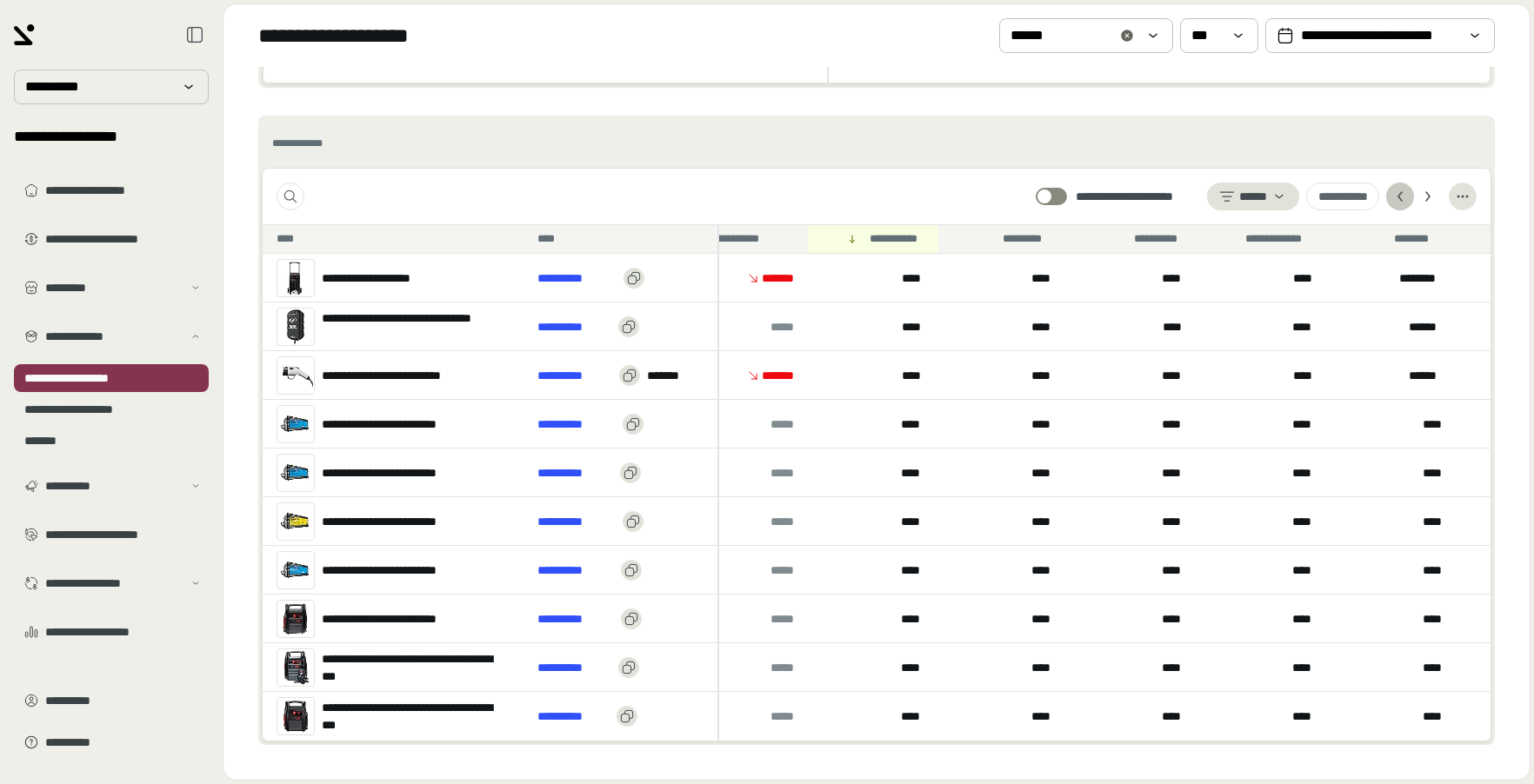 click 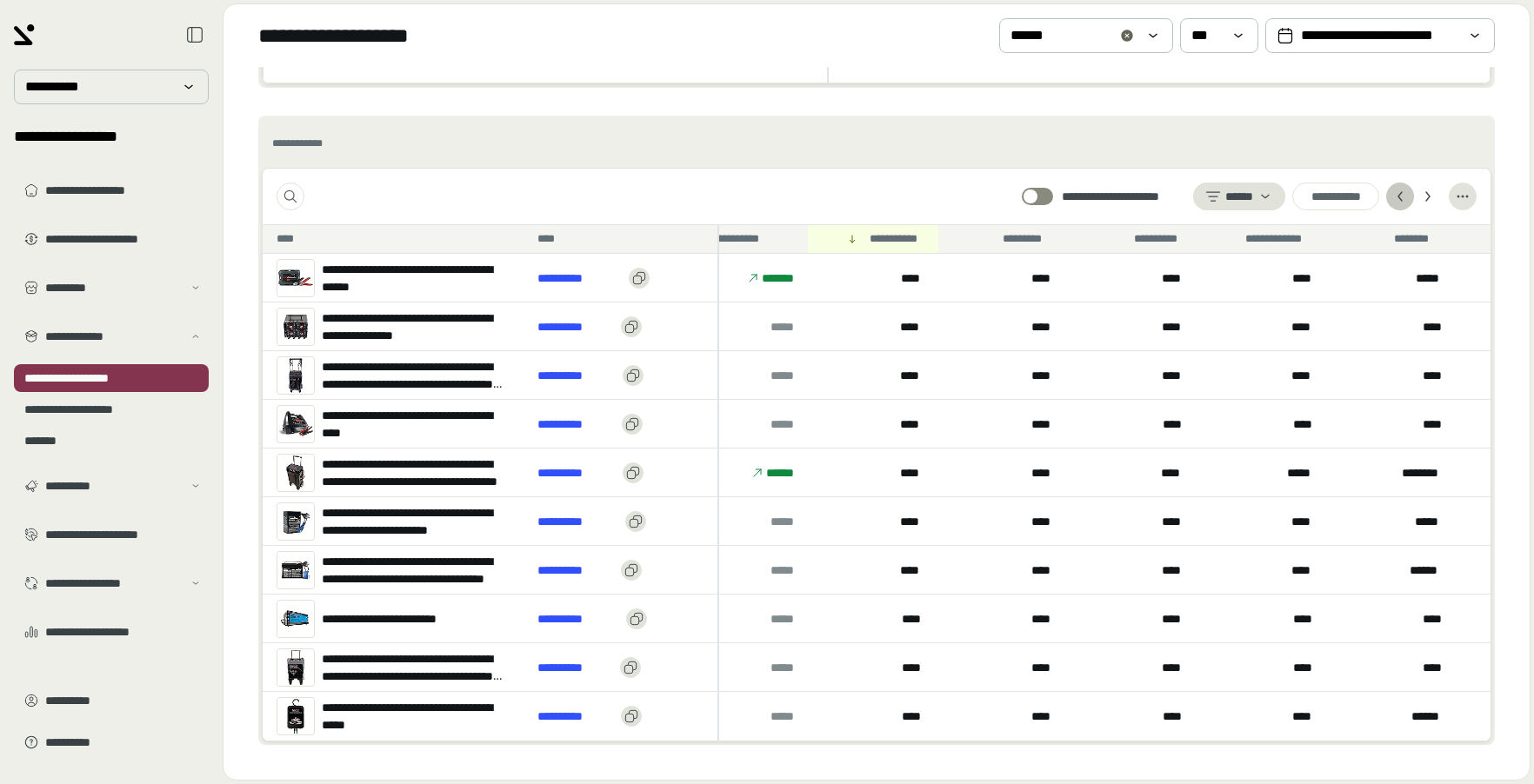 click 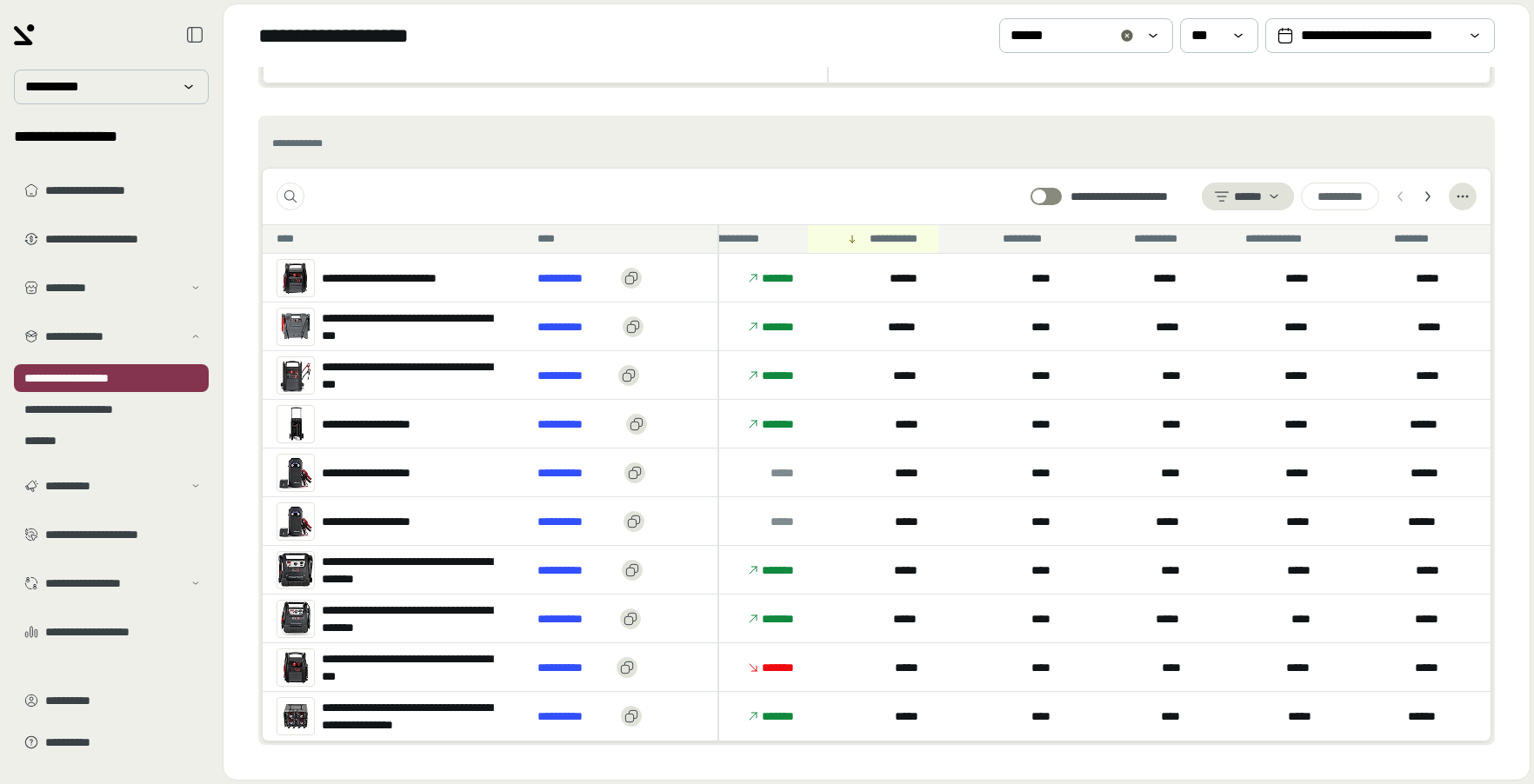 click 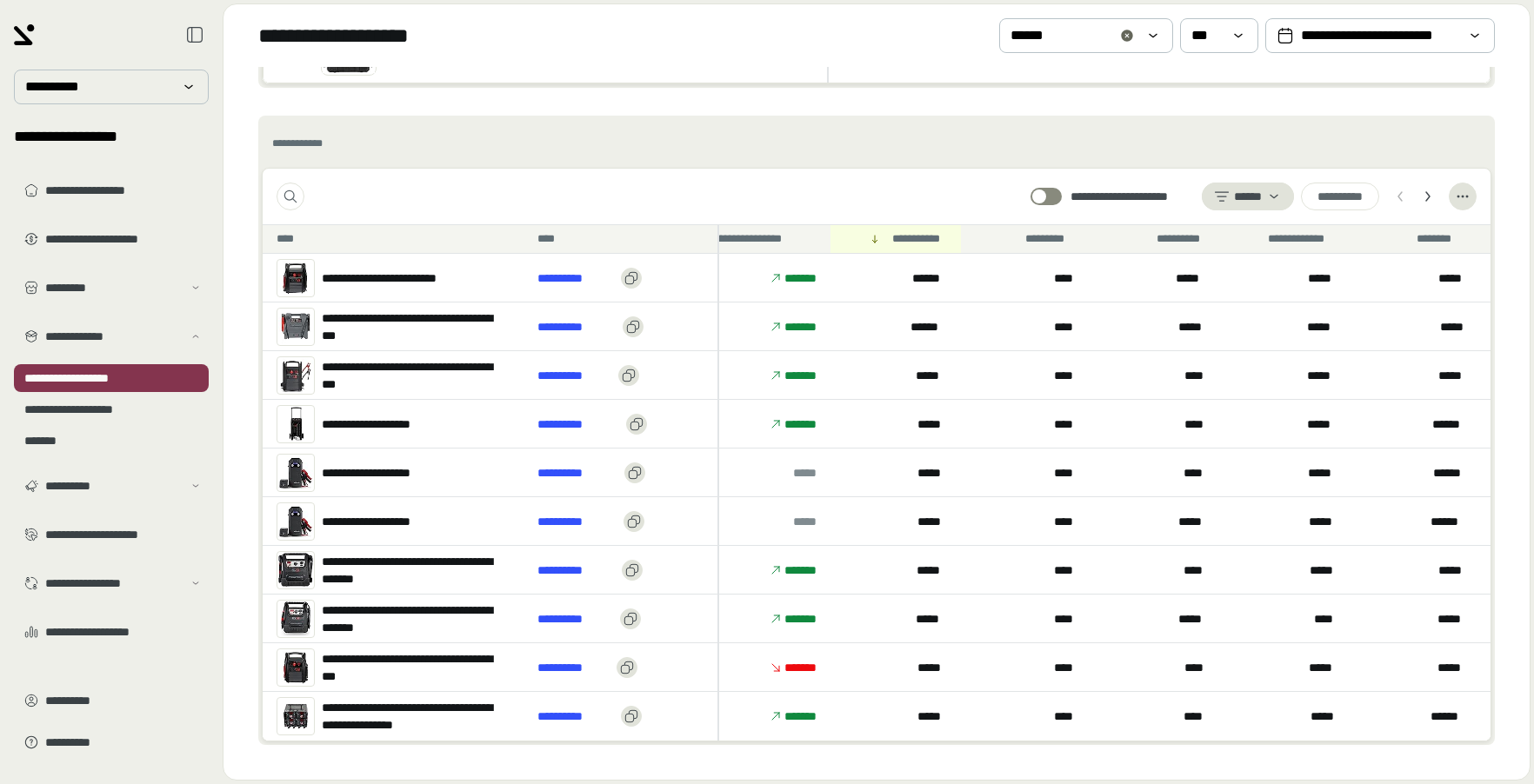 scroll, scrollTop: 0, scrollLeft: 1235, axis: horizontal 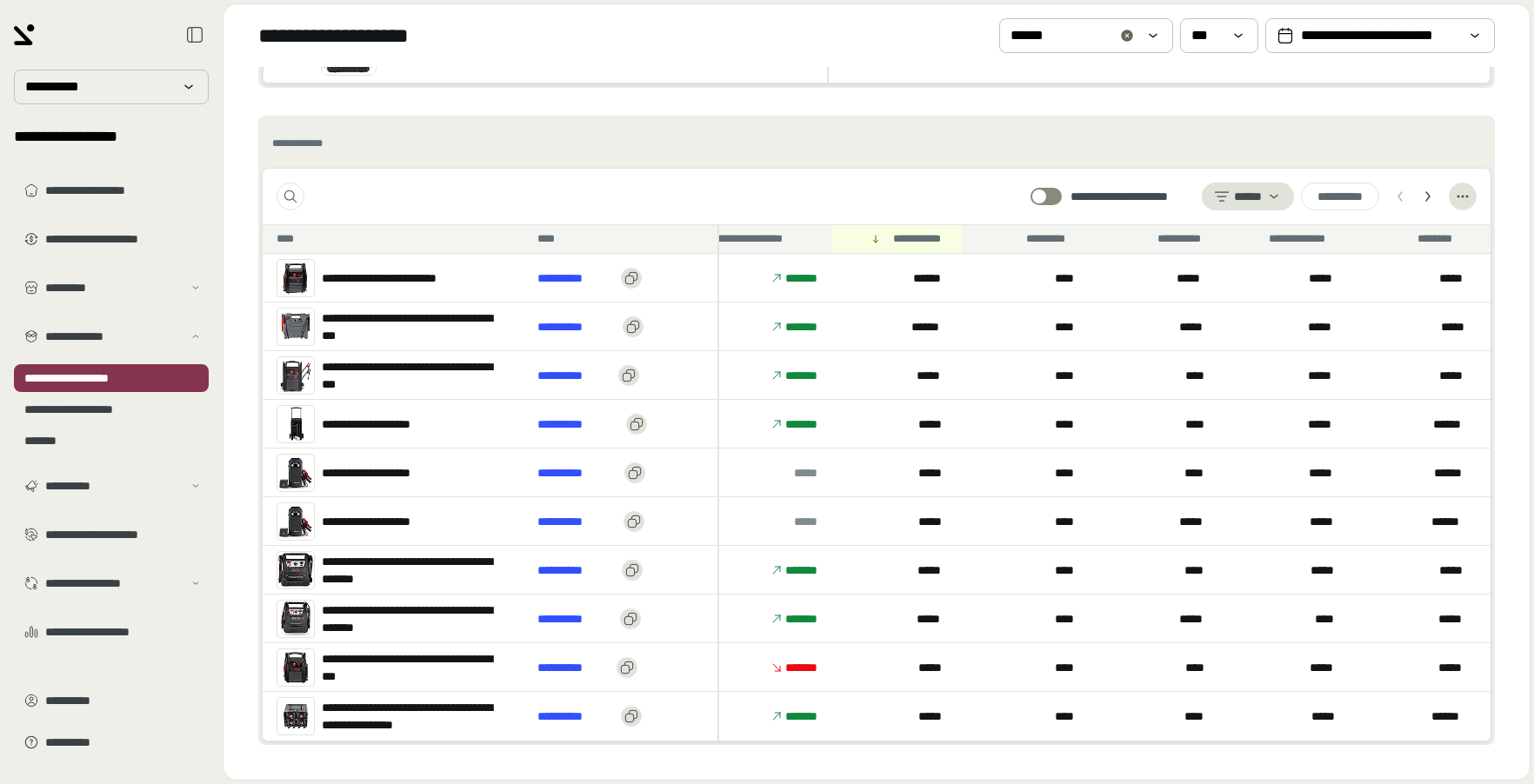 click on "******" at bounding box center [930, 327] 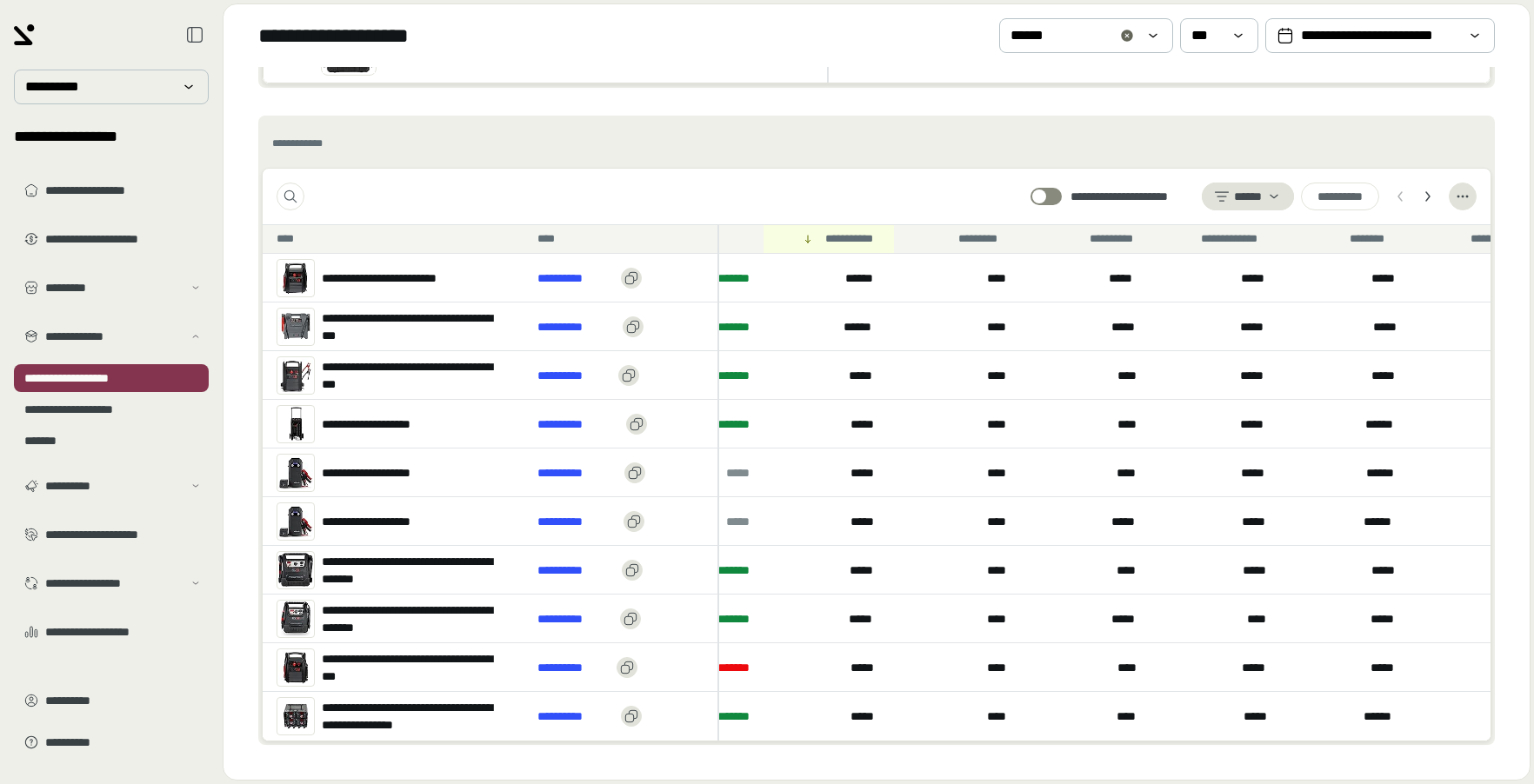 scroll, scrollTop: 0, scrollLeft: 1346, axis: horizontal 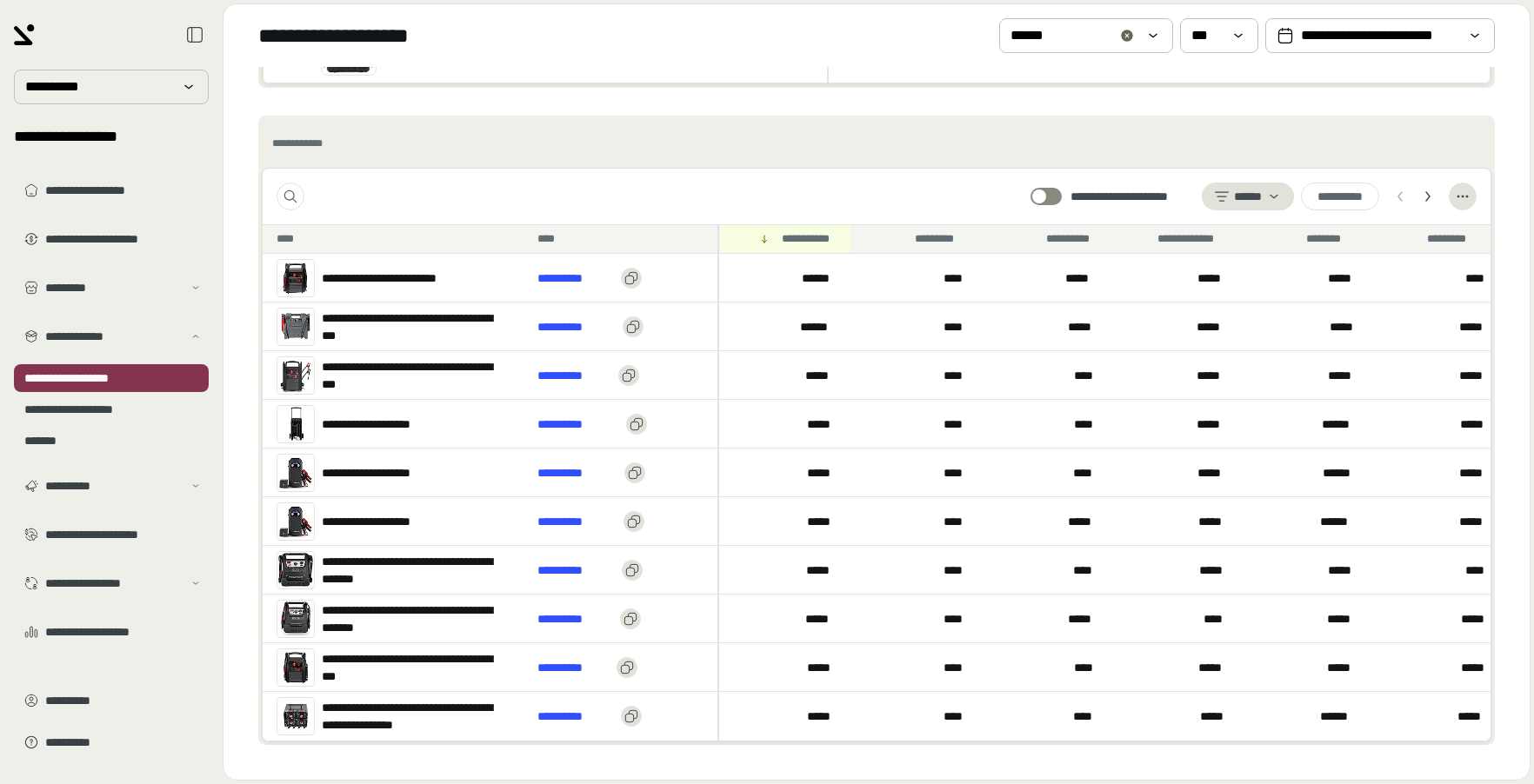 click on "******" at bounding box center (818, 327) 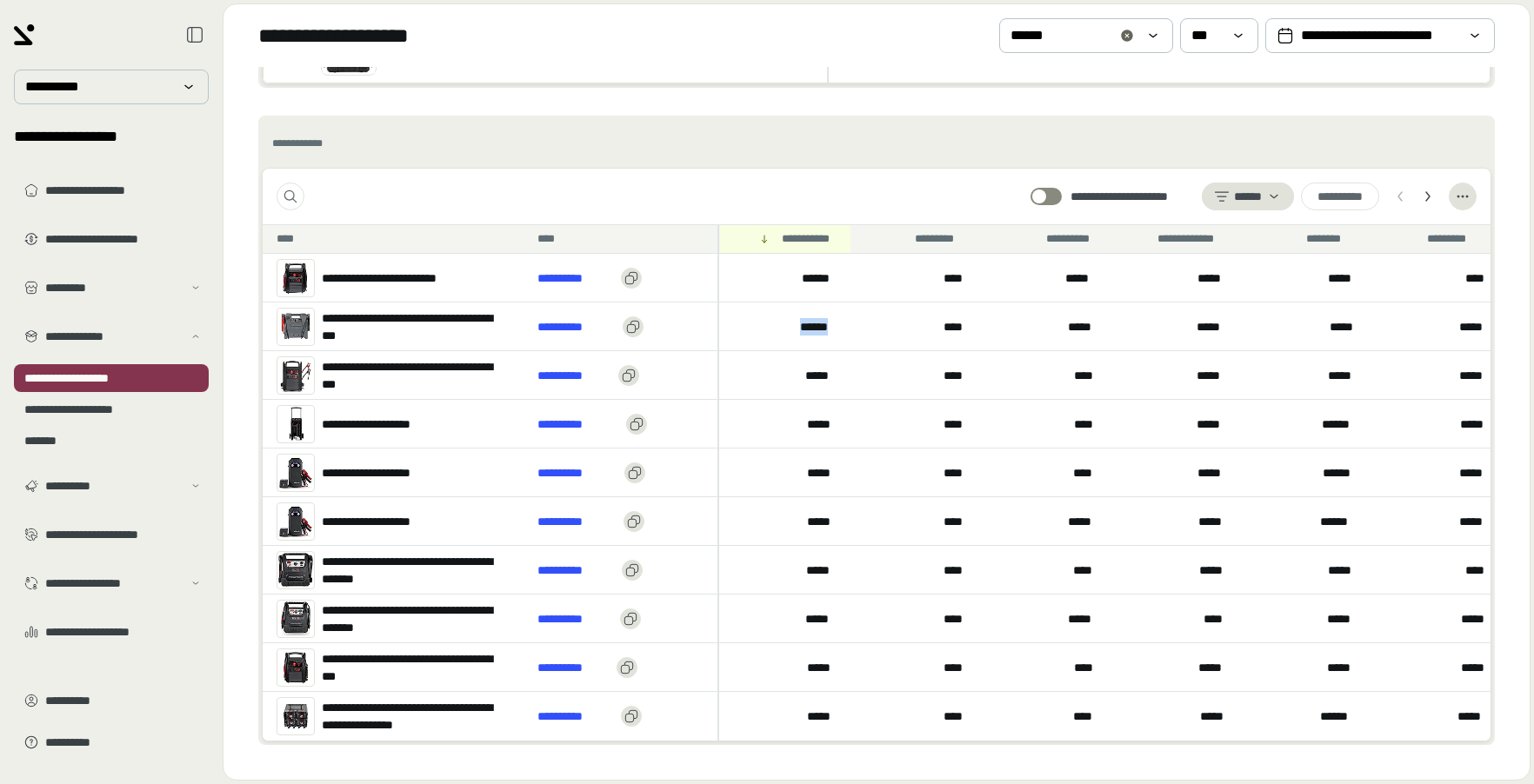 click on "******" at bounding box center (818, 327) 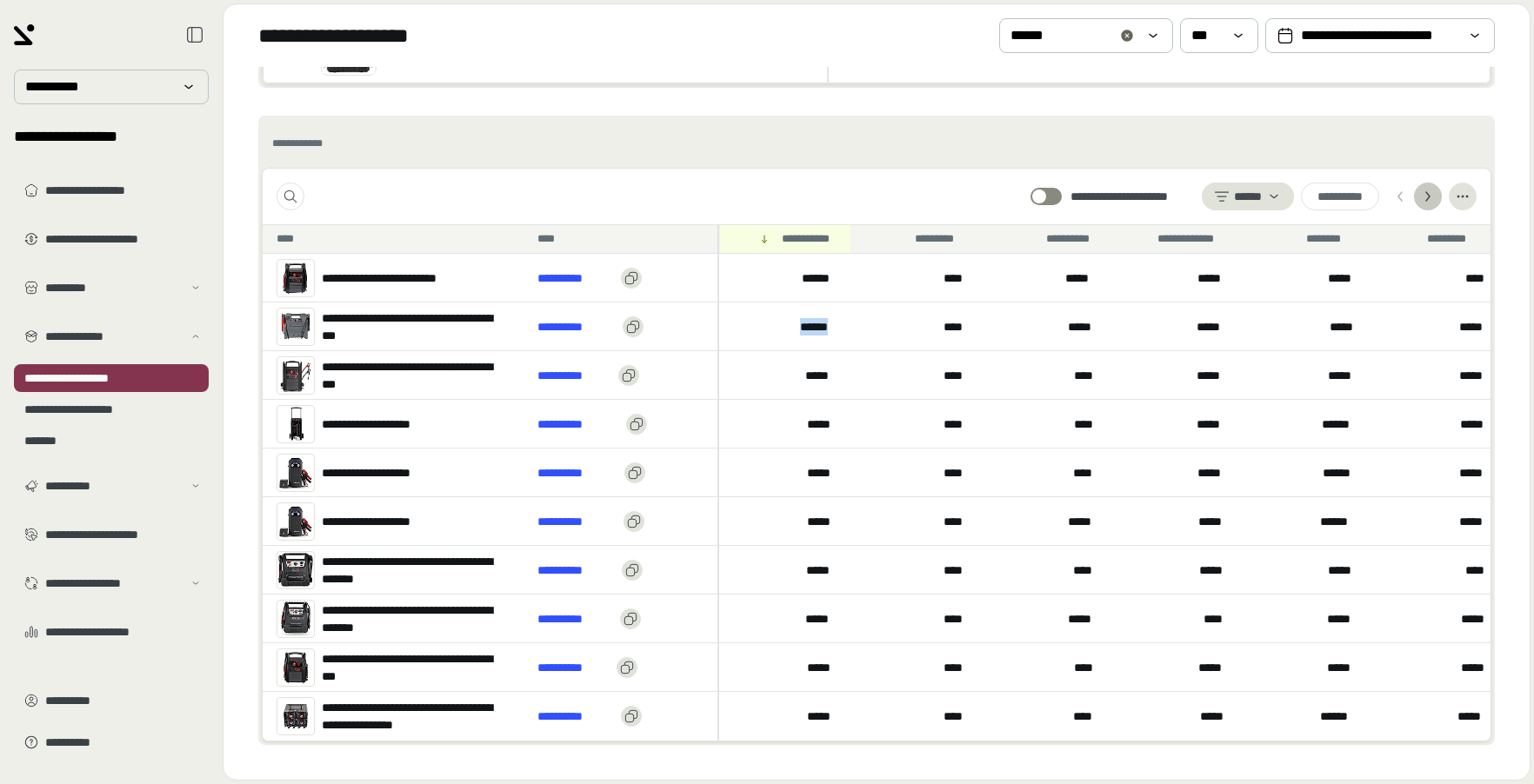 click 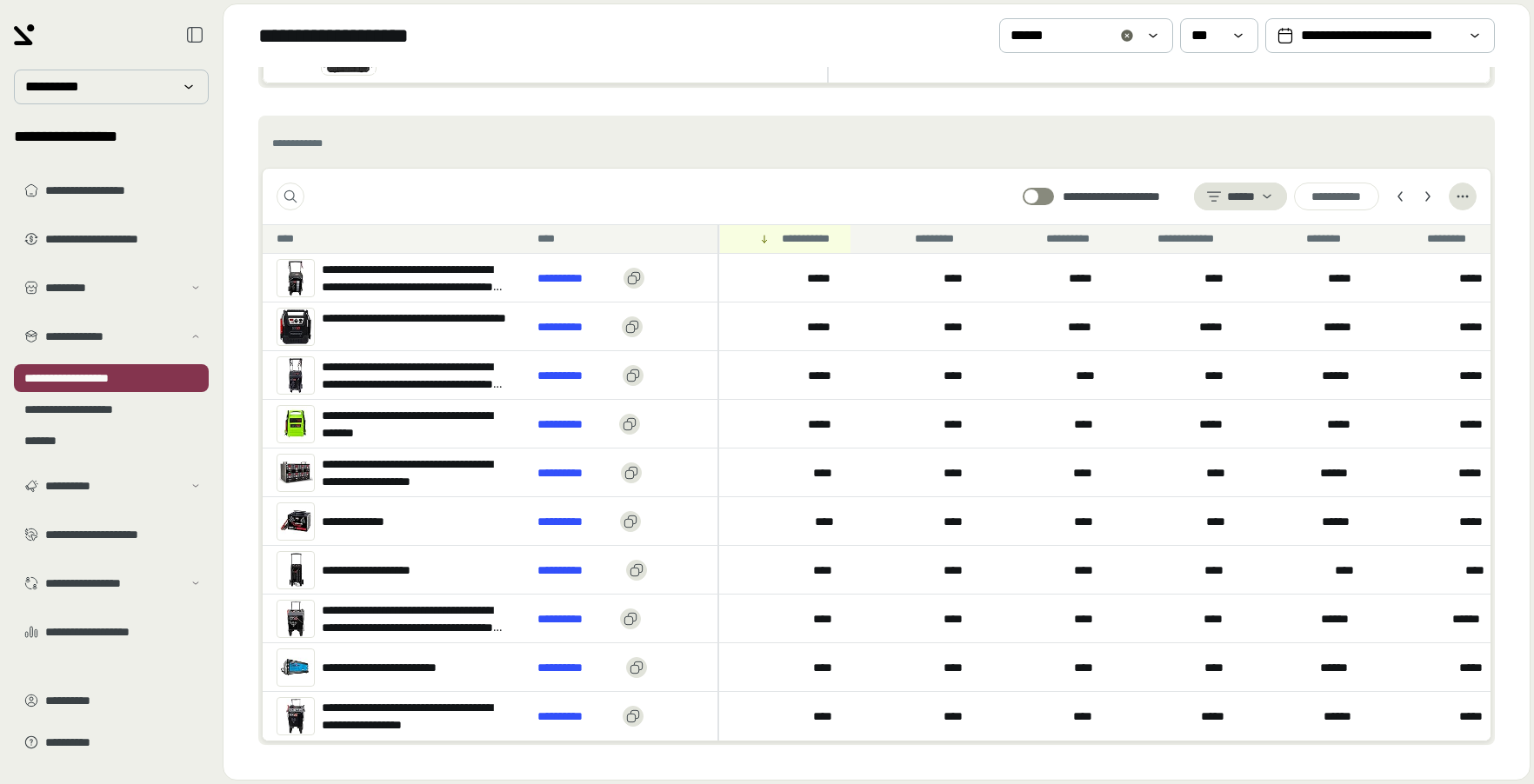 click on "**********" at bounding box center (877, 196) 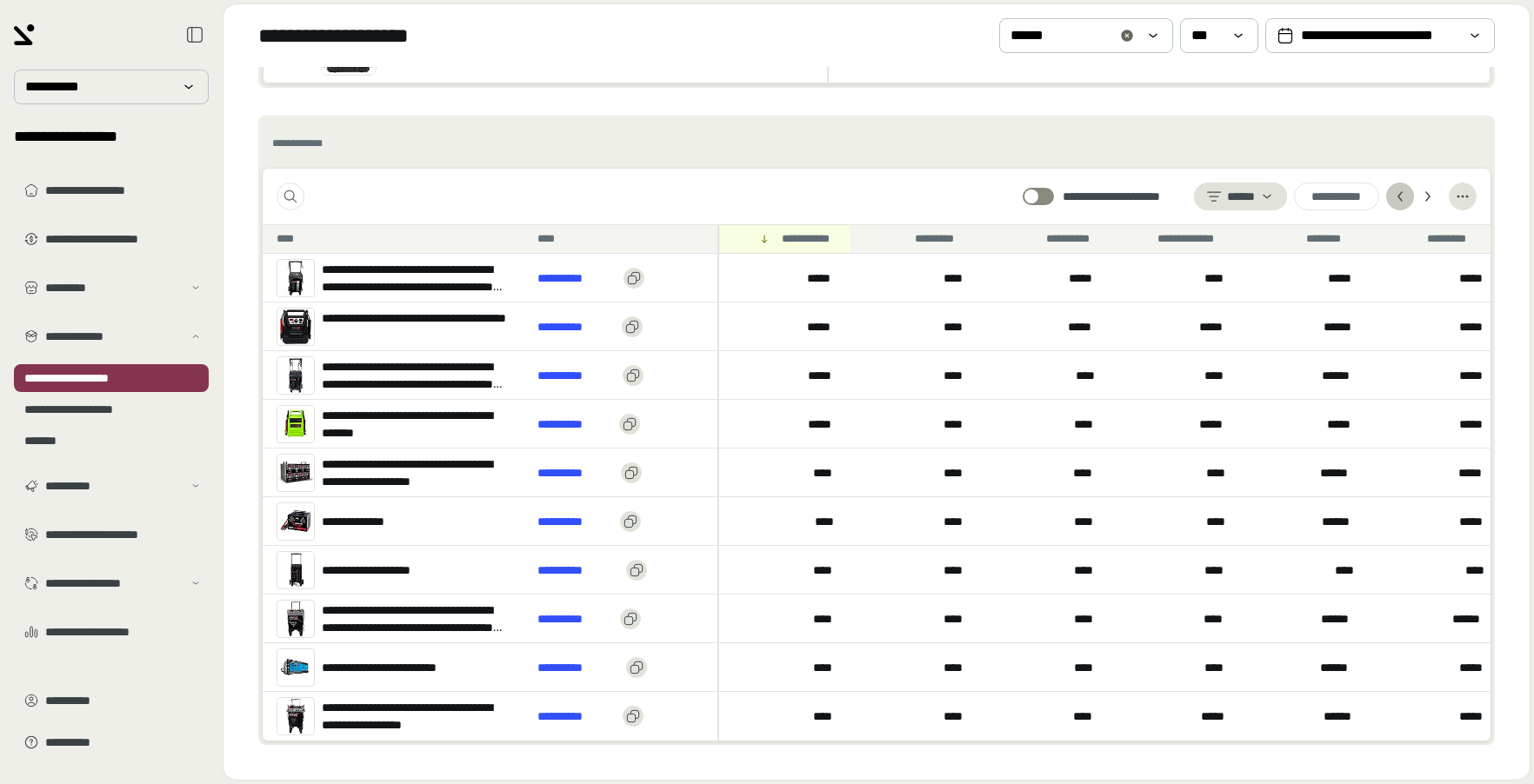 click at bounding box center [1400, 196] 